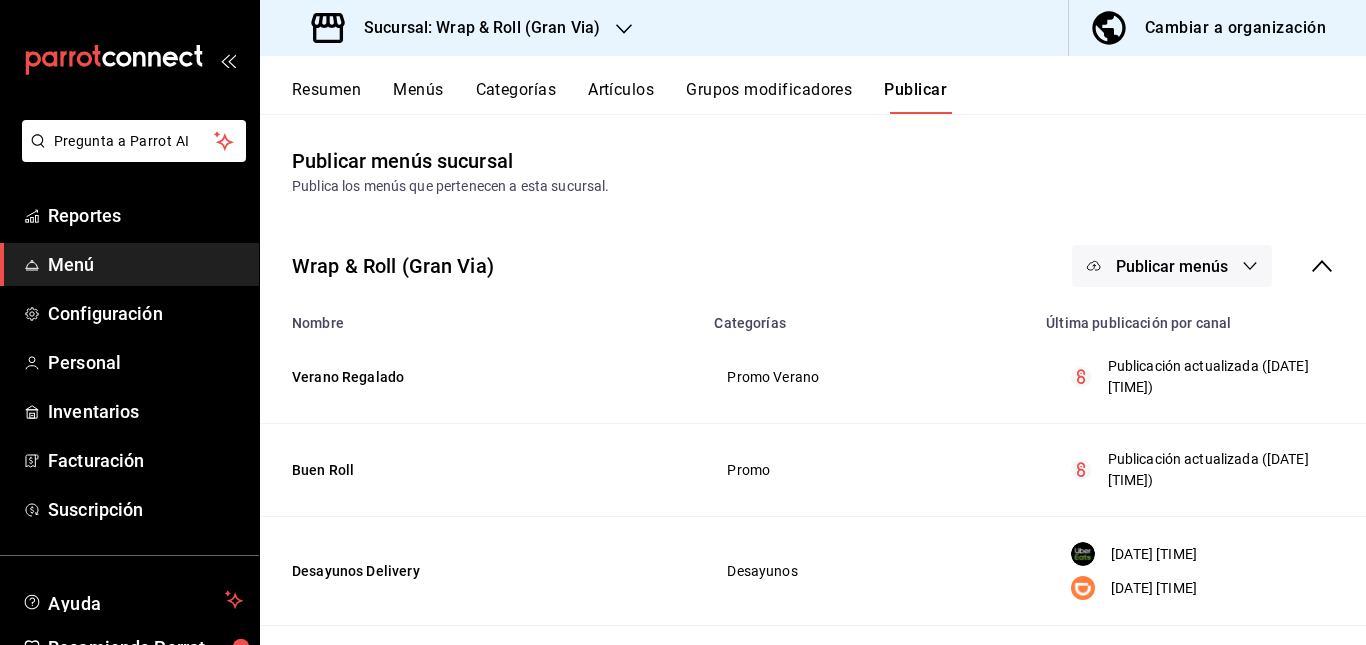 scroll, scrollTop: 0, scrollLeft: 0, axis: both 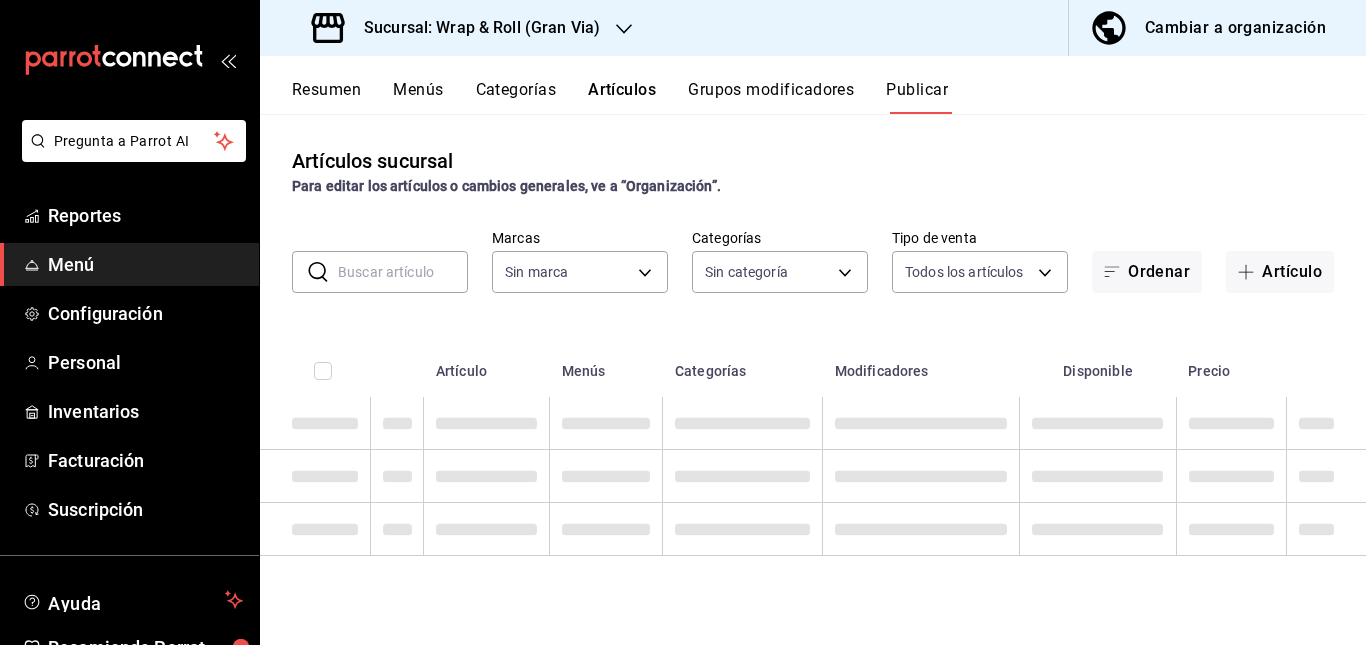 type on "3aa7178a-5c36-4a10-914b-422f32928323" 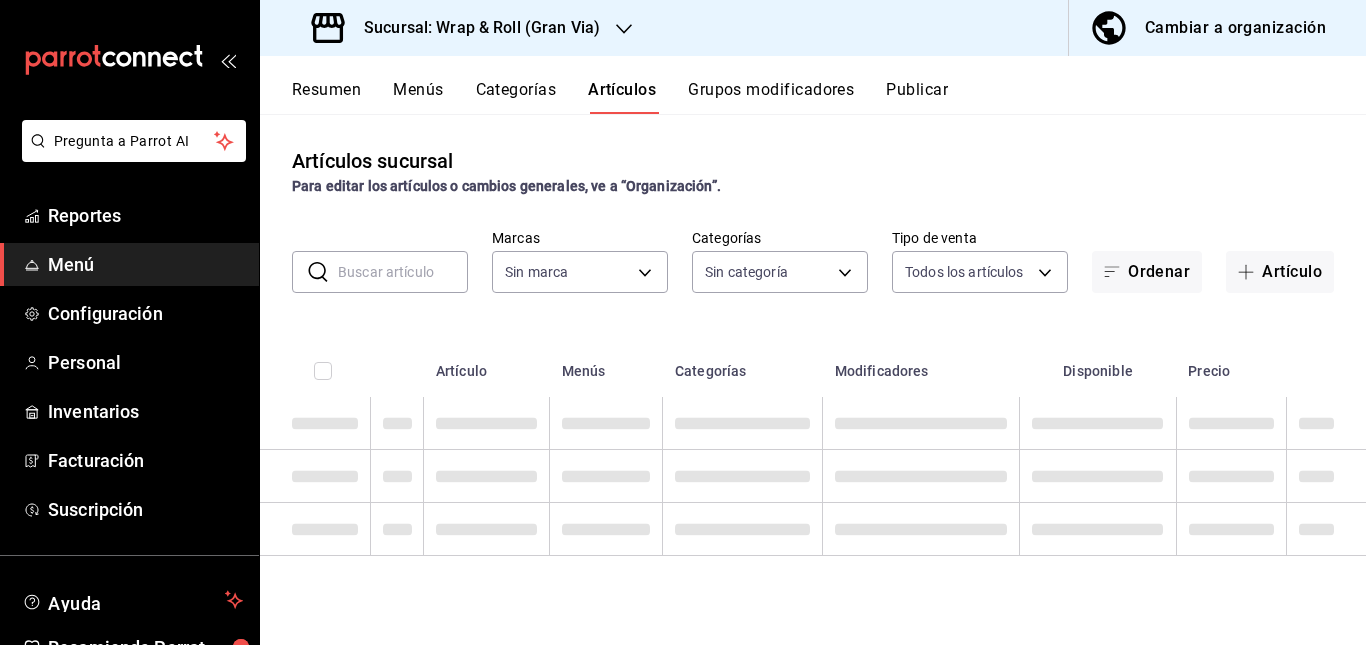 type 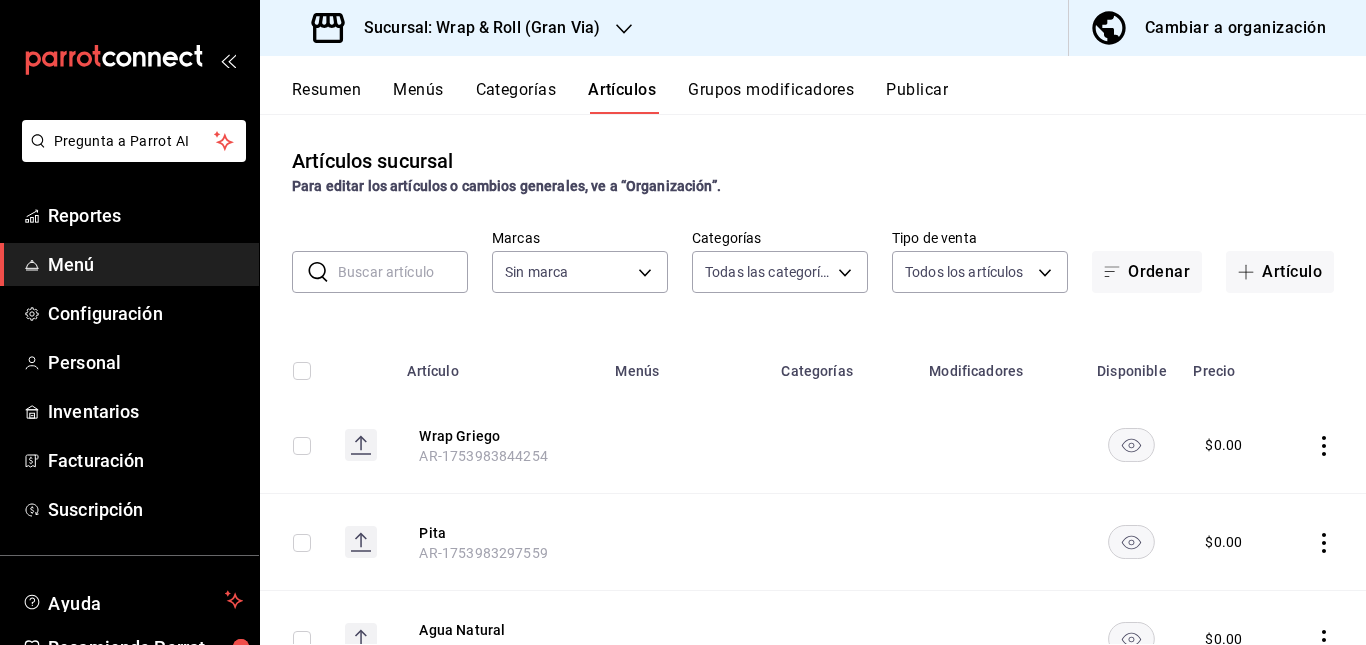 type on "781a389b-cc98-4a88-952c-717bf7d10335,4e032624-1709-4541-9167-c9eae0ea9c79,8f61f7fd-2d53-437f-b95b-3385e7ff48c5,e34de4dc-5366-433f-83b9-af4a8f6be2ff,25f49f64-46b6-4d59-9214-5542519a5e40,0e0fdec3-d802-4b1d-bf21-32a1cba0465b,05673cf6-7c60-498b-94ab-49c543f2ae99,1b3cd553-504c-49b3-a482-405d8141d644,610bbebd-5770-4bff-962b-06150dd2c6bb,df180518-8dc0-4648-a854-ac37d10c340a,4d3a9e9f-1d8b-49ea-a6be-e2543b1ac37e,313204e8-f157-4796-96d2-c7c96b65142d,13a803b4-c6bb-4a39-a454-1f976fbd6e13,de5621ef-ac6e-4bbe-b87a-3ebbaa318098,2082d0ec-237c-437c-af0e-e35c2a0b7ff8,1bac3022-913f-46ec-a731-c087cbaaad1b" 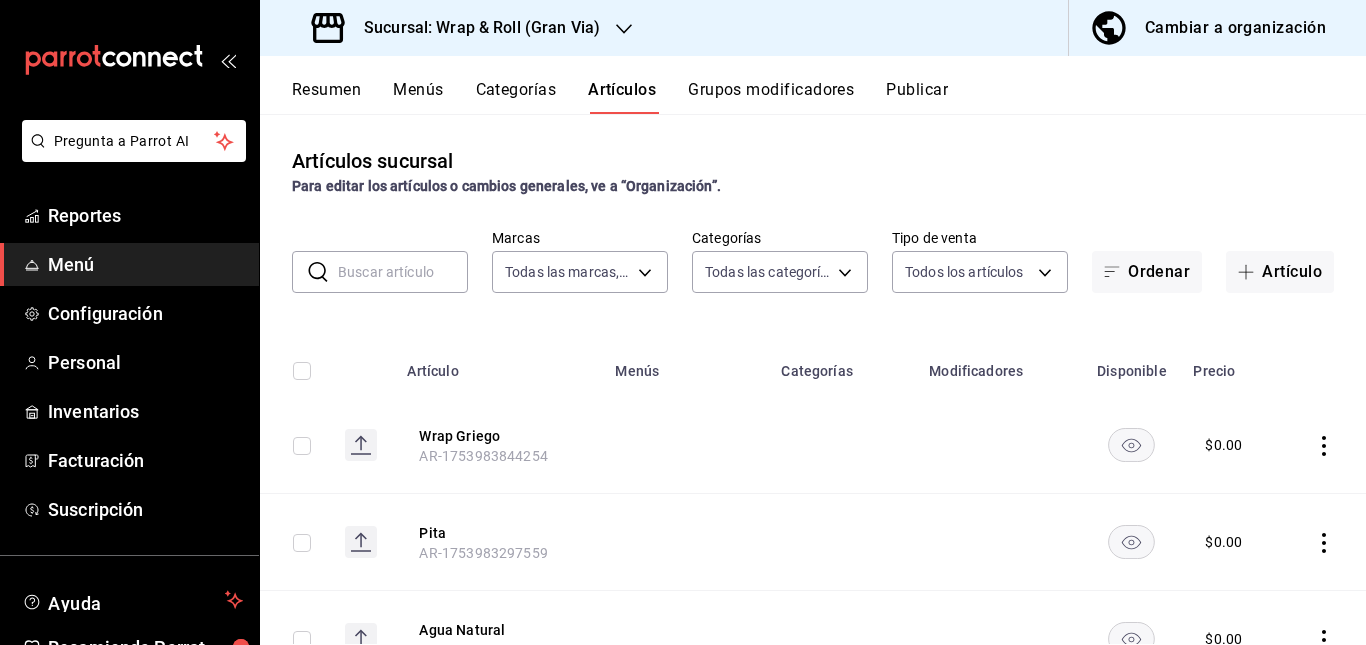 type on "3aa7178a-5c36-4a10-914b-422f32928323" 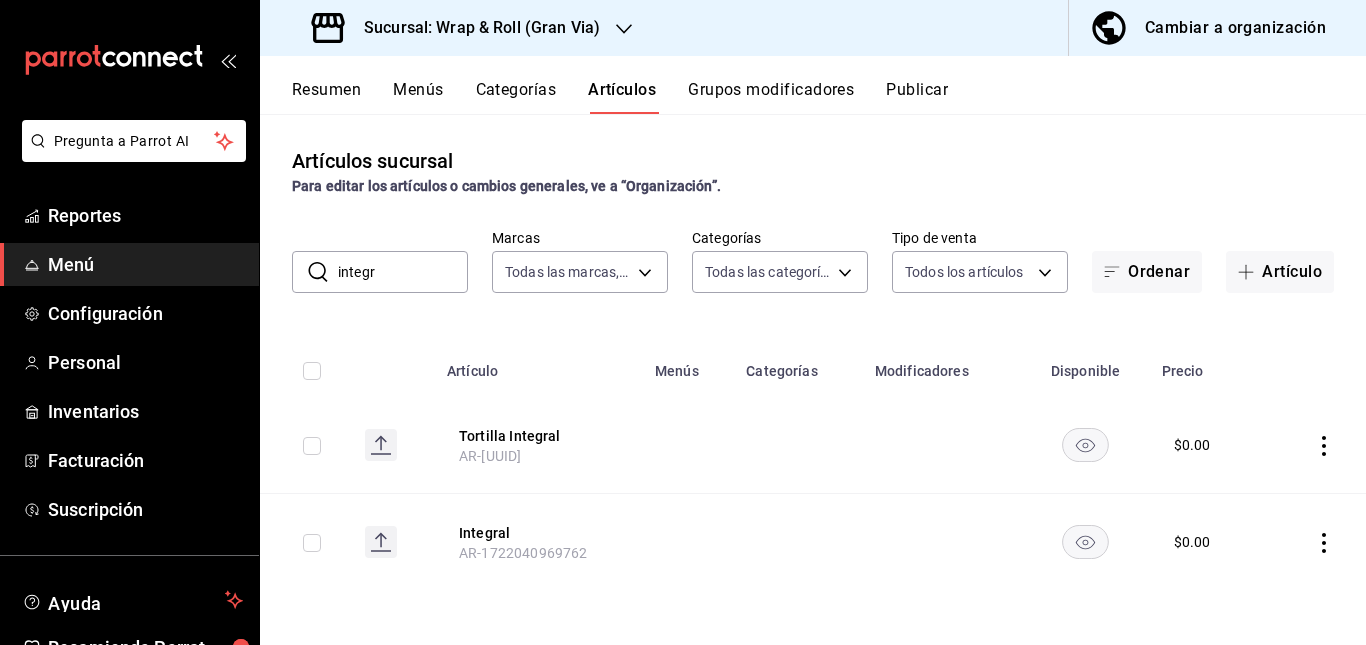 click 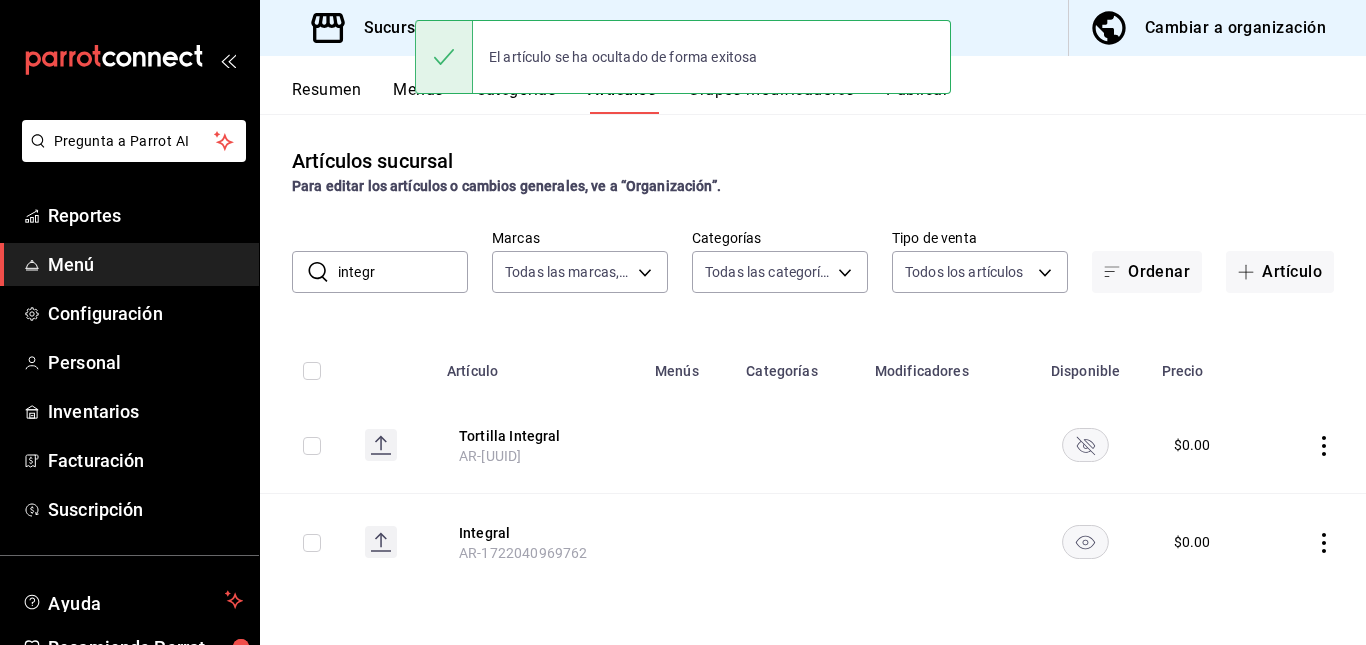 click 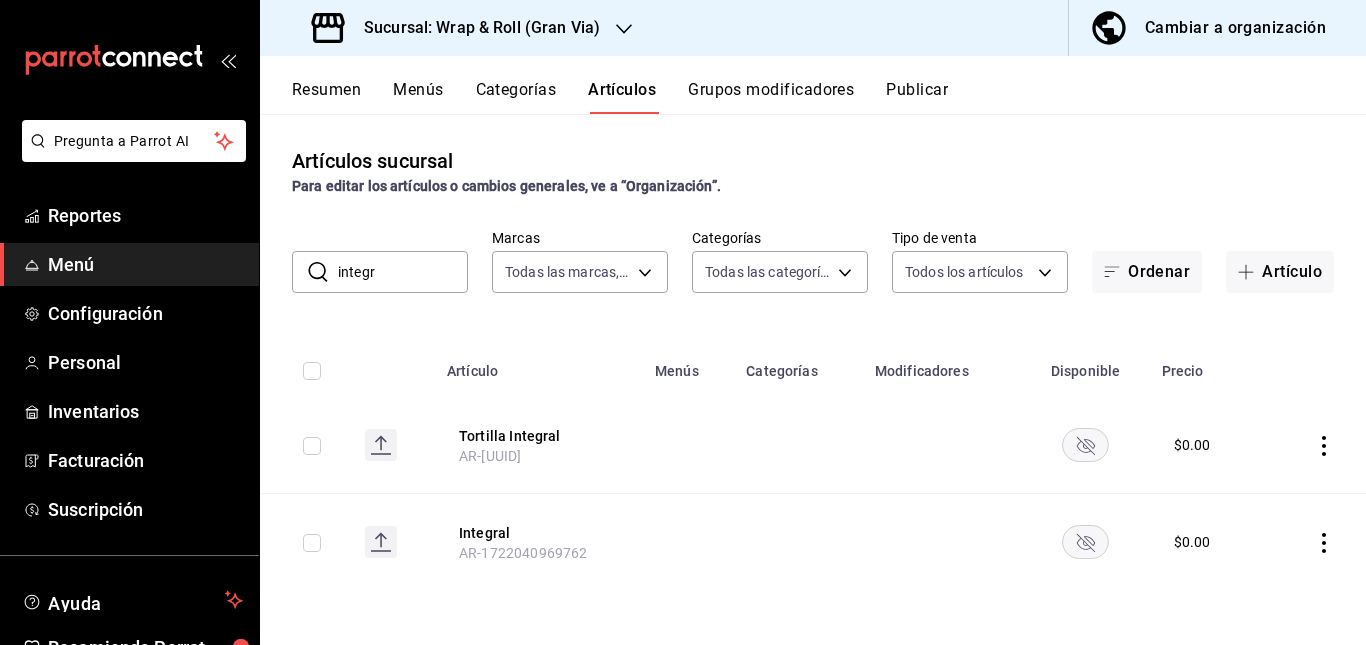 click on "integr" at bounding box center [403, 272] 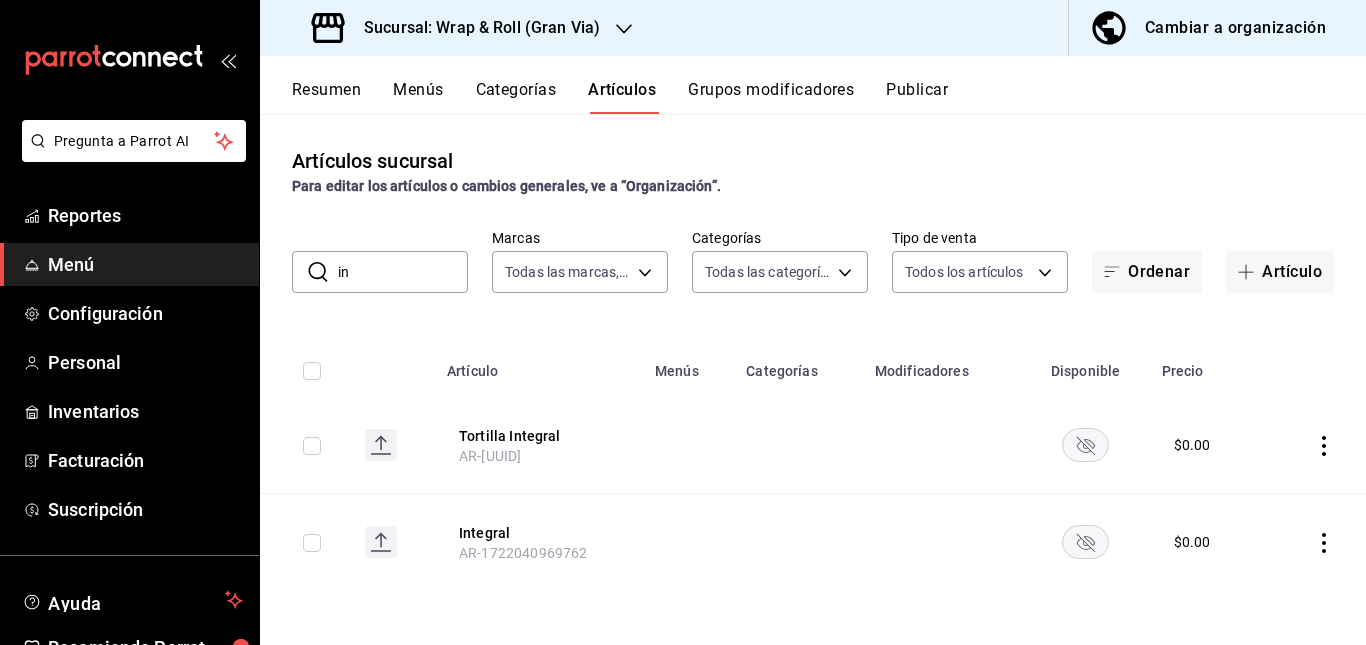 type on "i" 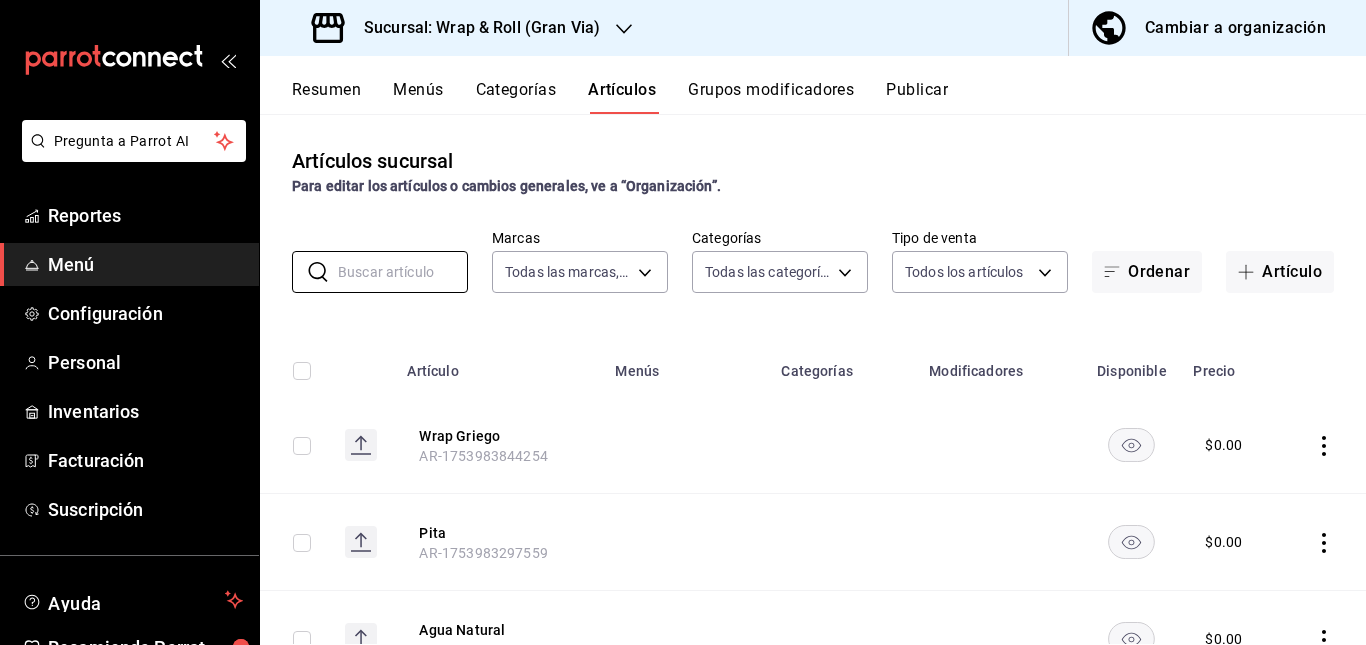 type 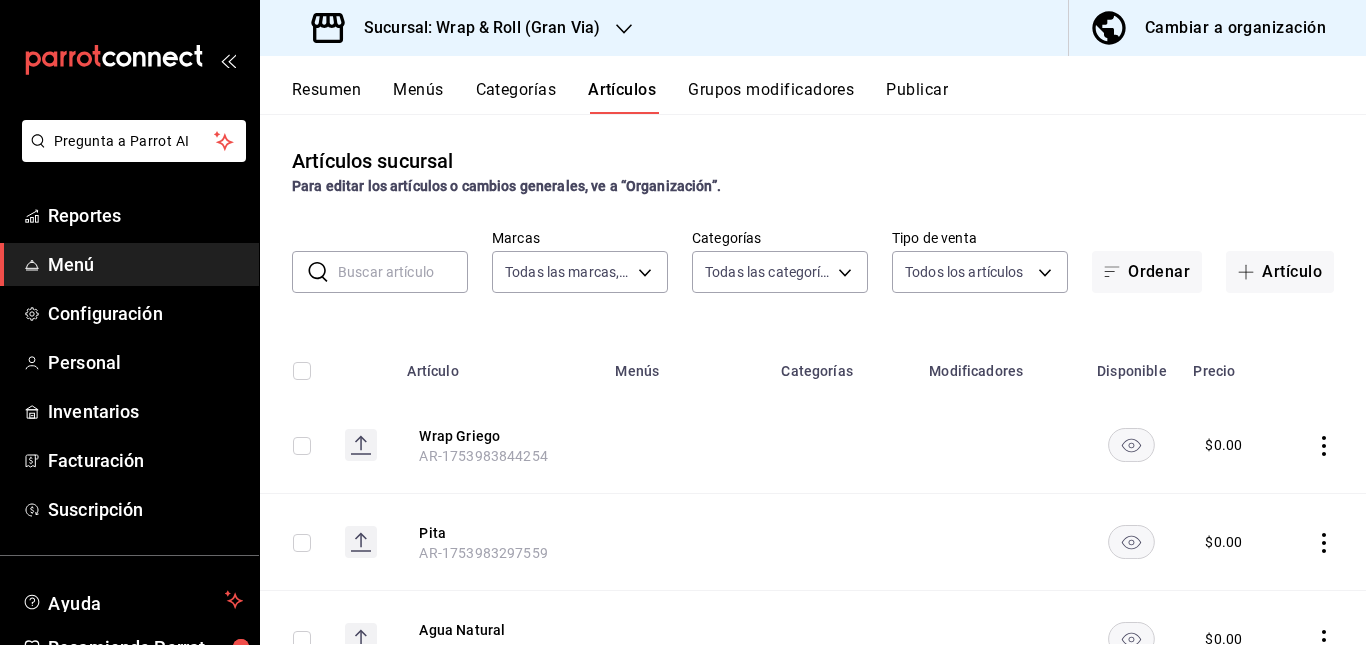 click on "Resumen Menús Categorías Artículos Grupos modificadores Publicar" at bounding box center [813, 85] 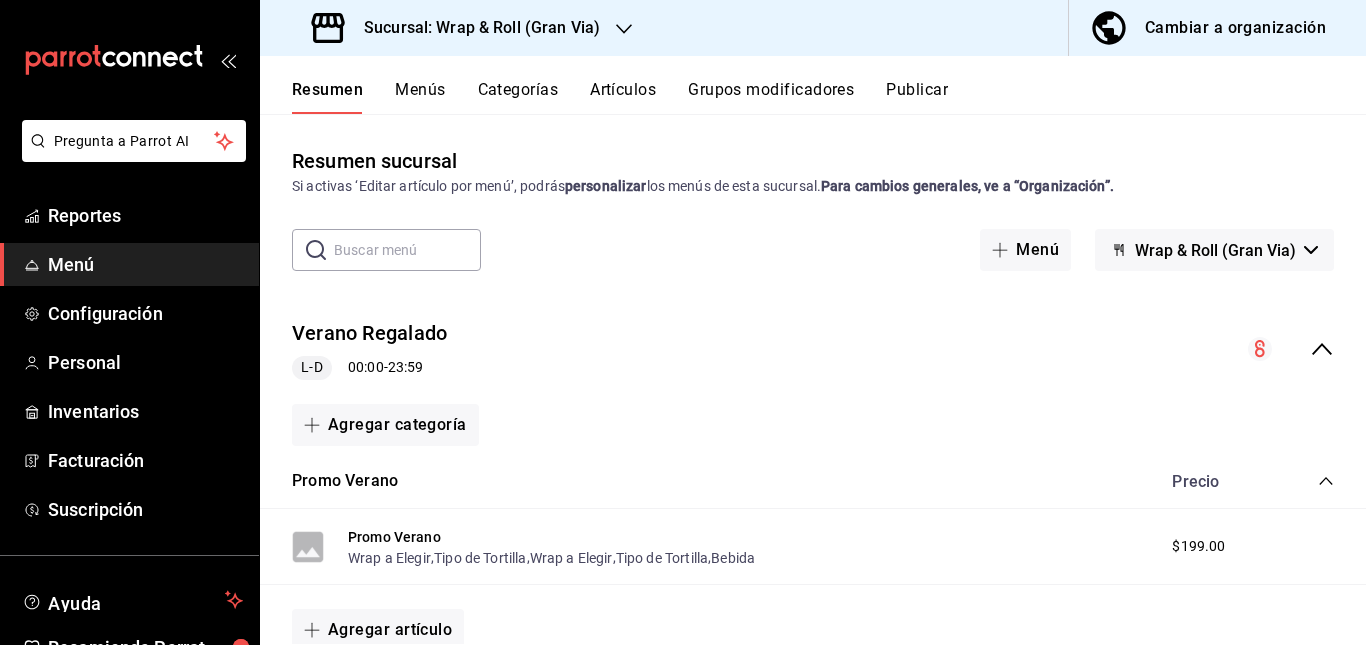 scroll, scrollTop: 748, scrollLeft: 0, axis: vertical 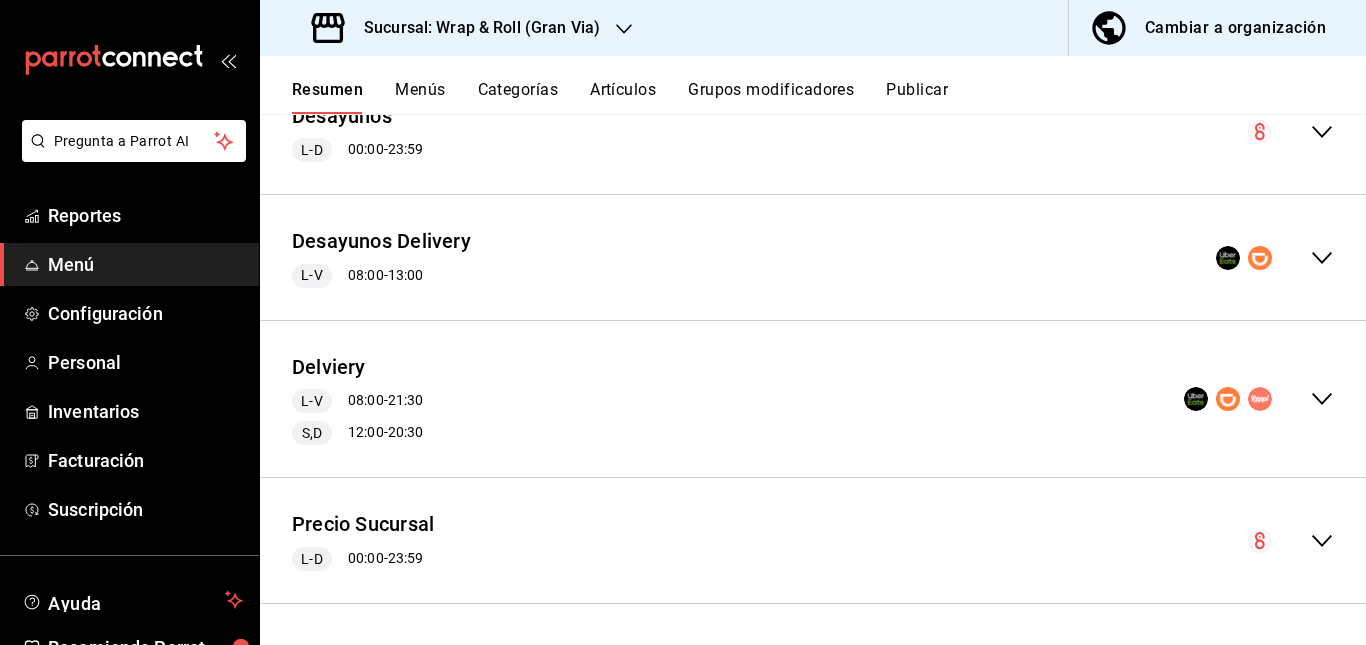 click on "Delviery L-V [TIME]  -  [TIME] S,D [TIME]  -  [TIME]" at bounding box center (813, 399) 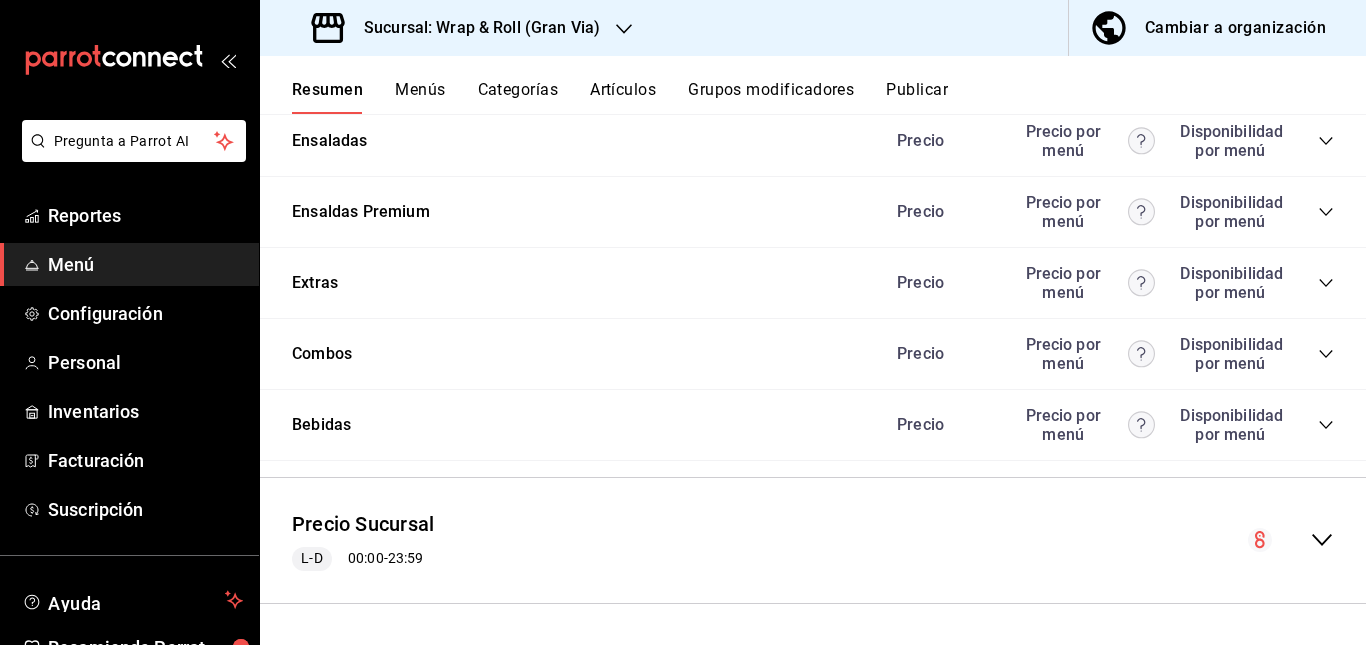 scroll, scrollTop: 2523, scrollLeft: 0, axis: vertical 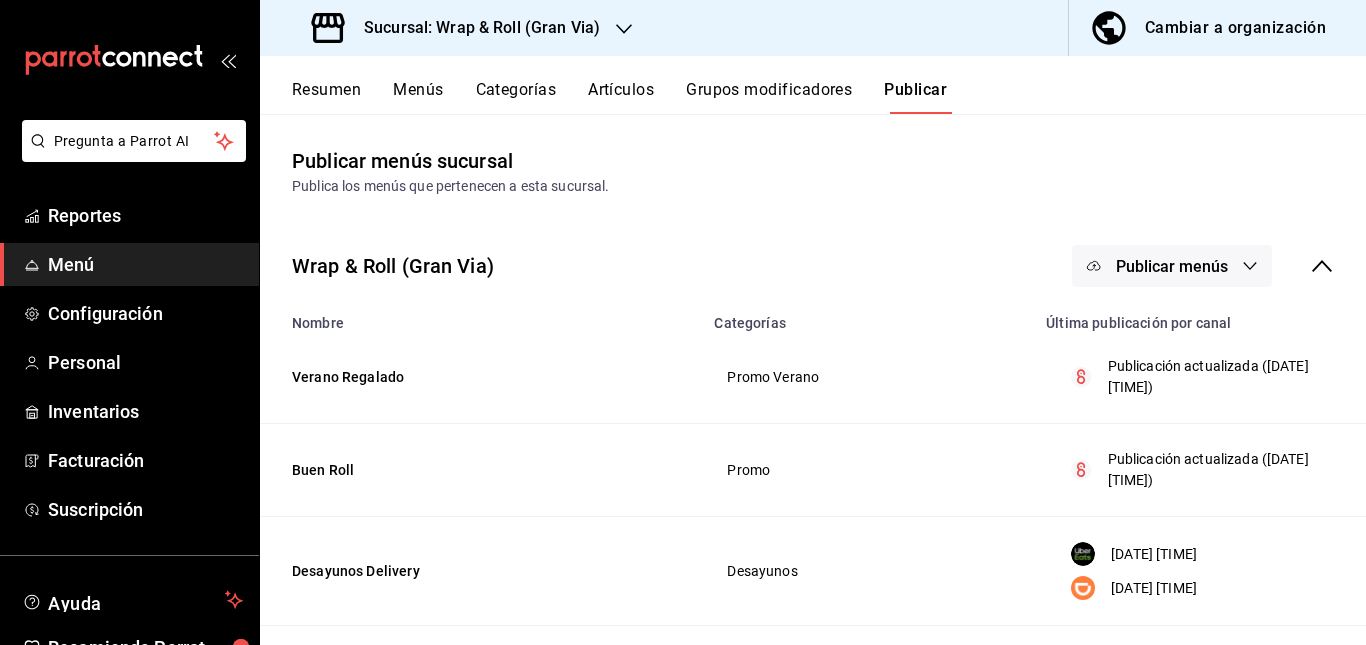 click on "Publicar menús" at bounding box center [1172, 266] 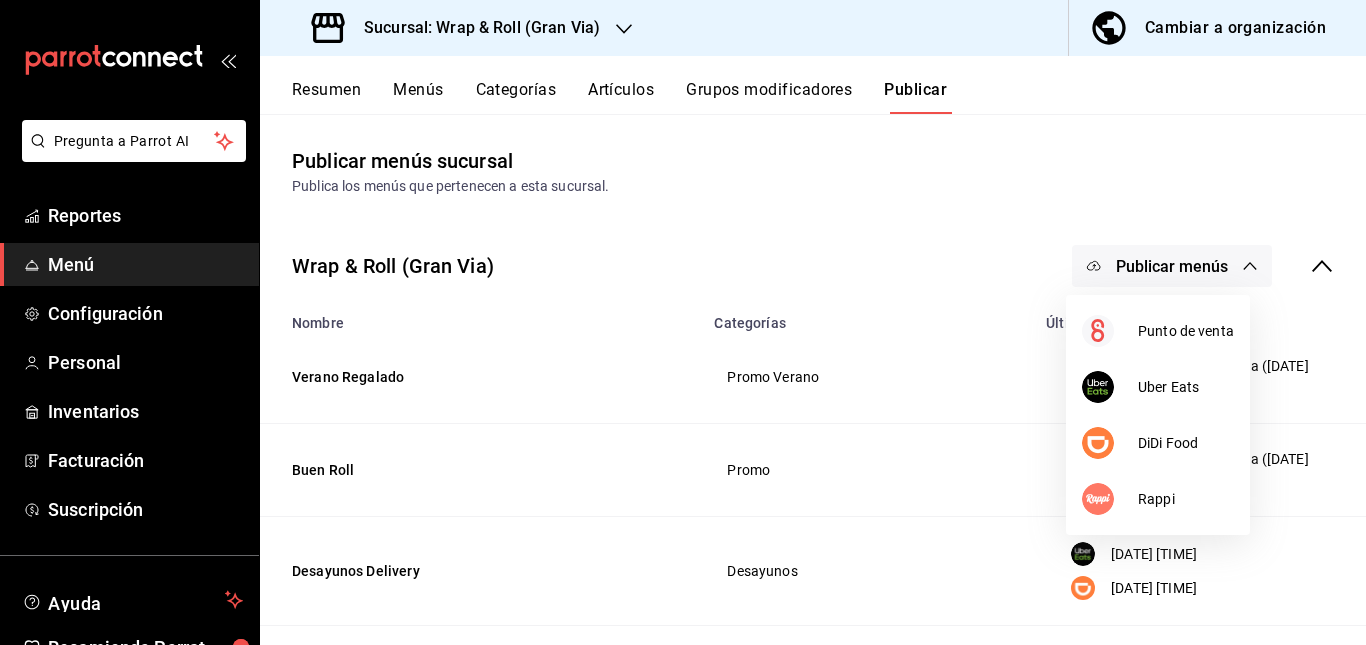 click at bounding box center [683, 322] 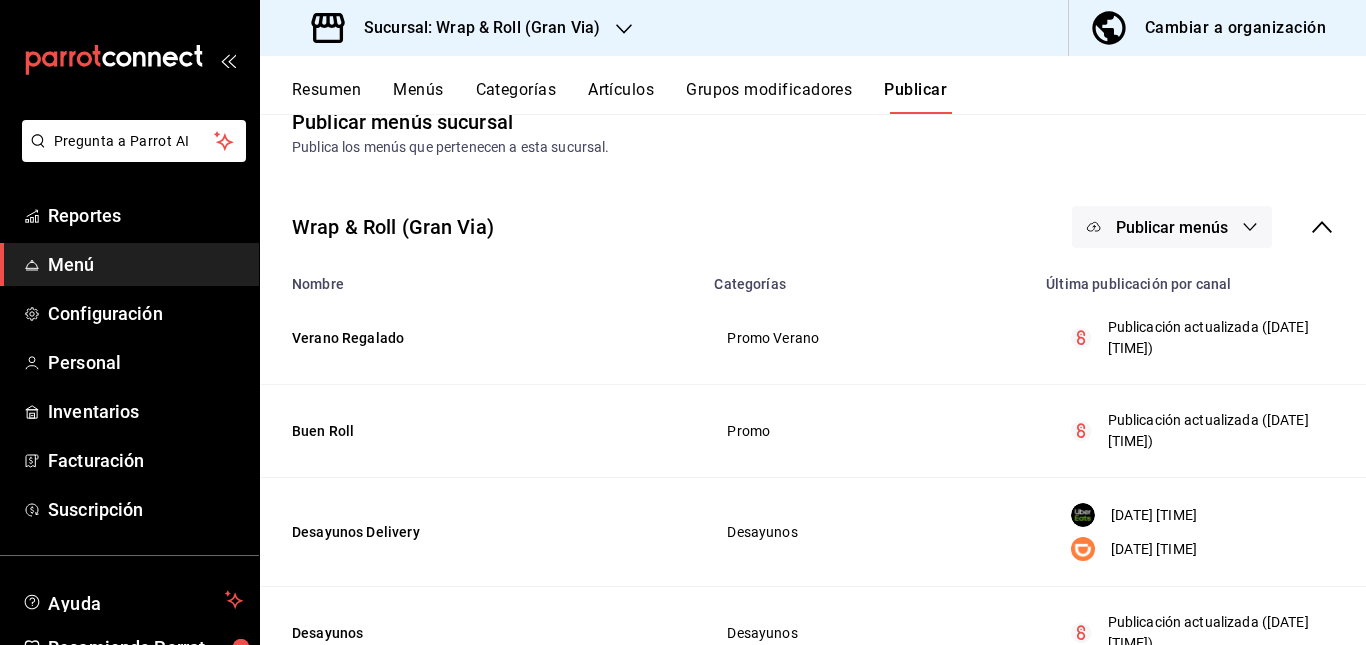 scroll, scrollTop: 38, scrollLeft: 0, axis: vertical 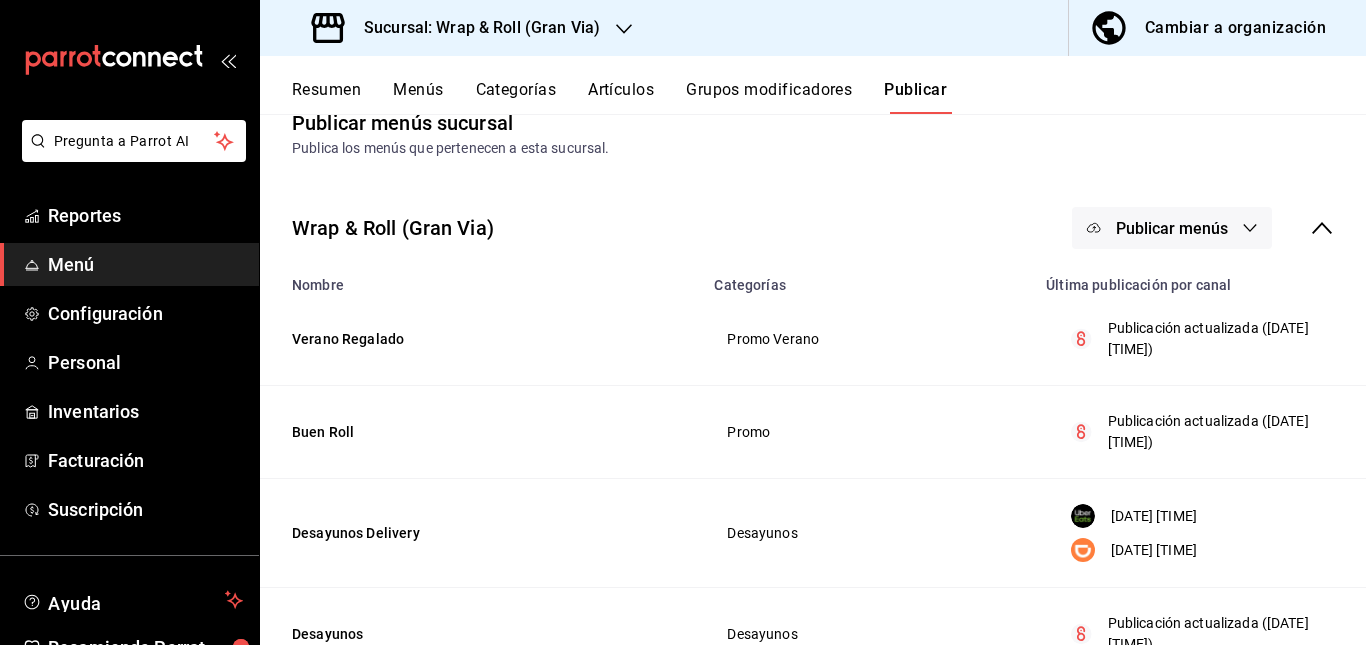 click on "Wrap & Roll (Gran Via) Publicar menús" at bounding box center [813, 228] 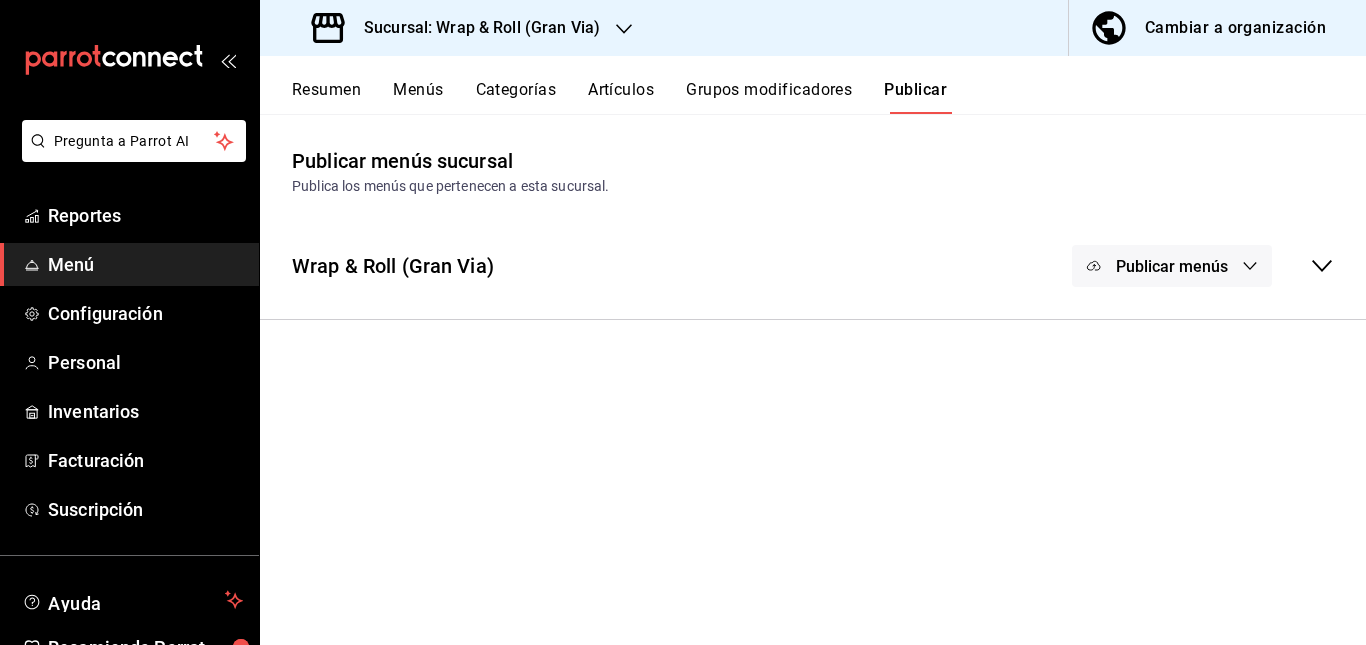 scroll, scrollTop: 0, scrollLeft: 0, axis: both 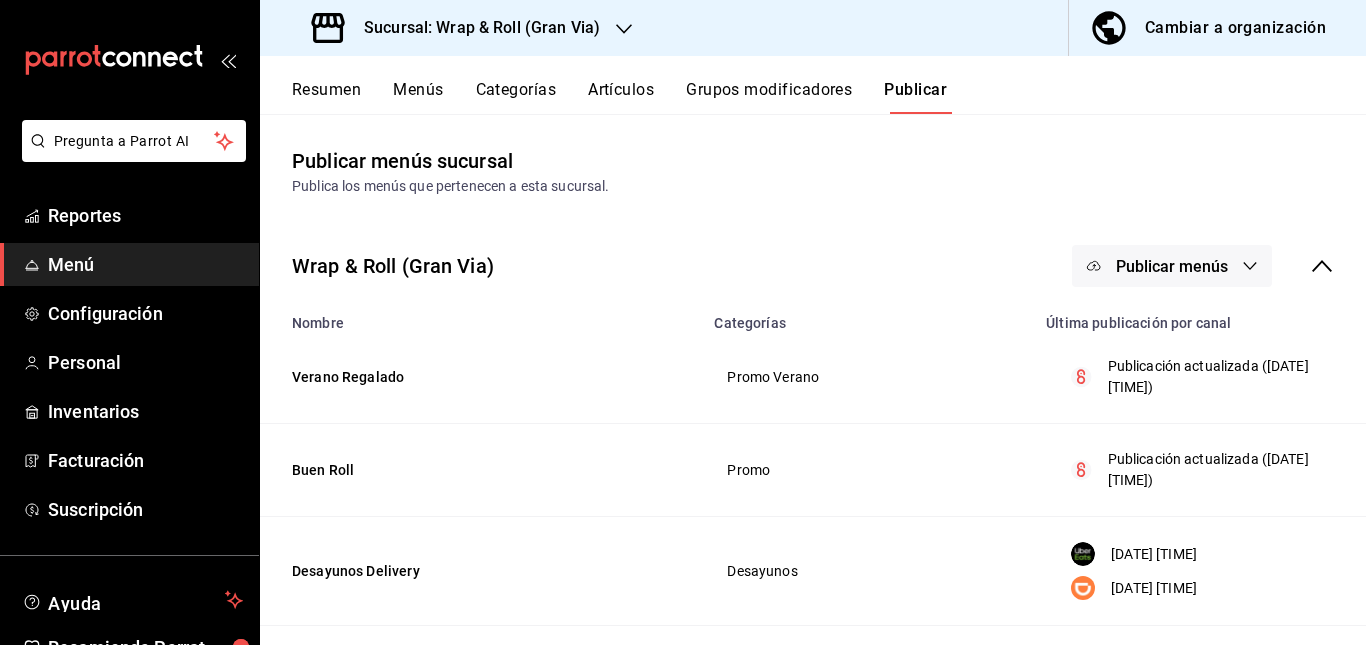 click on "Publicar menús" at bounding box center [1172, 266] 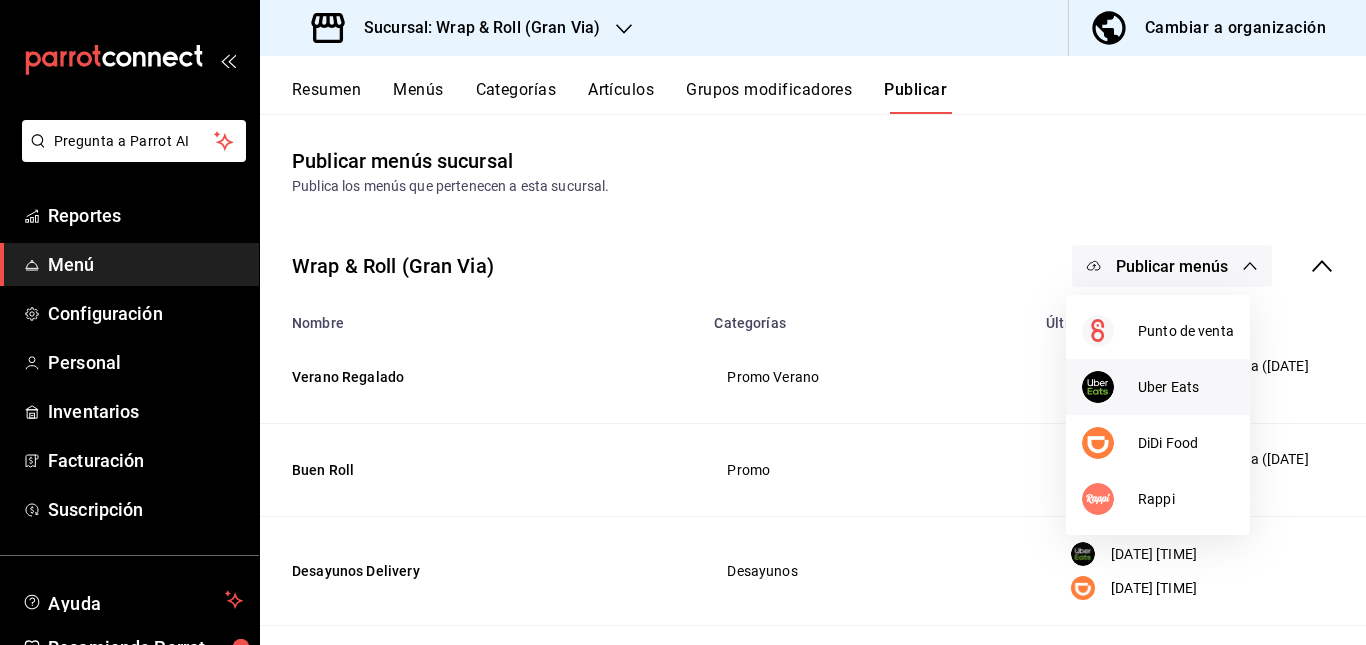 click at bounding box center [1110, 387] 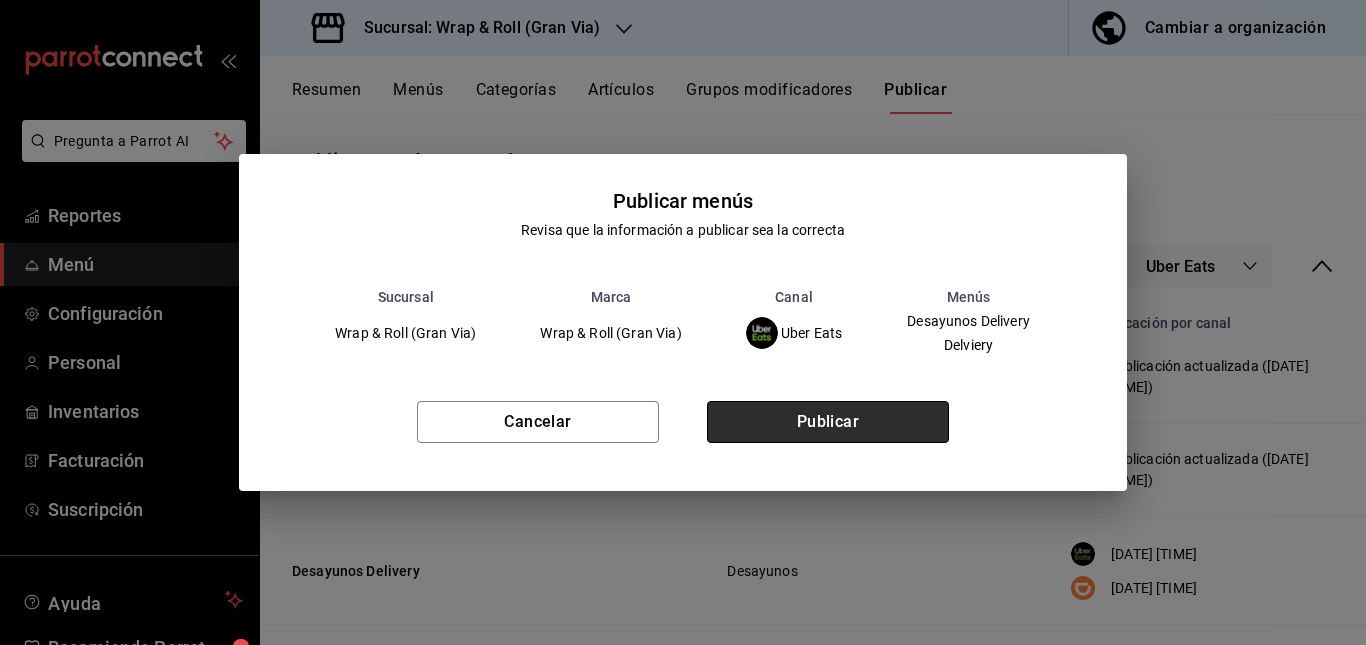 click on "Publicar" at bounding box center (828, 422) 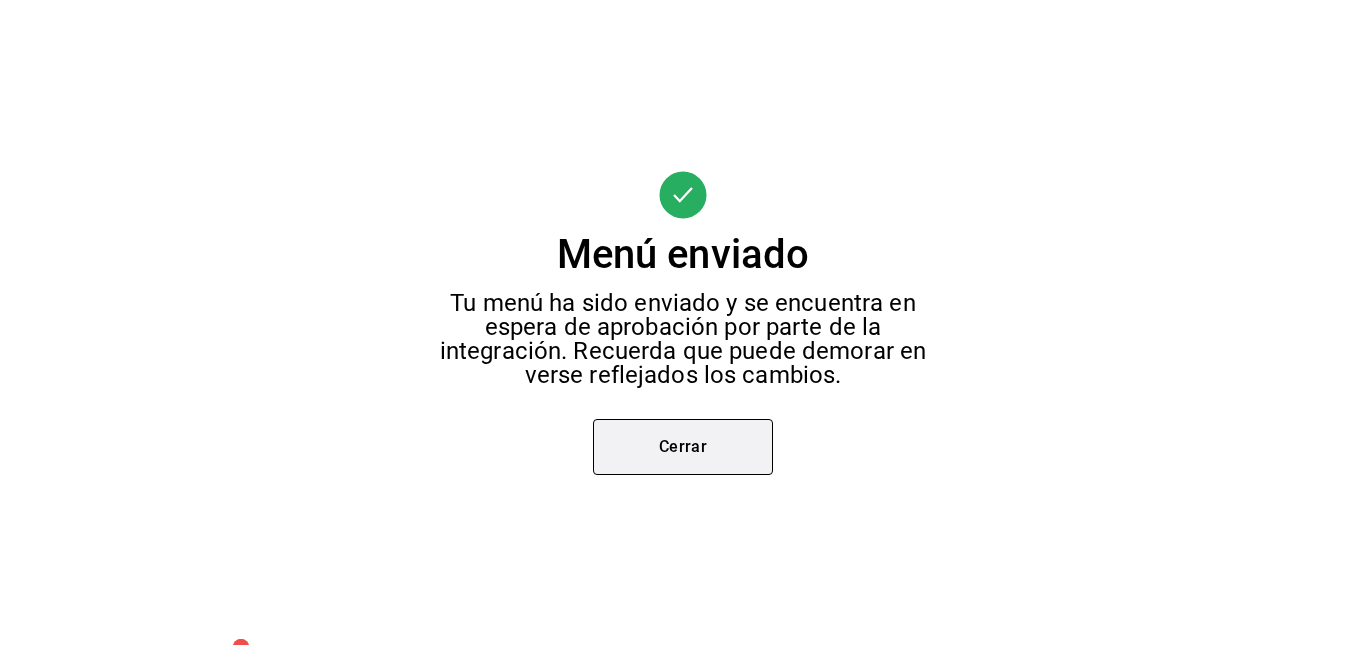 click on "Cerrar" at bounding box center [683, 447] 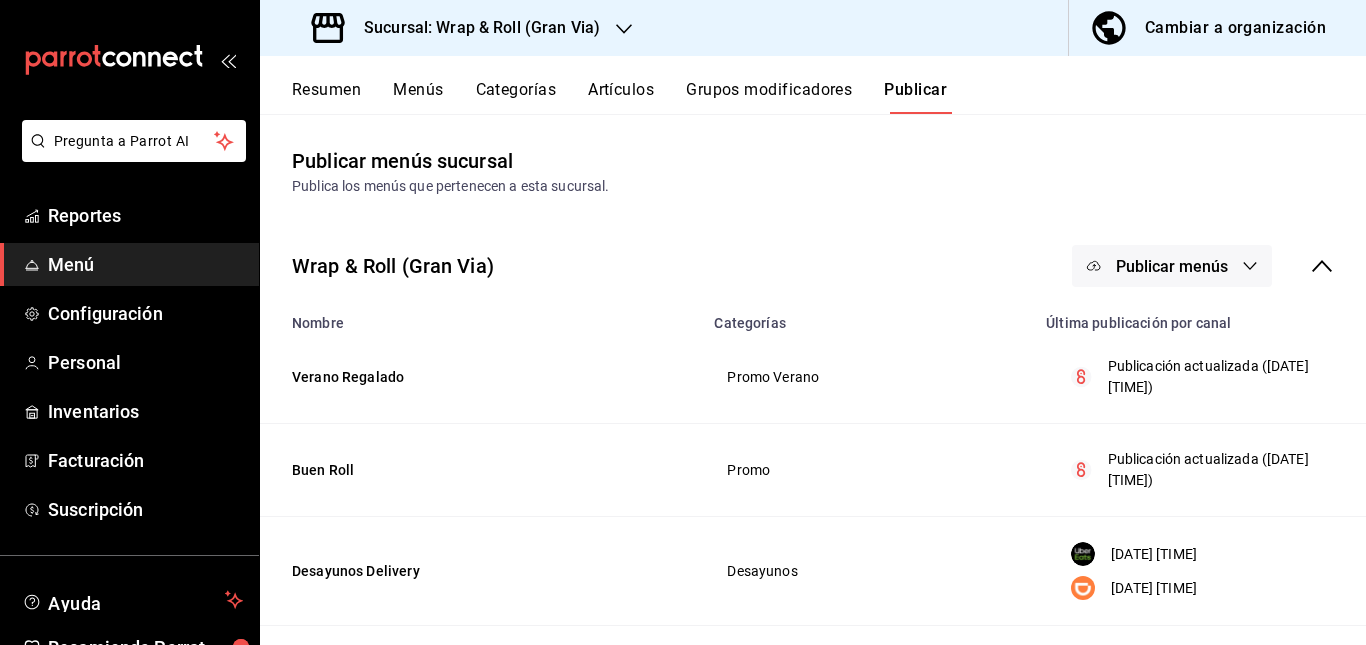 click on "Publicar menús" at bounding box center (1172, 266) 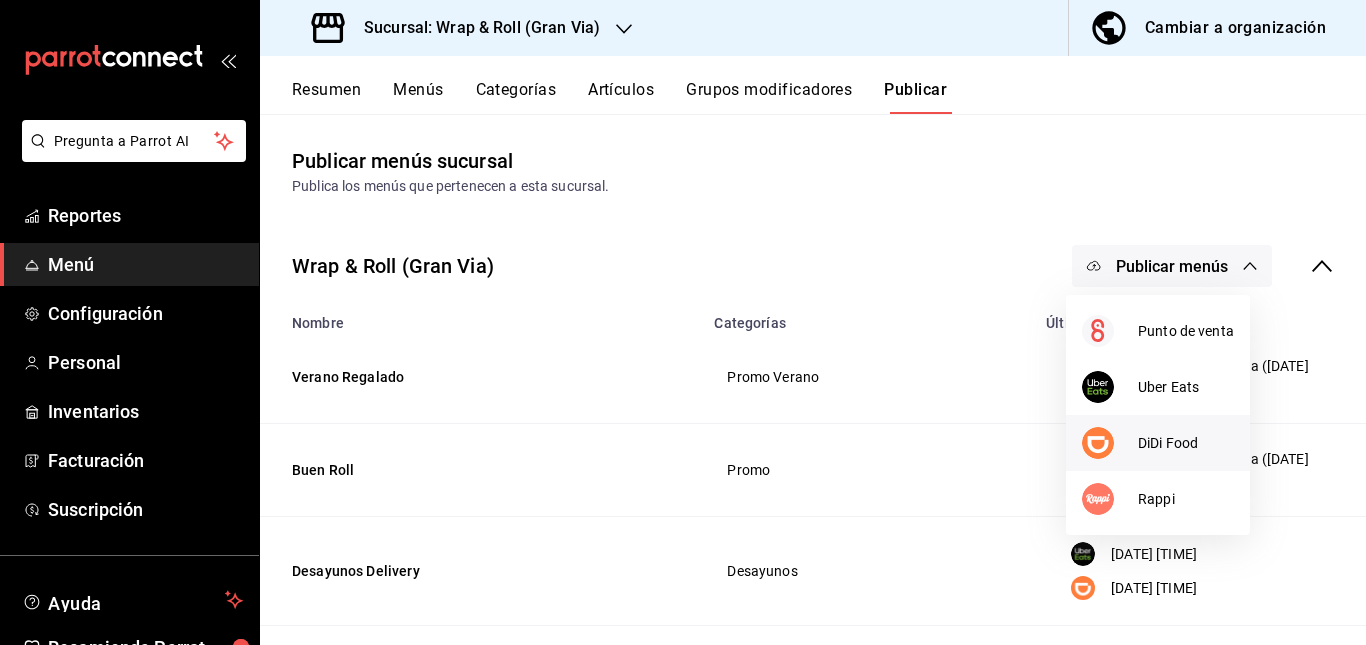 click at bounding box center [1110, 443] 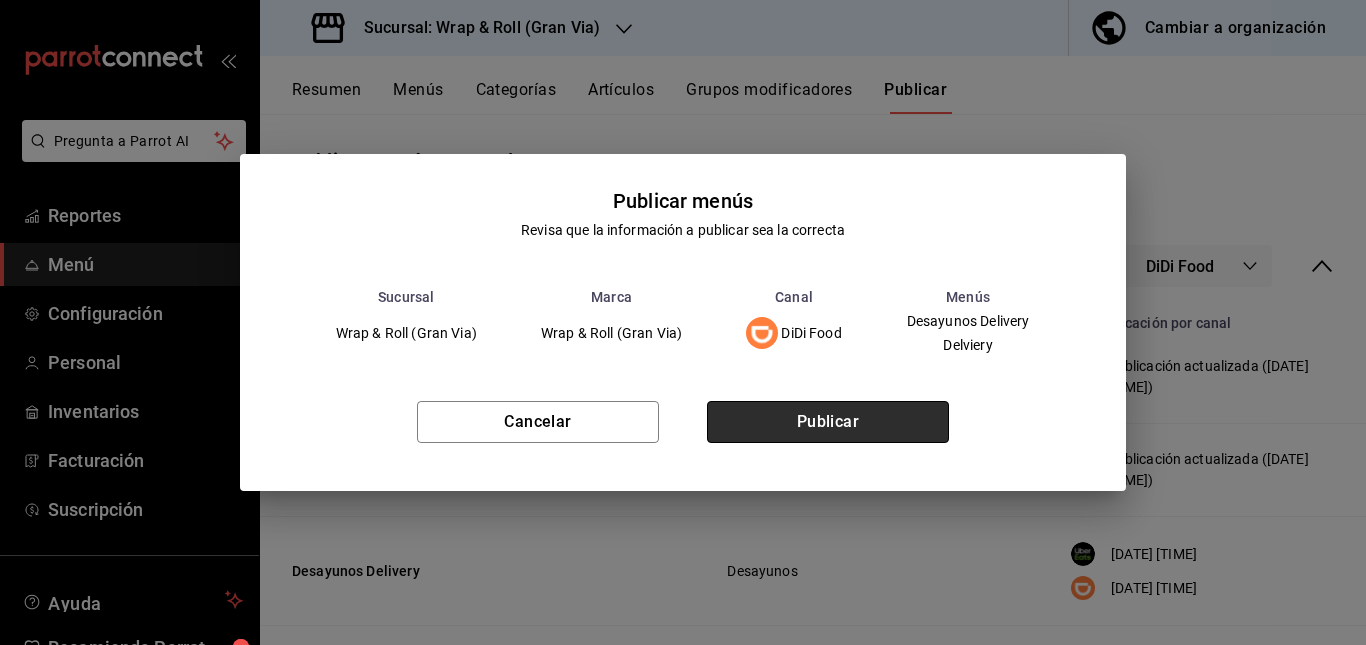 click on "Publicar" at bounding box center [828, 422] 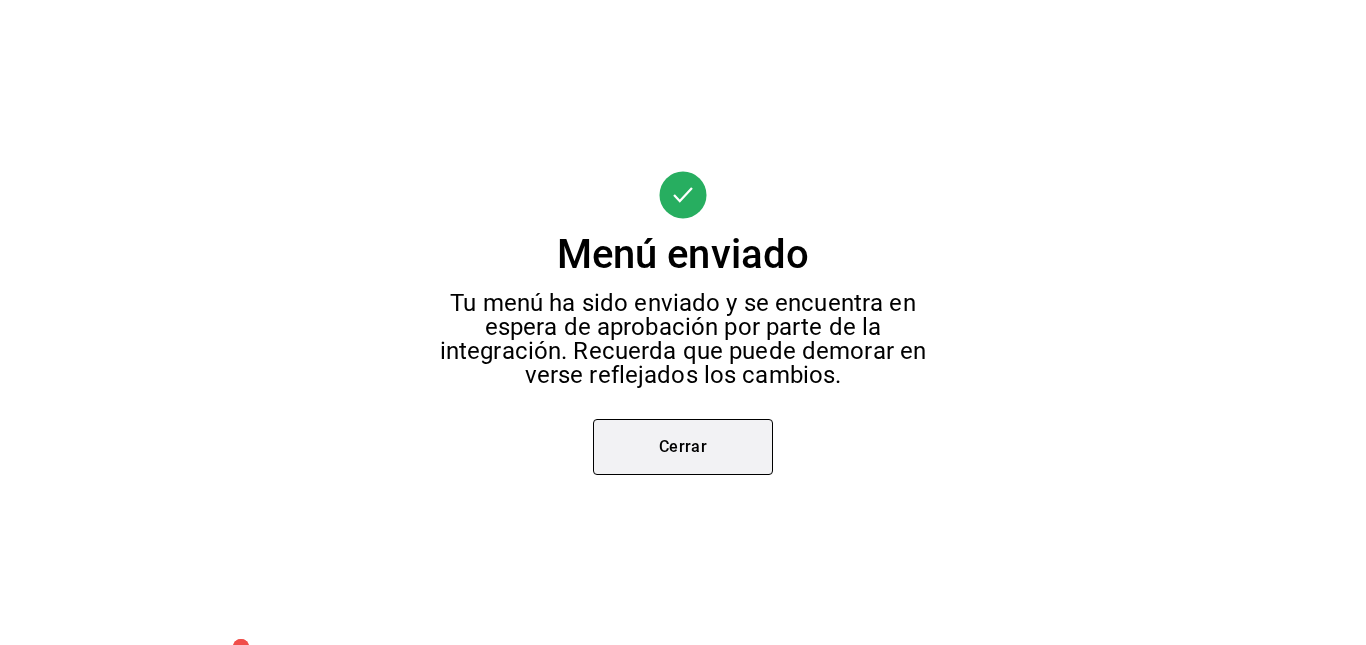 click on "Cerrar" at bounding box center (683, 447) 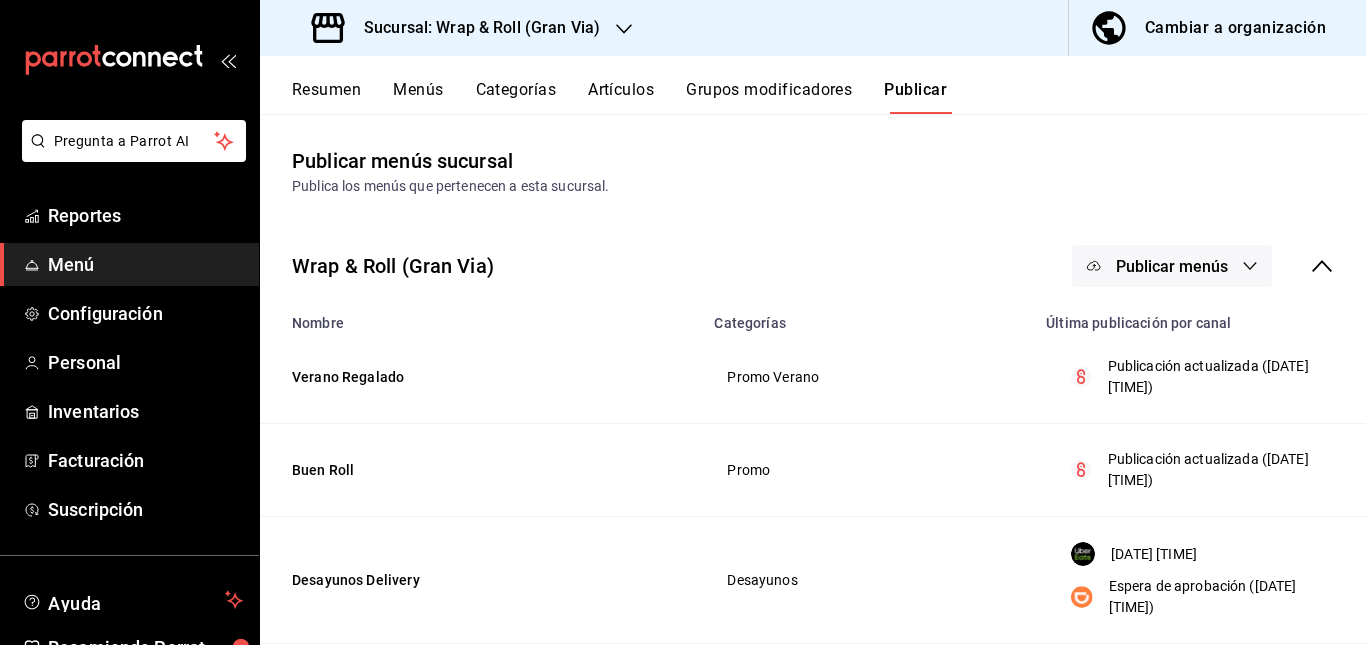 click on "Publicar menús" at bounding box center [1172, 266] 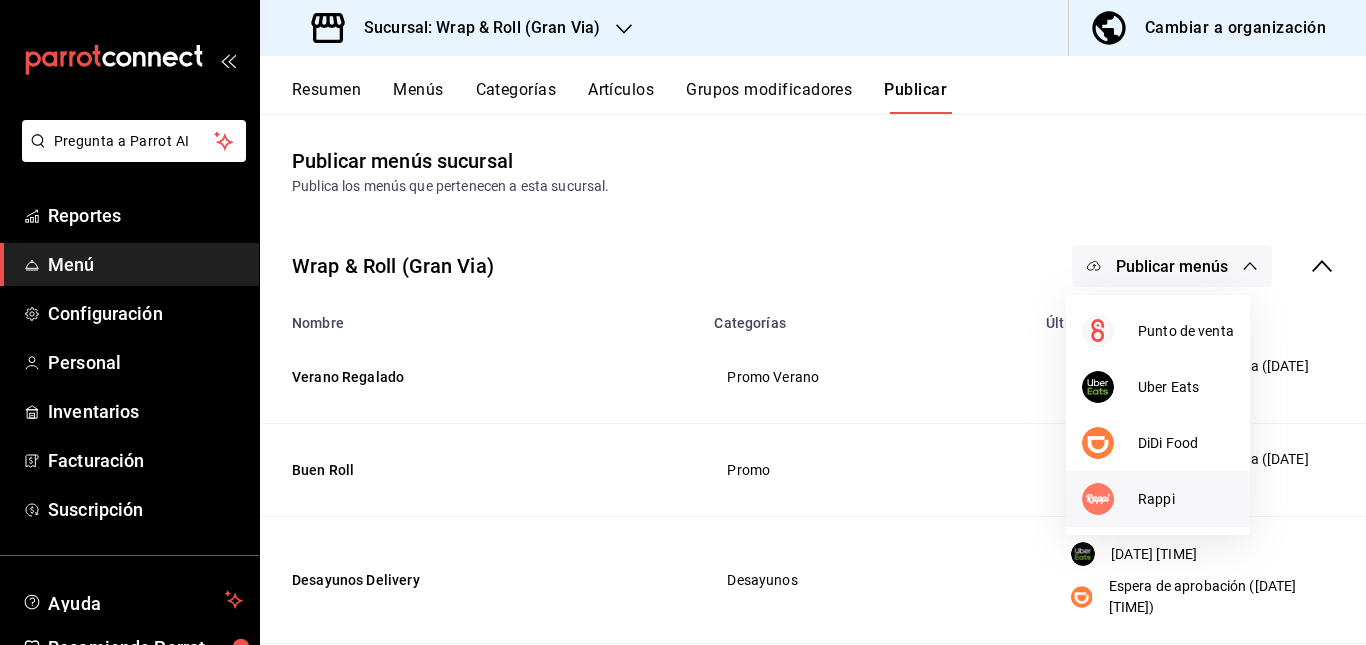 click on "Rappi" at bounding box center [1186, 499] 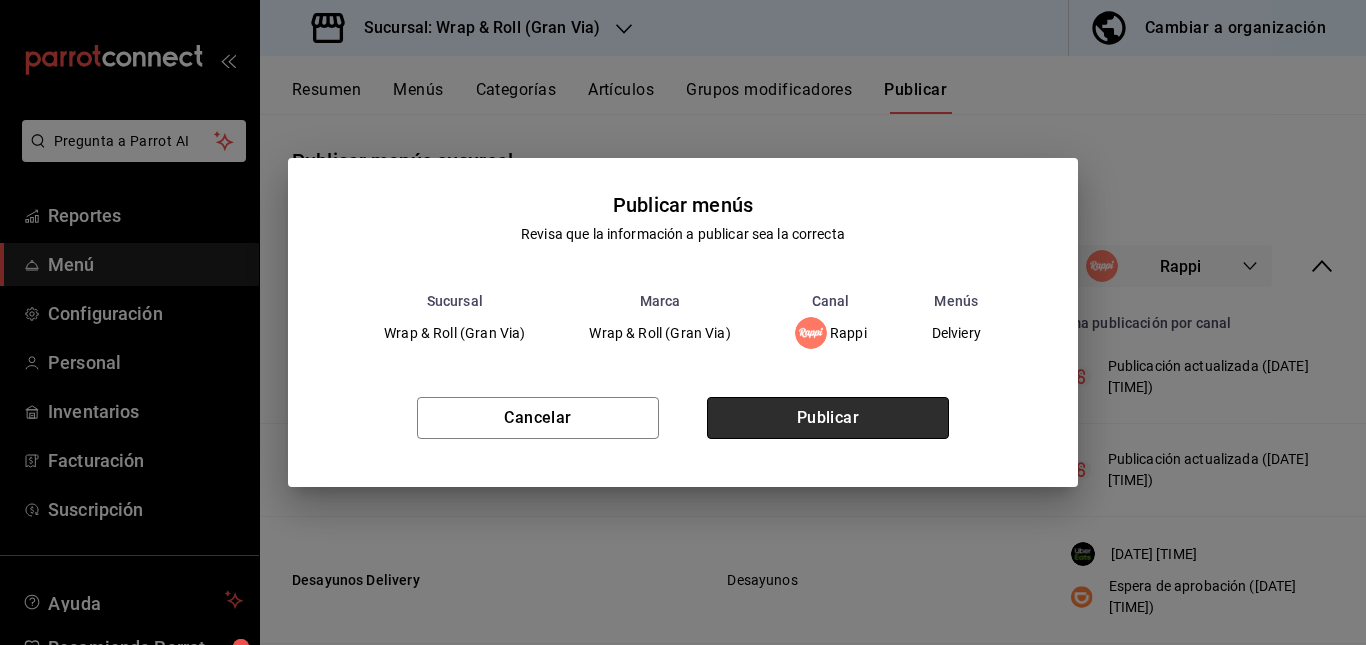 click on "Publicar" at bounding box center [828, 418] 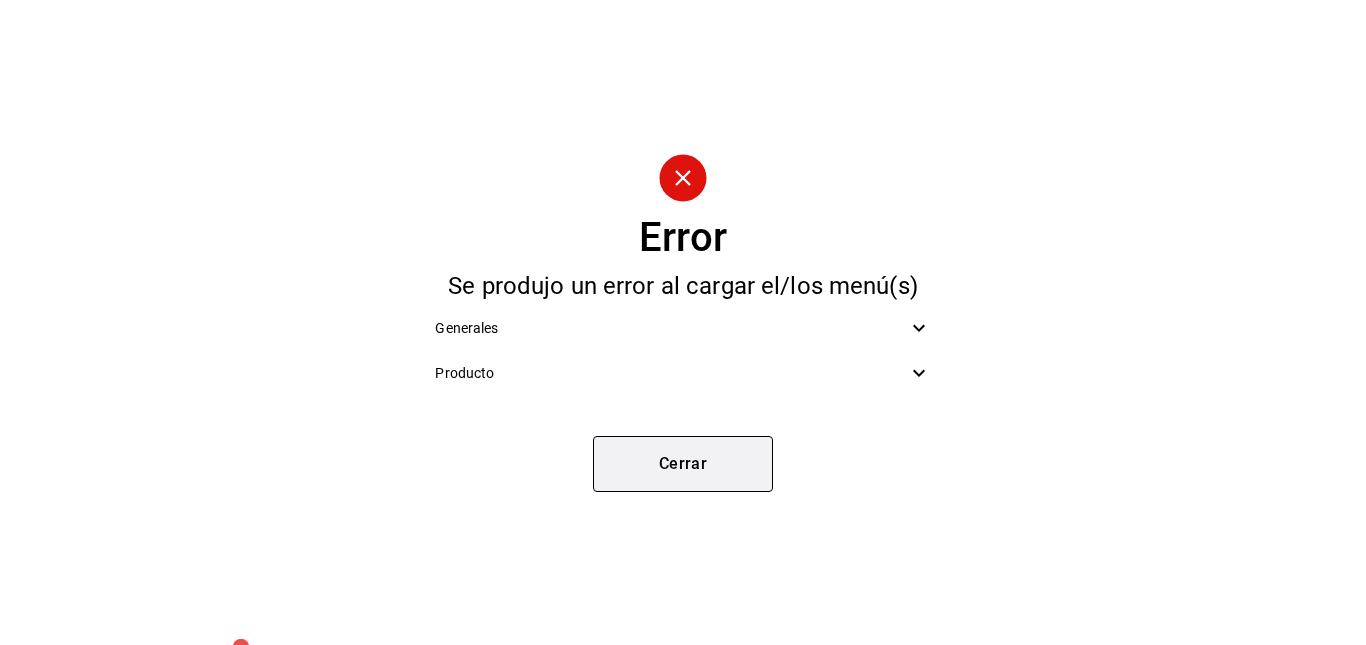 click on "Cerrar" at bounding box center (683, 464) 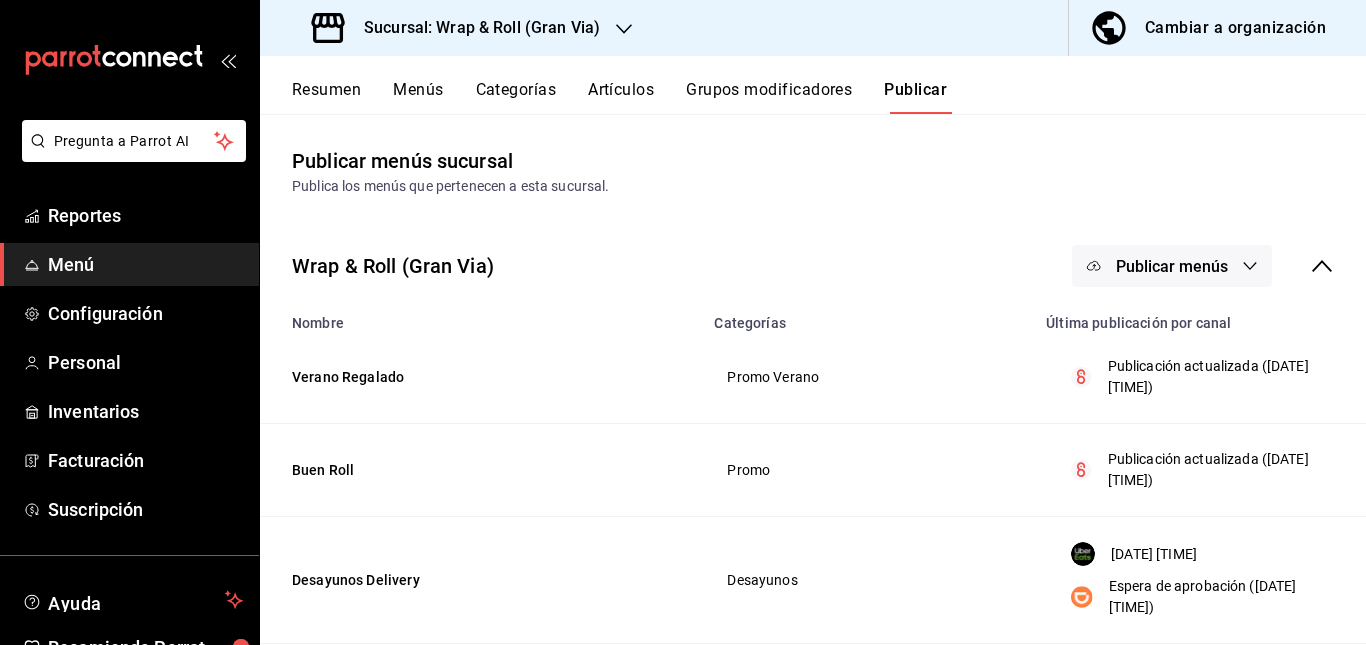 click on "Artículos" at bounding box center (621, 97) 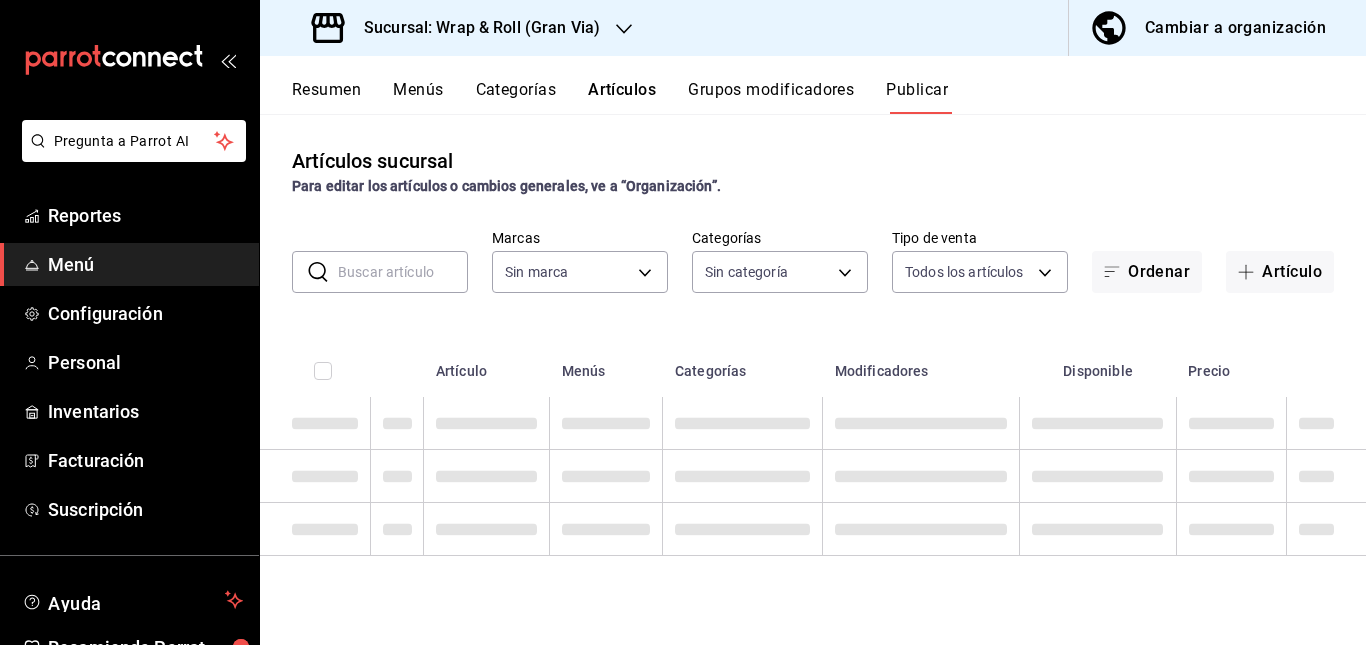 type on "3aa7178a-5c36-4a10-914b-422f32928323" 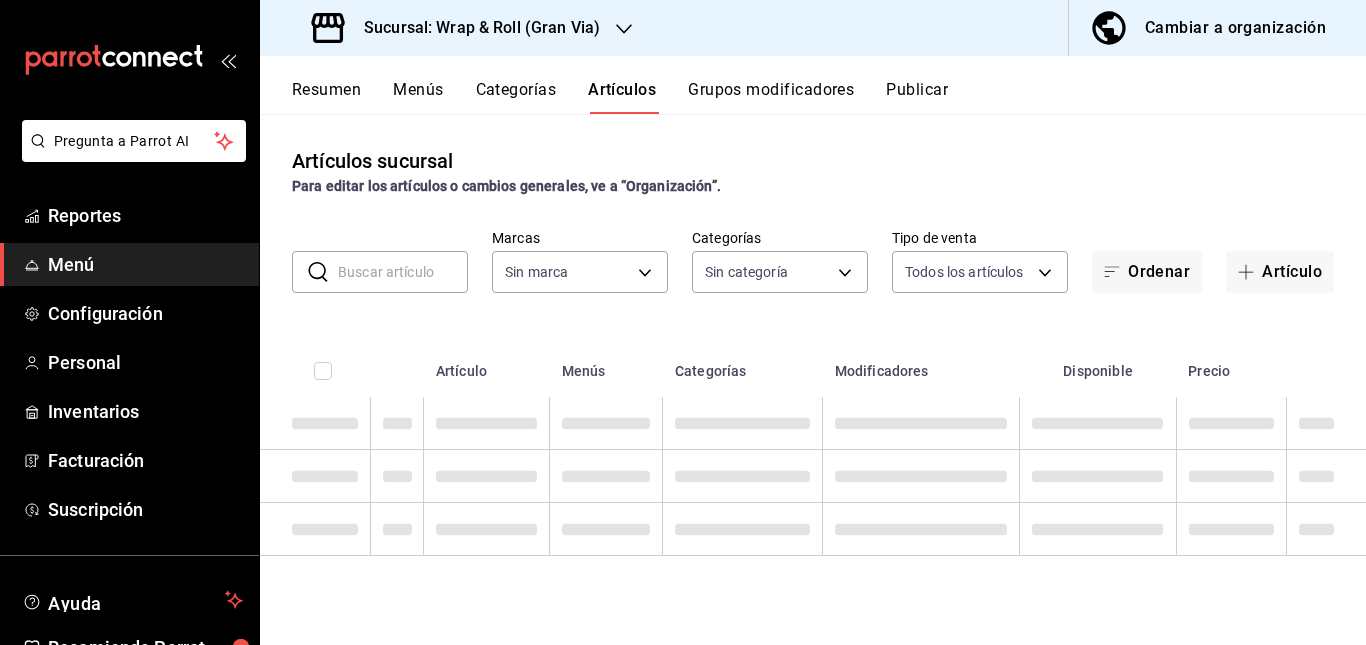 type 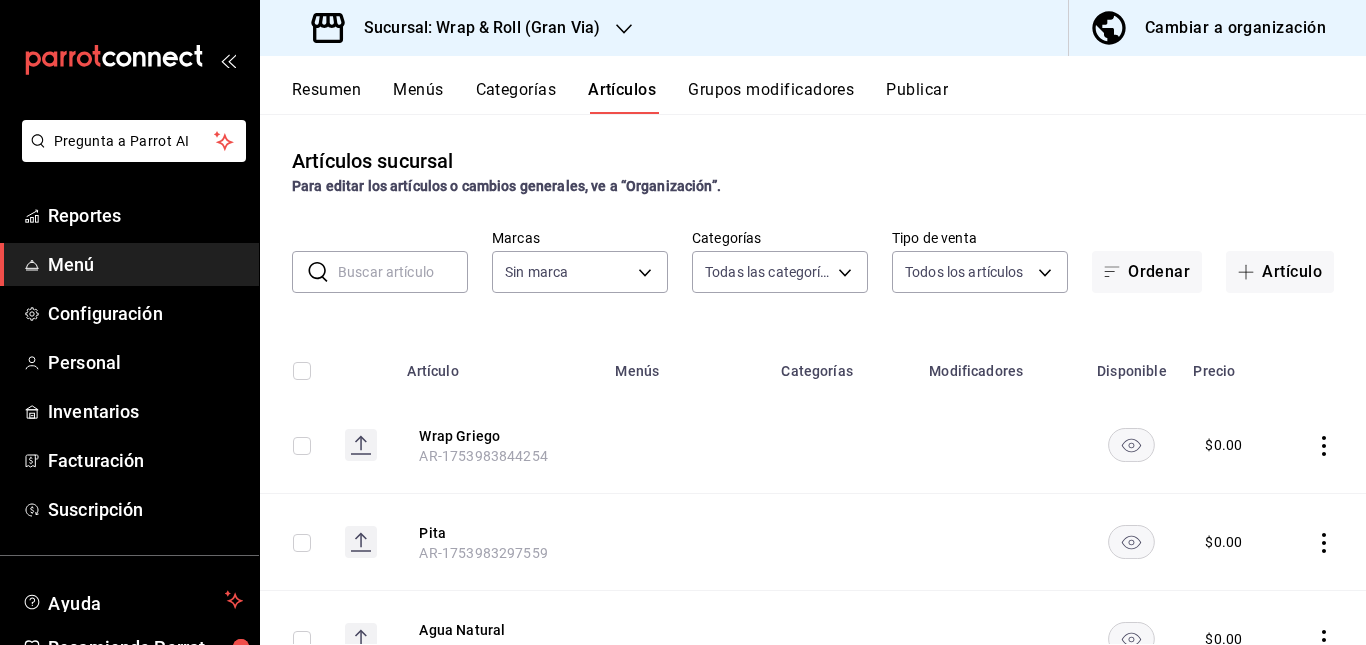 type on "781a389b-cc98-4a88-952c-717bf7d10335,4e032624-1709-4541-9167-c9eae0ea9c79,8f61f7fd-2d53-437f-b95b-3385e7ff48c5,e34de4dc-5366-433f-83b9-af4a8f6be2ff,25f49f64-46b6-4d59-9214-5542519a5e40,0e0fdec3-d802-4b1d-bf21-32a1cba0465b,05673cf6-7c60-498b-94ab-49c543f2ae99,1b3cd553-504c-49b3-a482-405d8141d644,610bbebd-5770-4bff-962b-06150dd2c6bb,df180518-8dc0-4648-a854-ac37d10c340a,4d3a9e9f-1d8b-49ea-a6be-e2543b1ac37e,313204e8-f157-4796-96d2-c7c96b65142d,13a803b4-c6bb-4a39-a454-1f976fbd6e13,de5621ef-ac6e-4bbe-b87a-3ebbaa318098,2082d0ec-237c-437c-af0e-e35c2a0b7ff8,1bac3022-913f-46ec-a731-c087cbaaad1b" 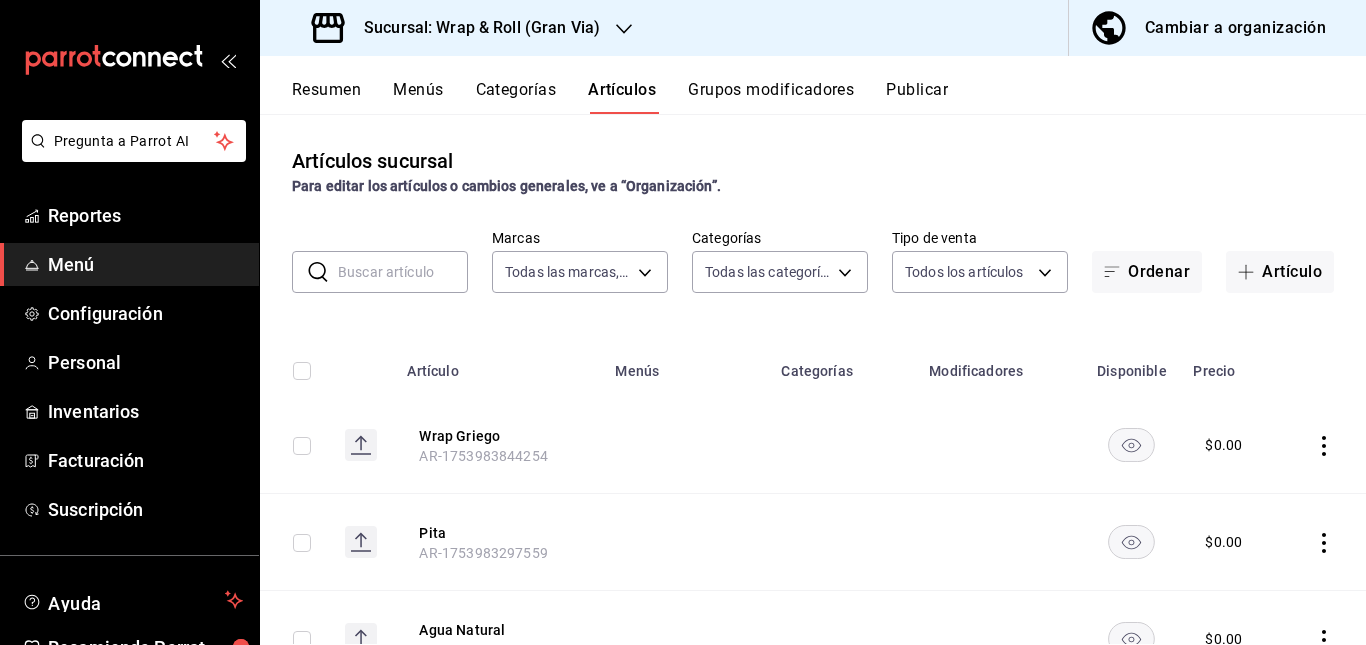 click at bounding box center [403, 272] 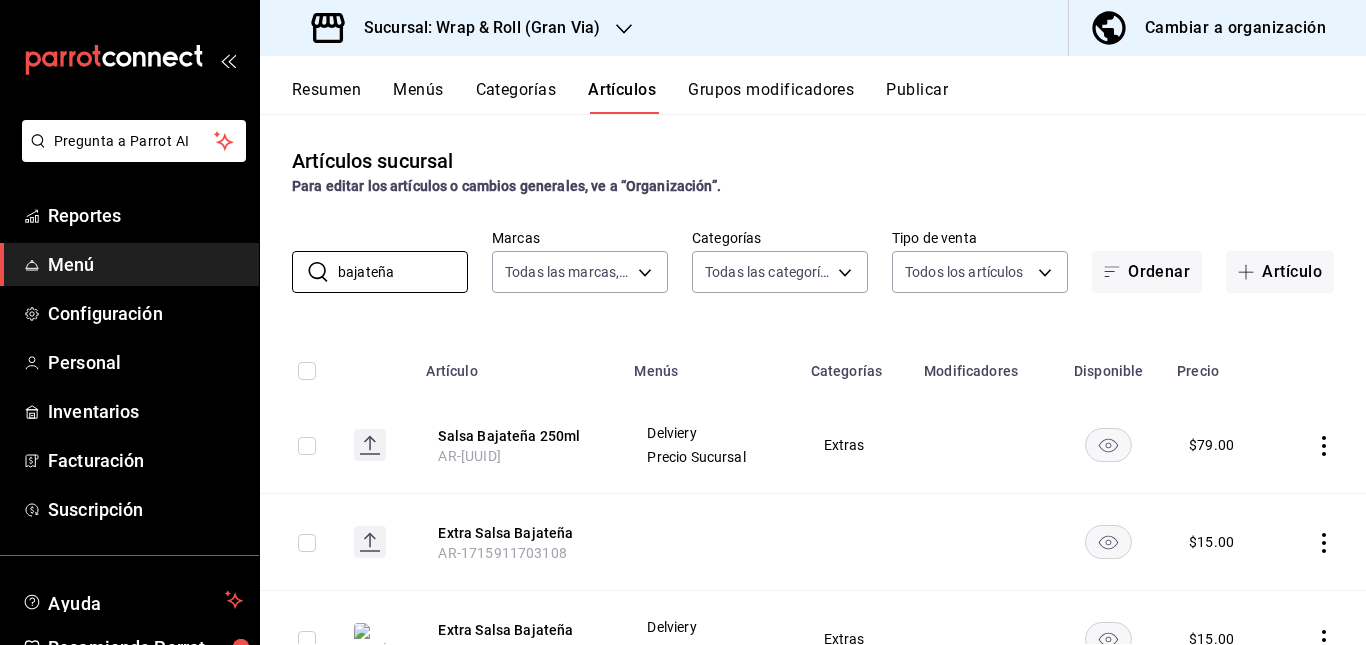 scroll, scrollTop: 91, scrollLeft: 0, axis: vertical 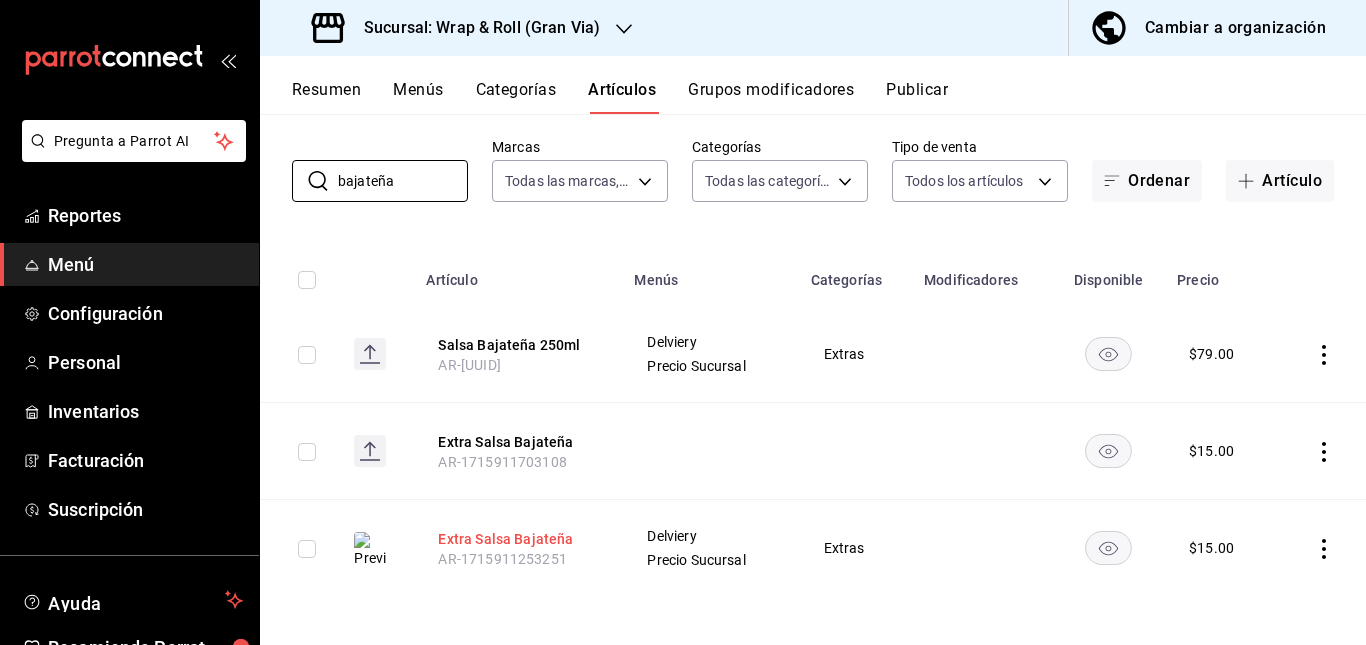 type on "bajateña" 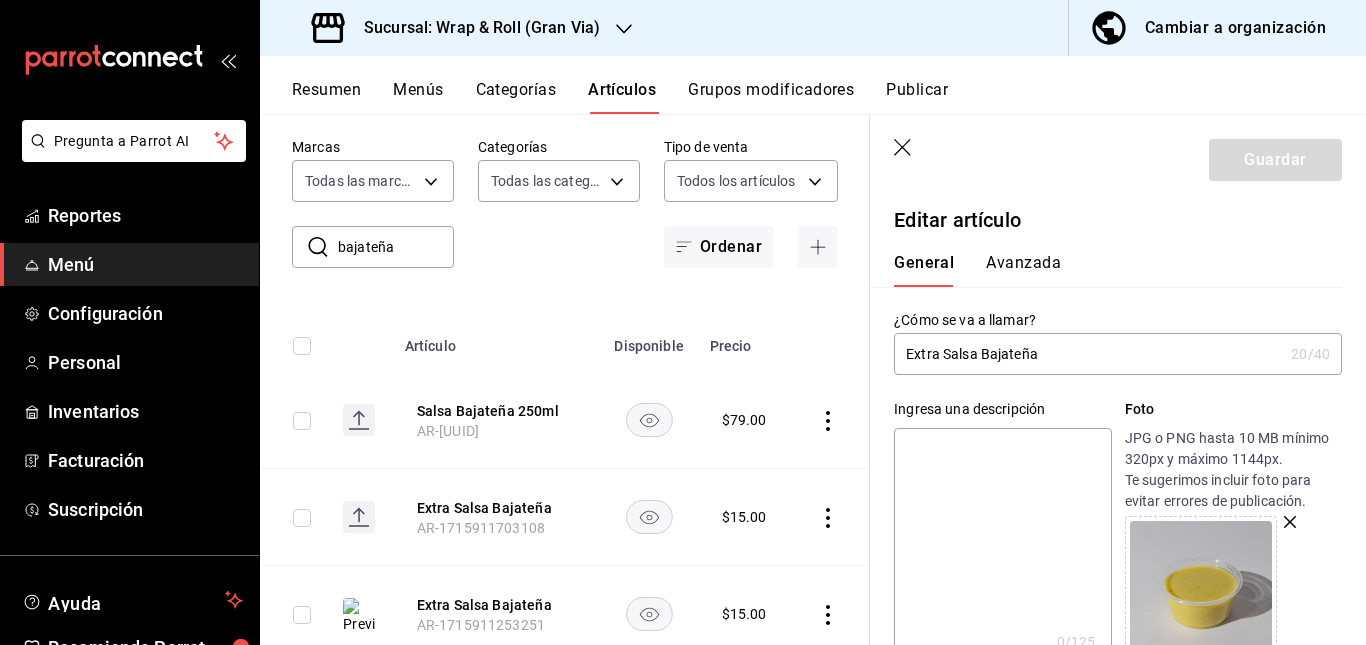 click at bounding box center (1002, 548) 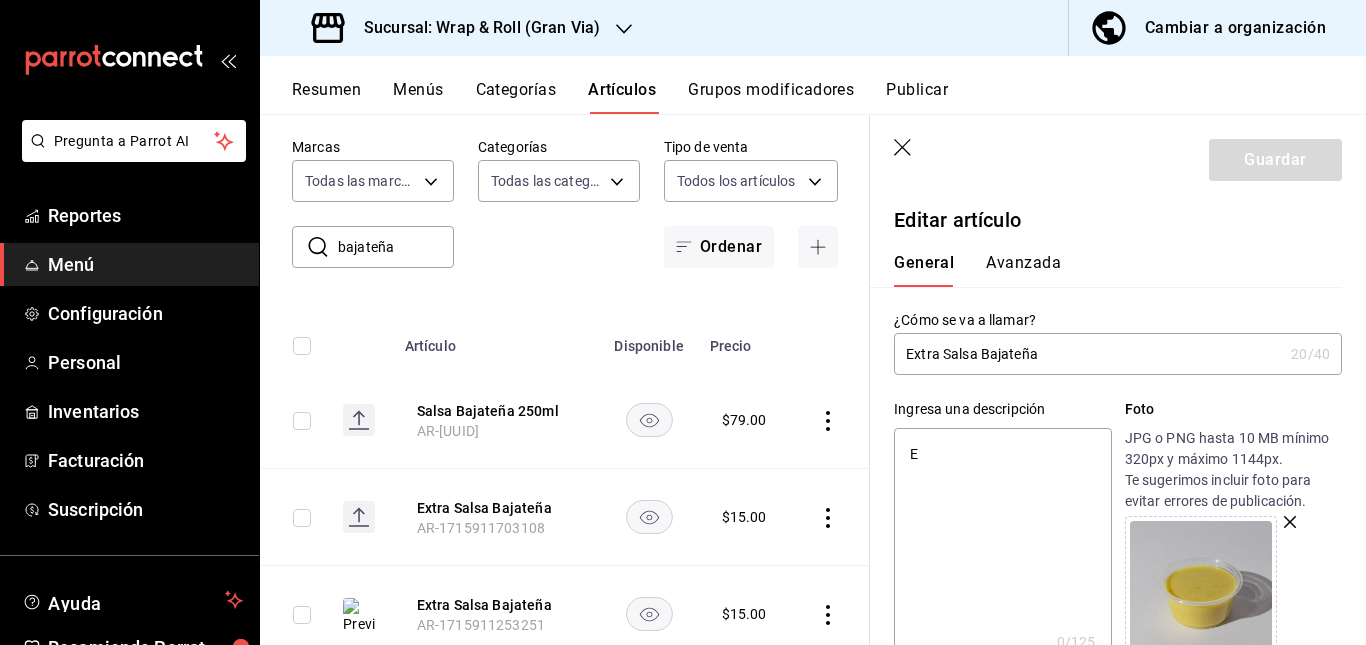 type on "x" 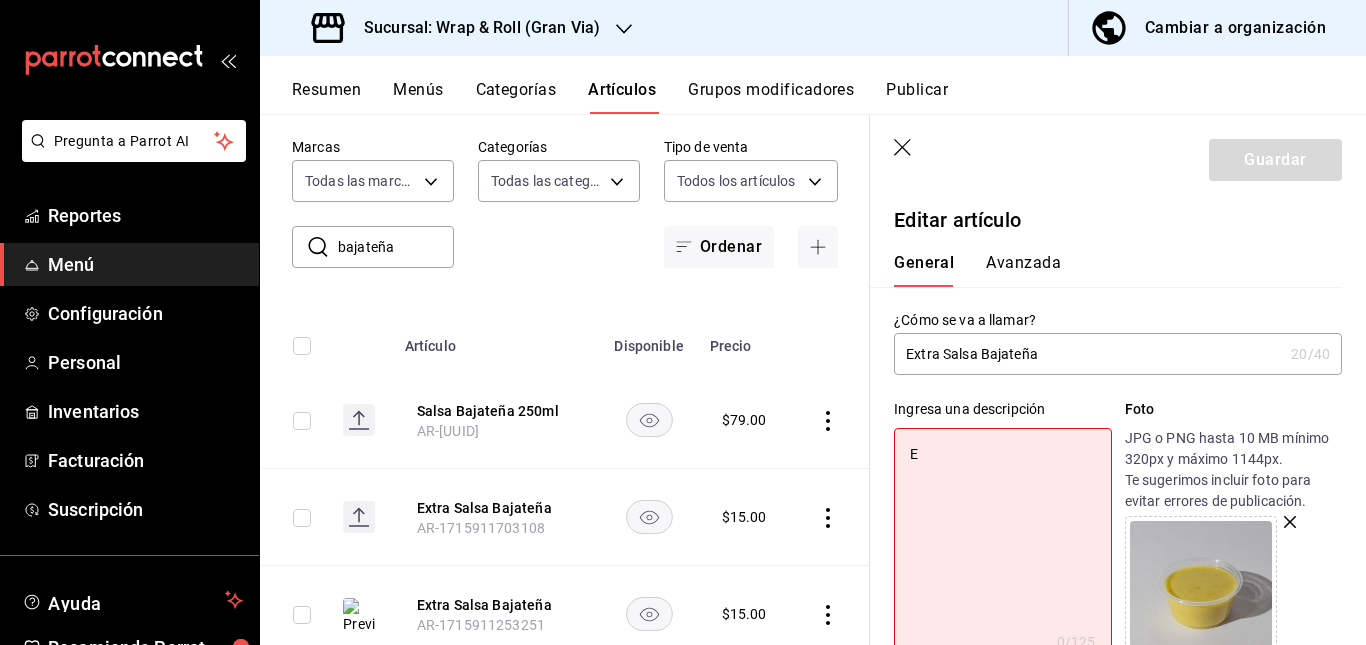 type on "Ex" 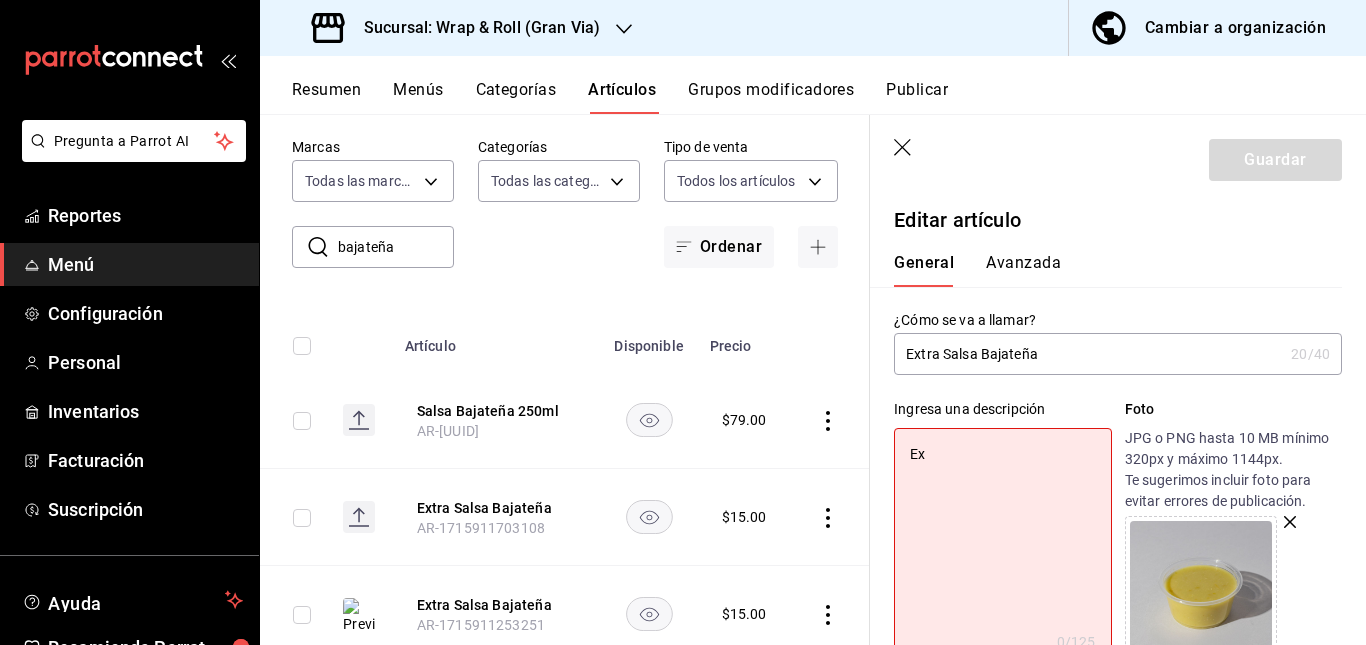 type on "x" 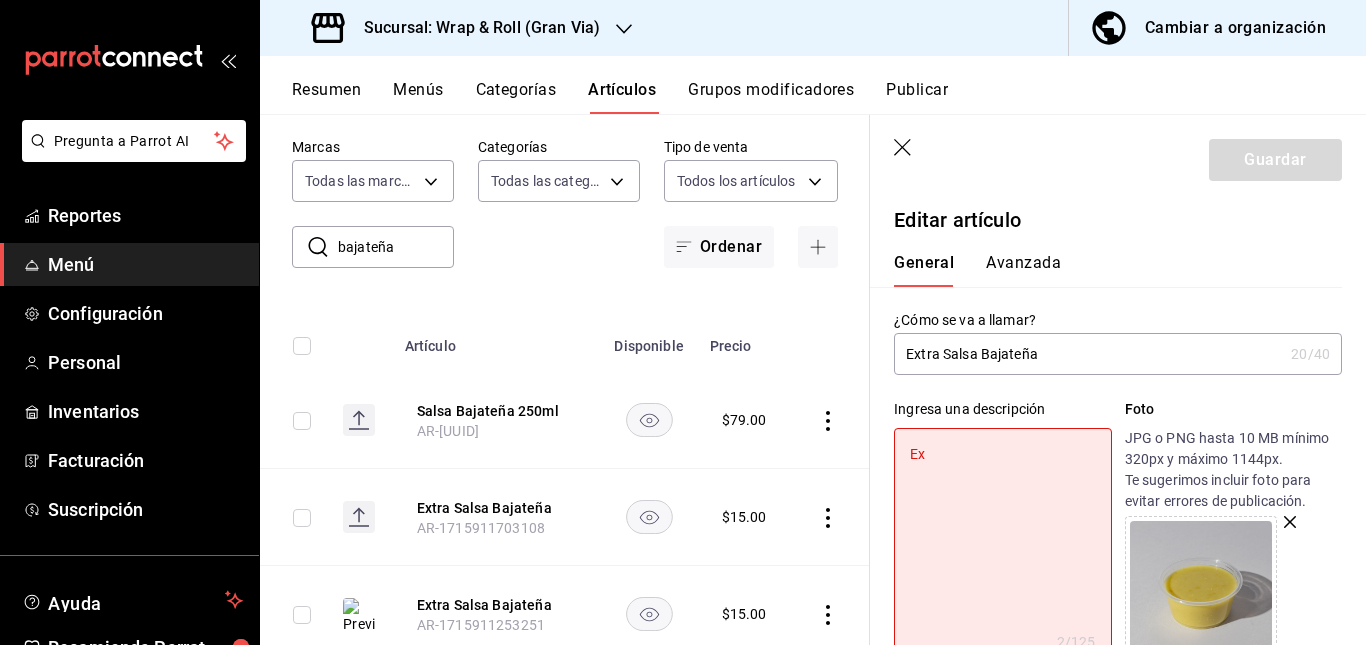 type on "Ext" 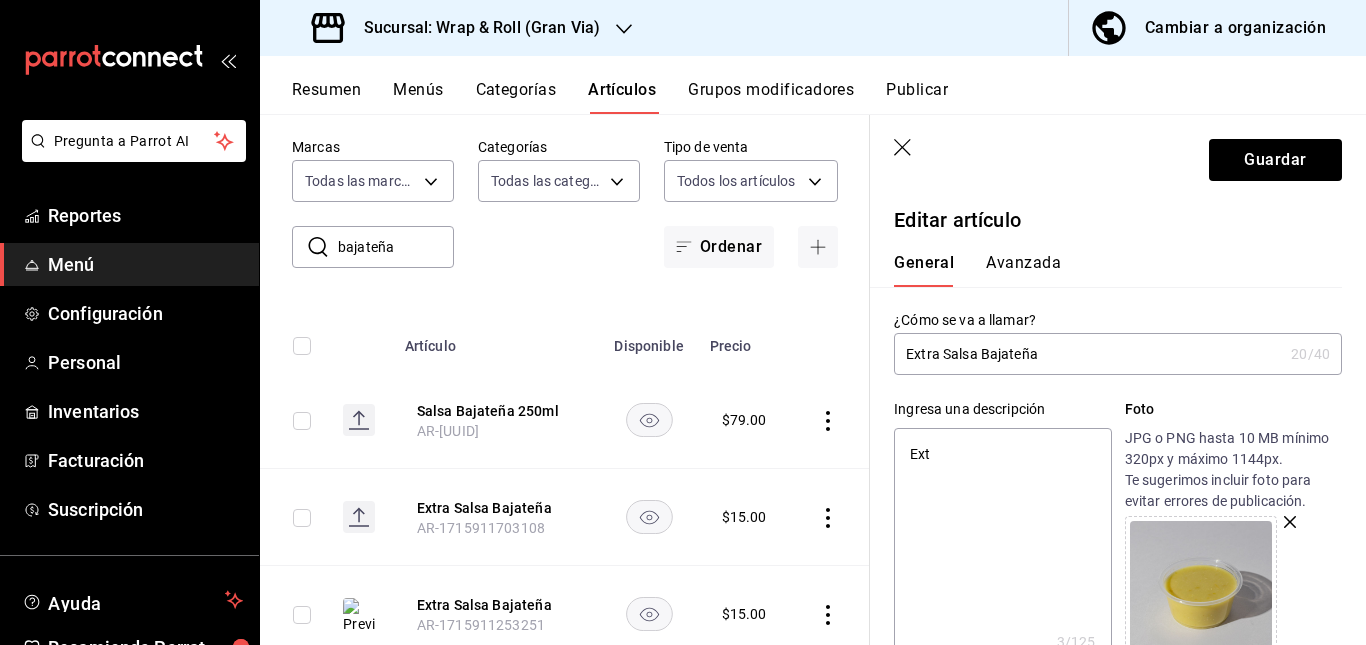 type on "Extr" 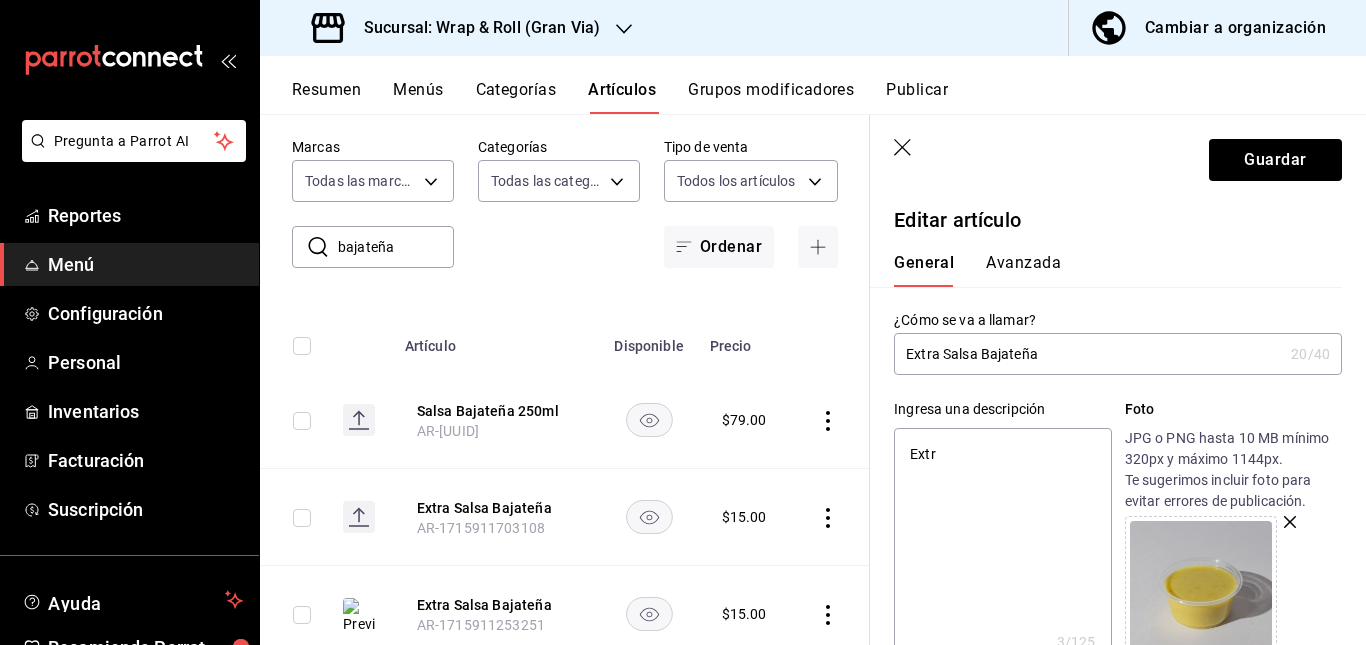type on "Extra" 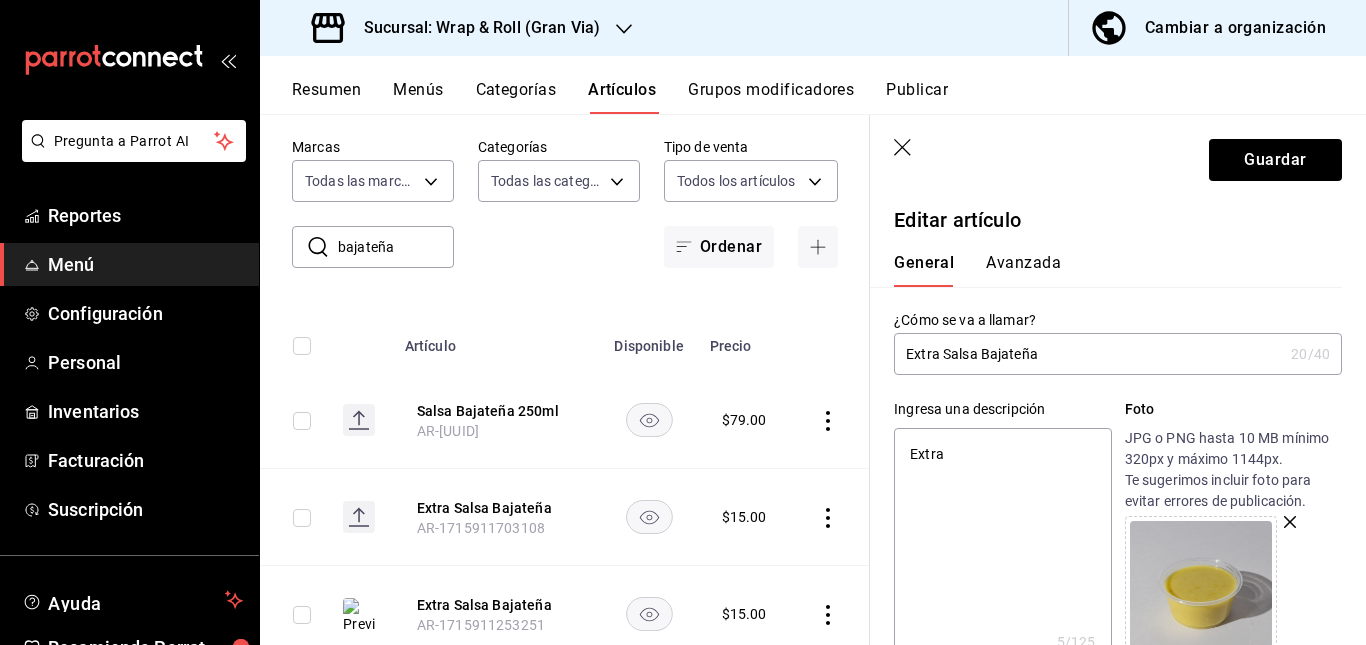 type on "Extra" 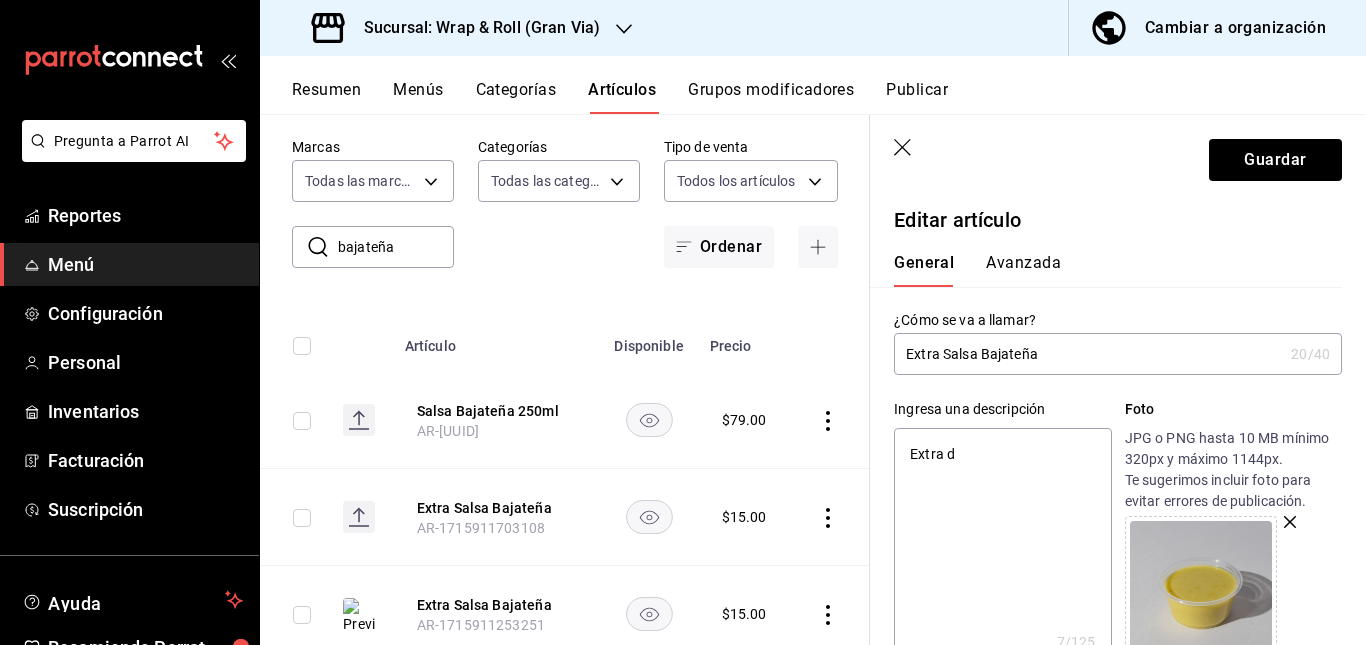 type on "Extra de" 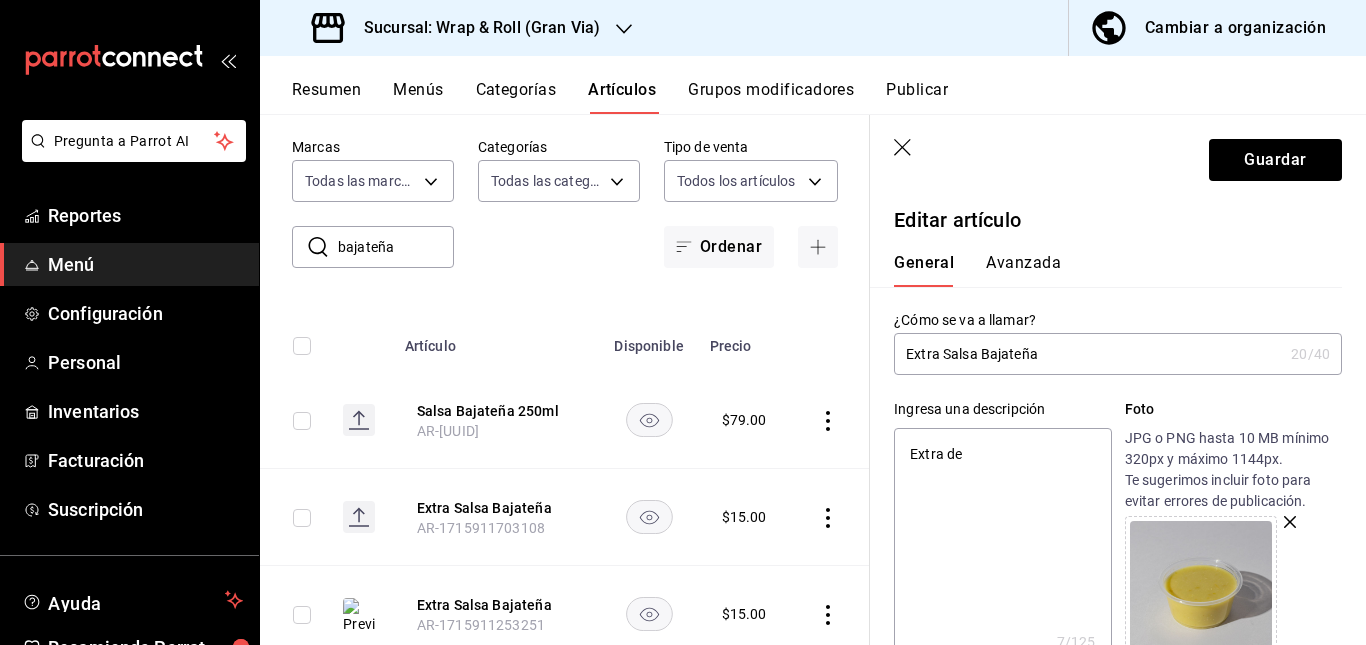 type on "x" 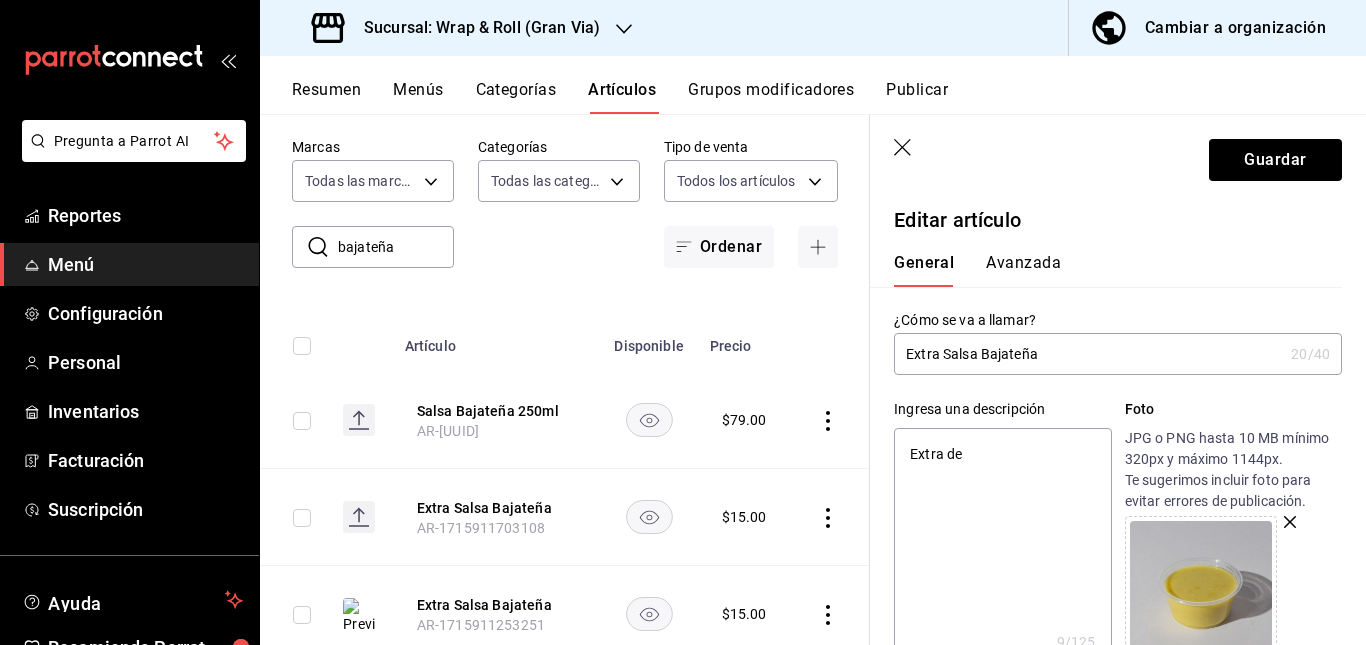 type on "Extra de s" 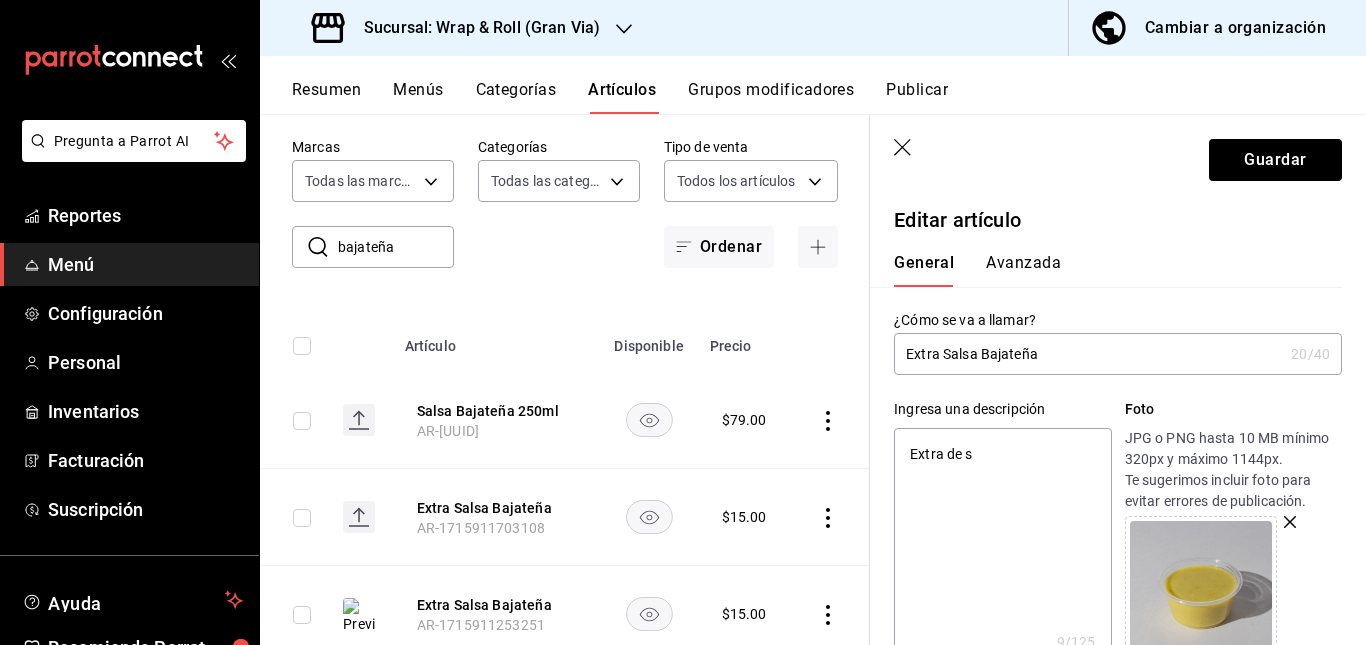 type on "x" 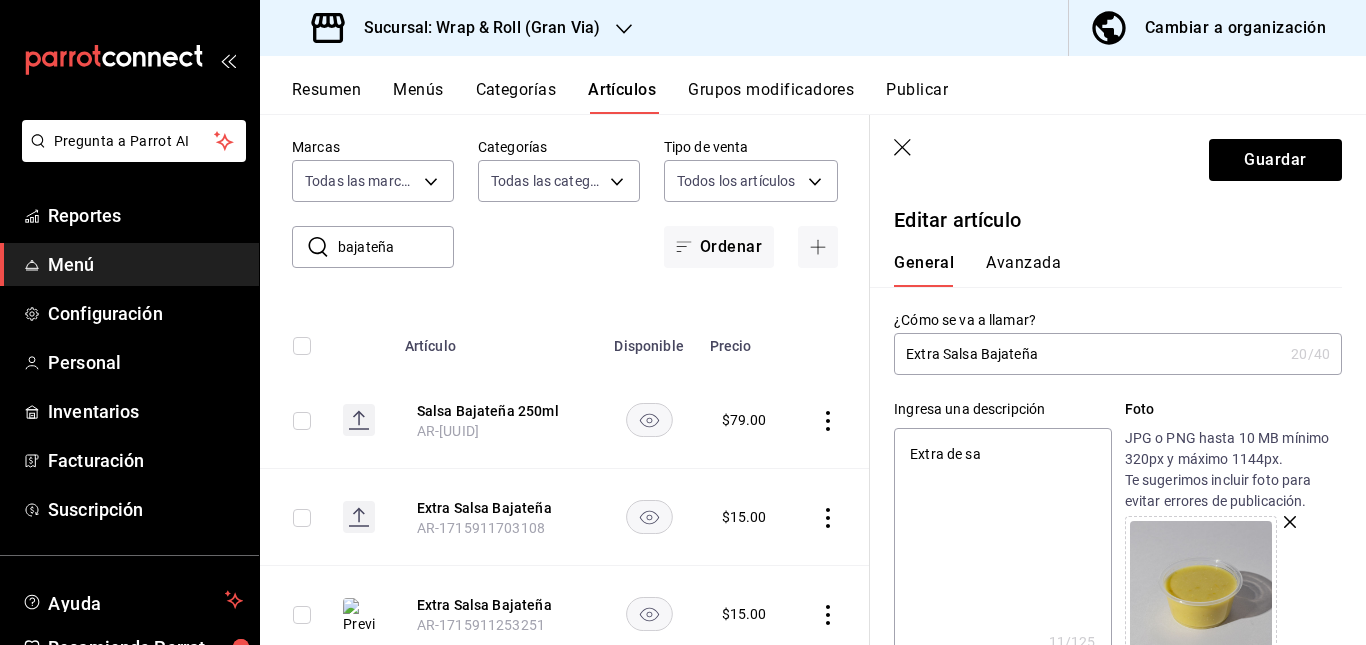 type on "Extra de sal" 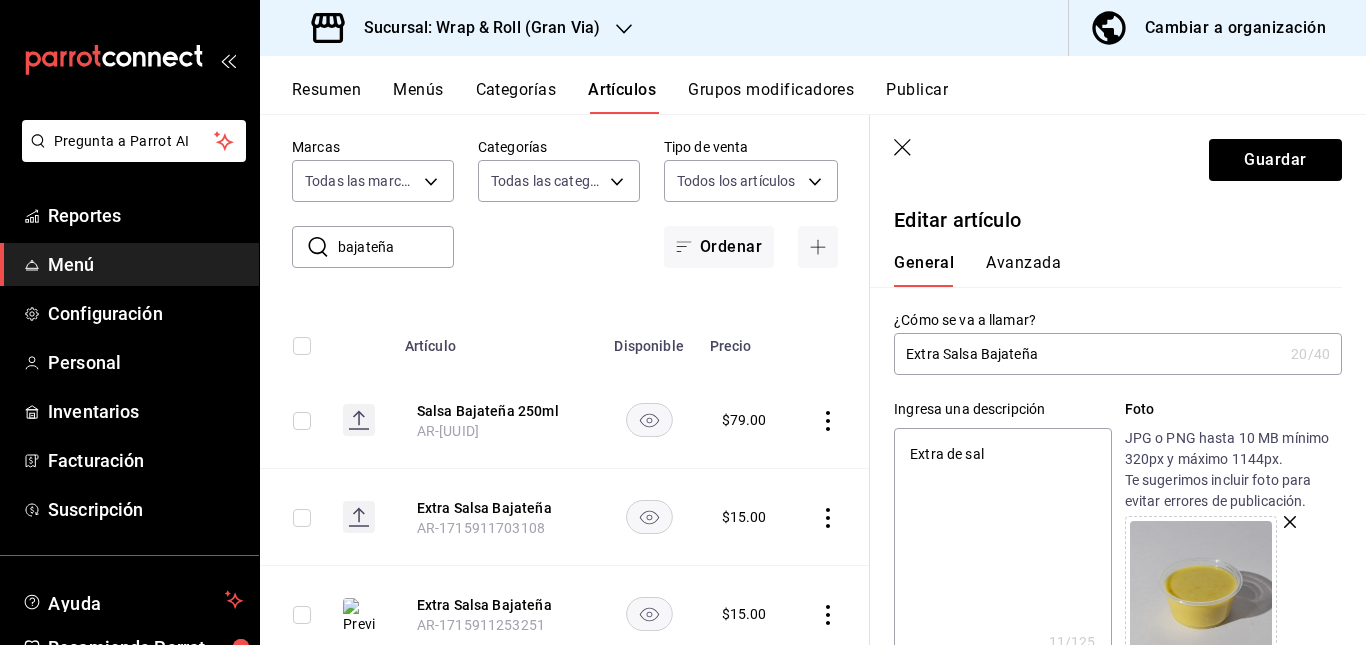 type on "x" 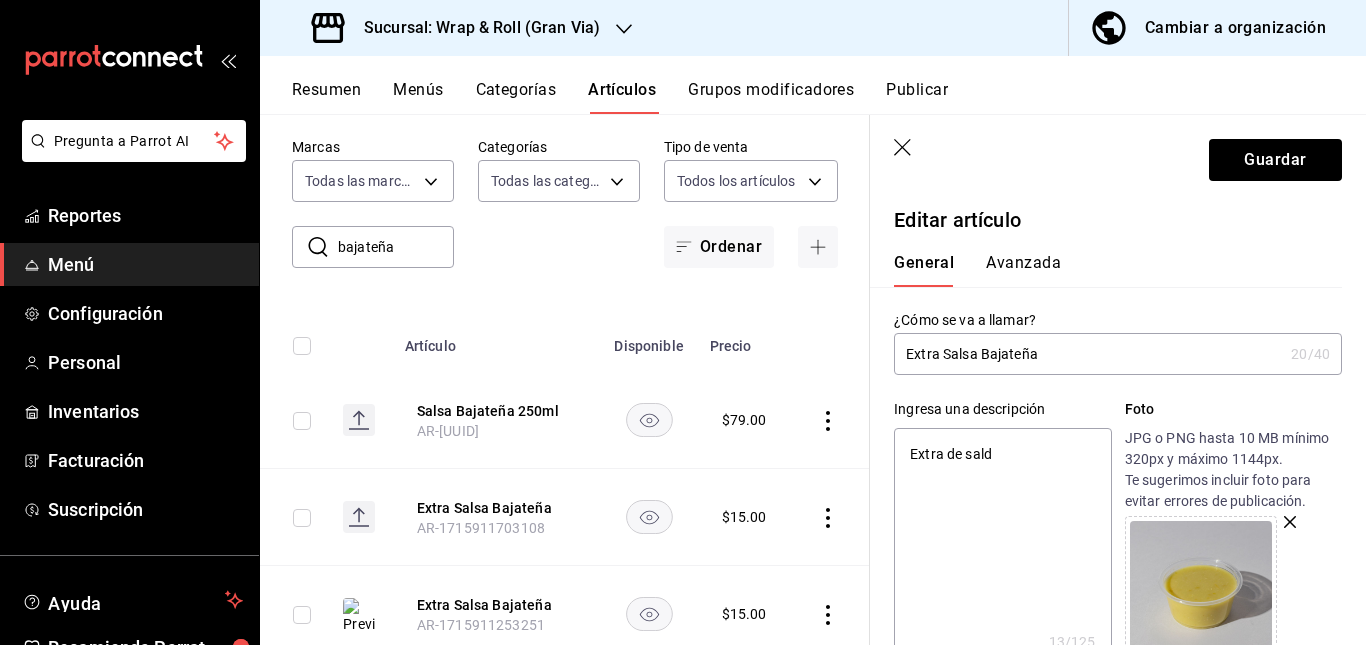 type on "x" 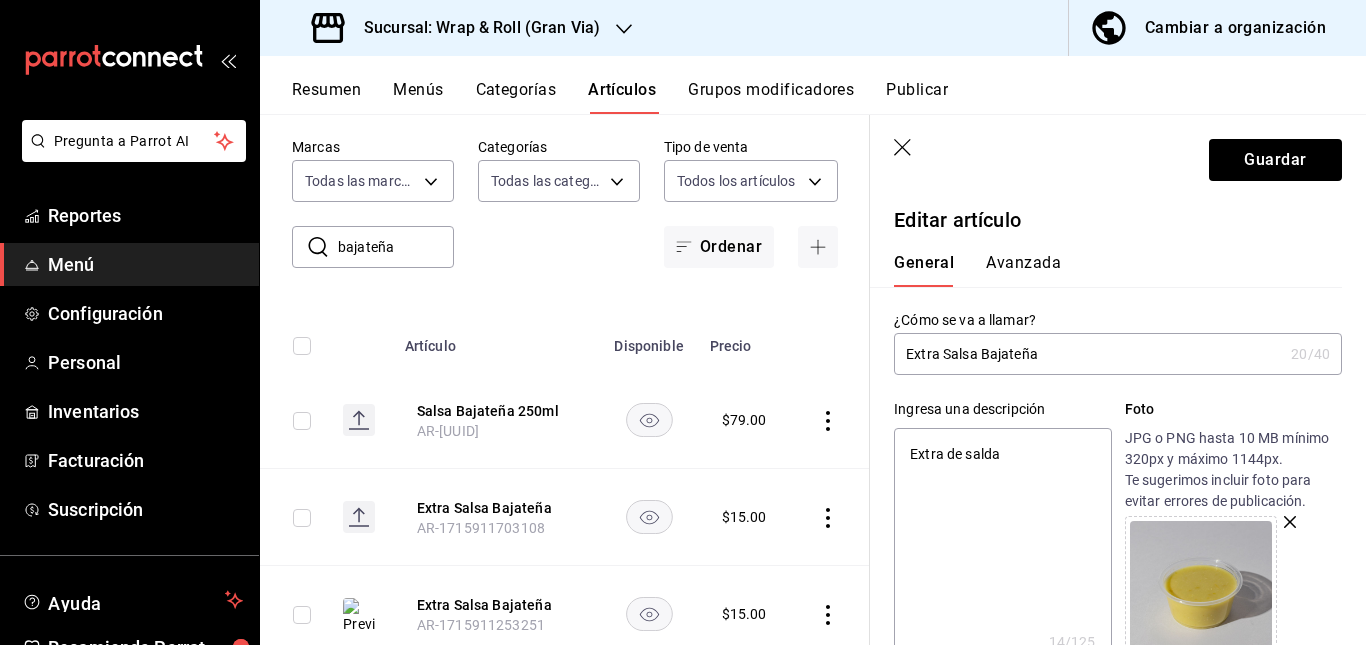 type on "Extra de salda" 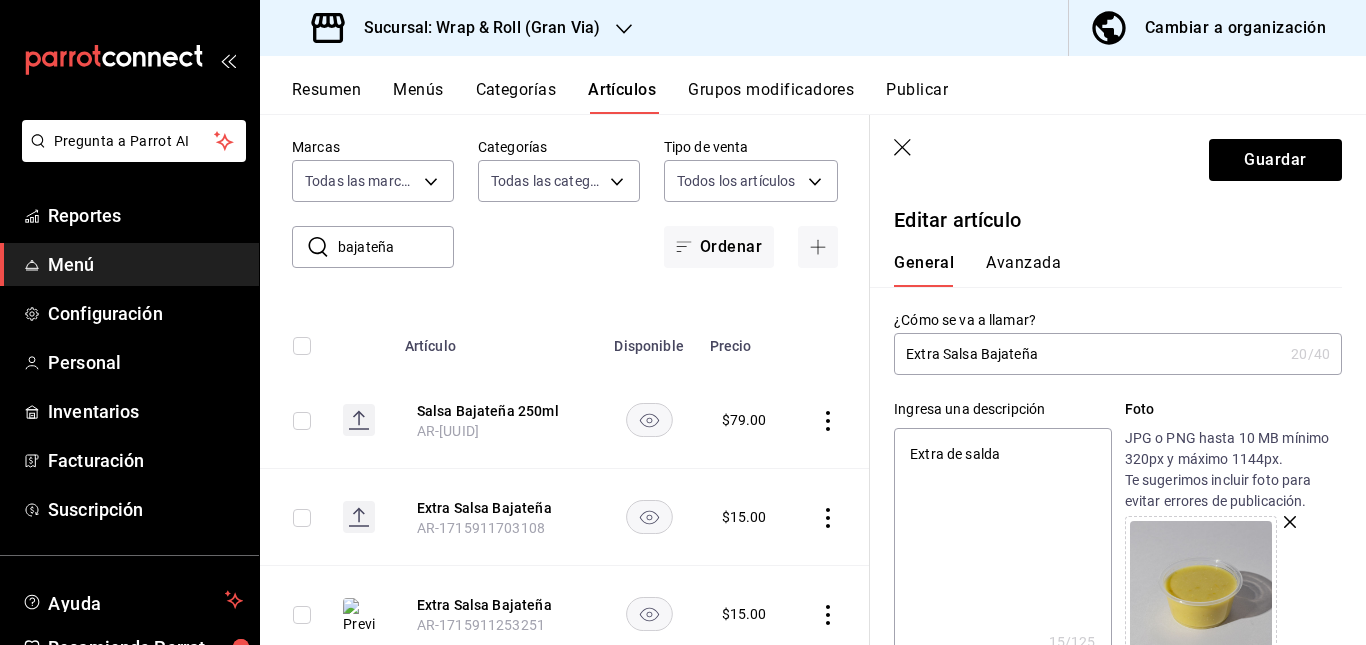 type on "Extra de salda" 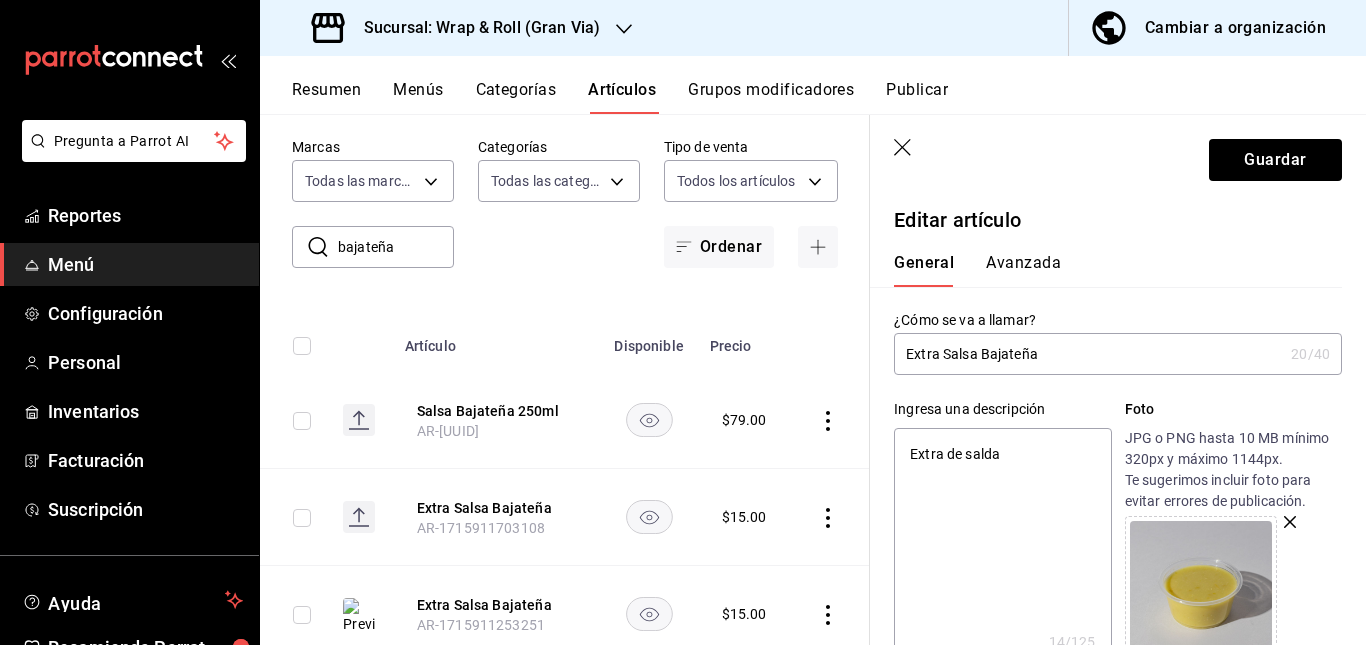 type on "Extra de sald" 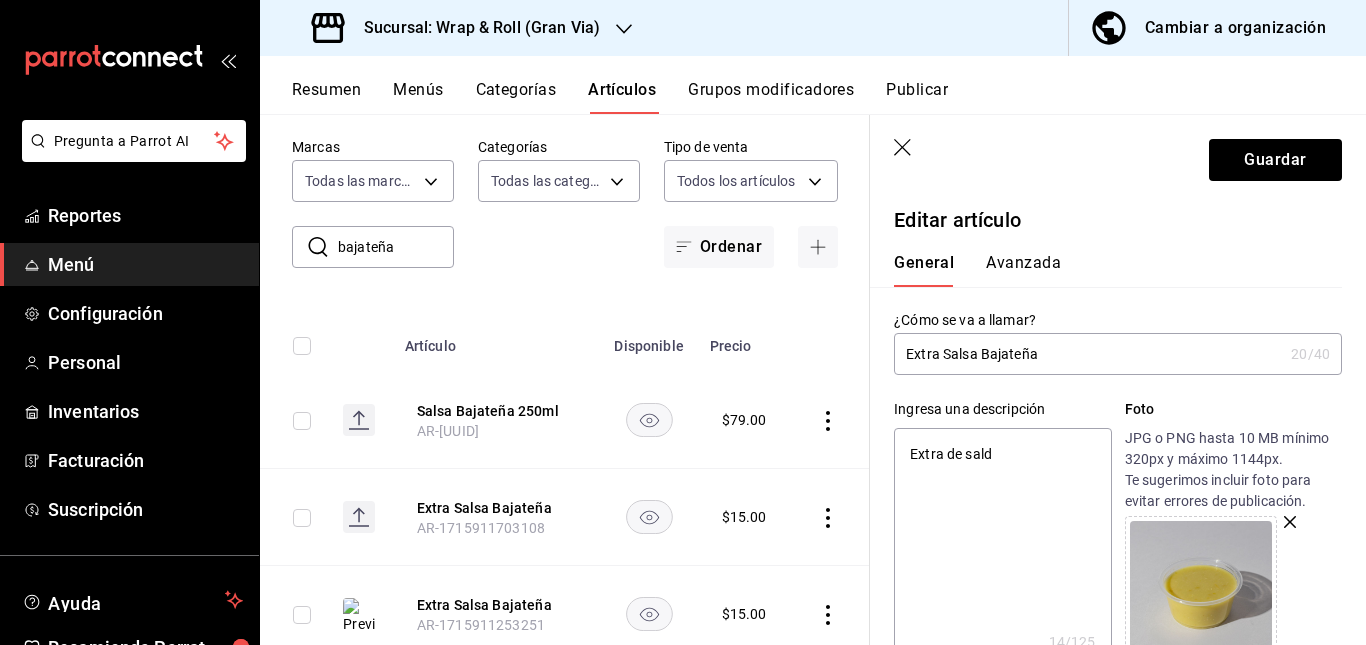type on "x" 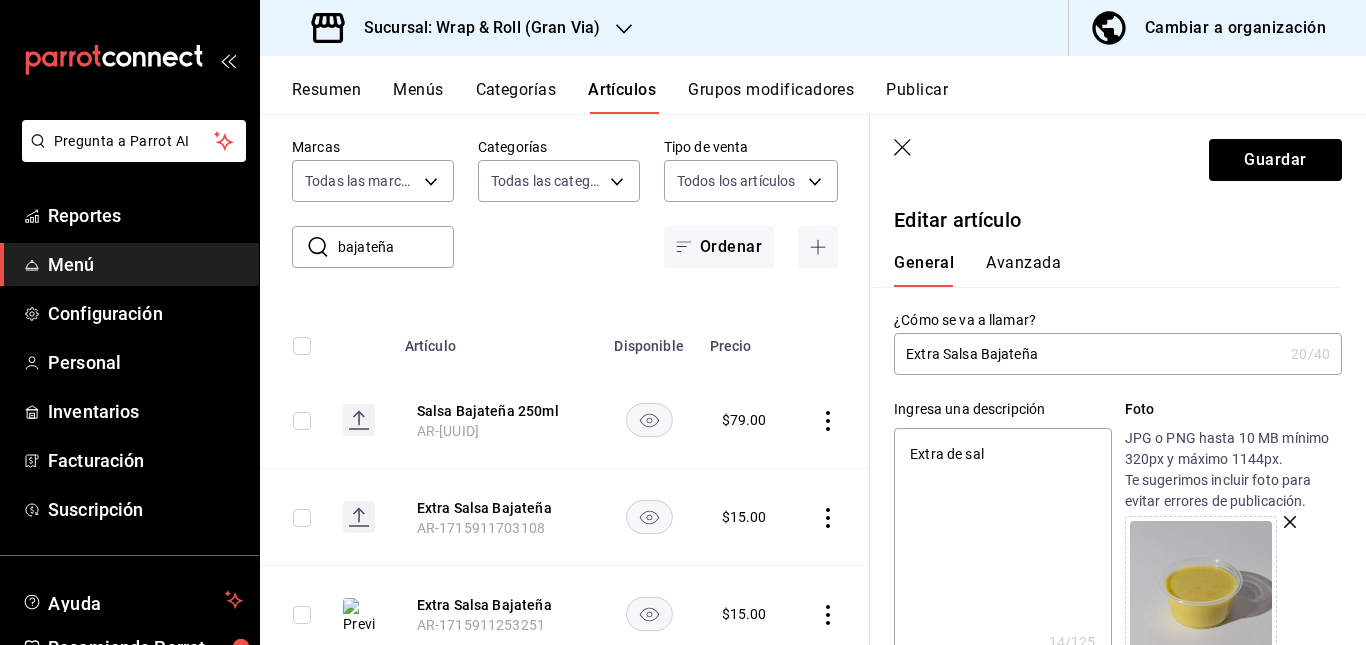 type on "x" 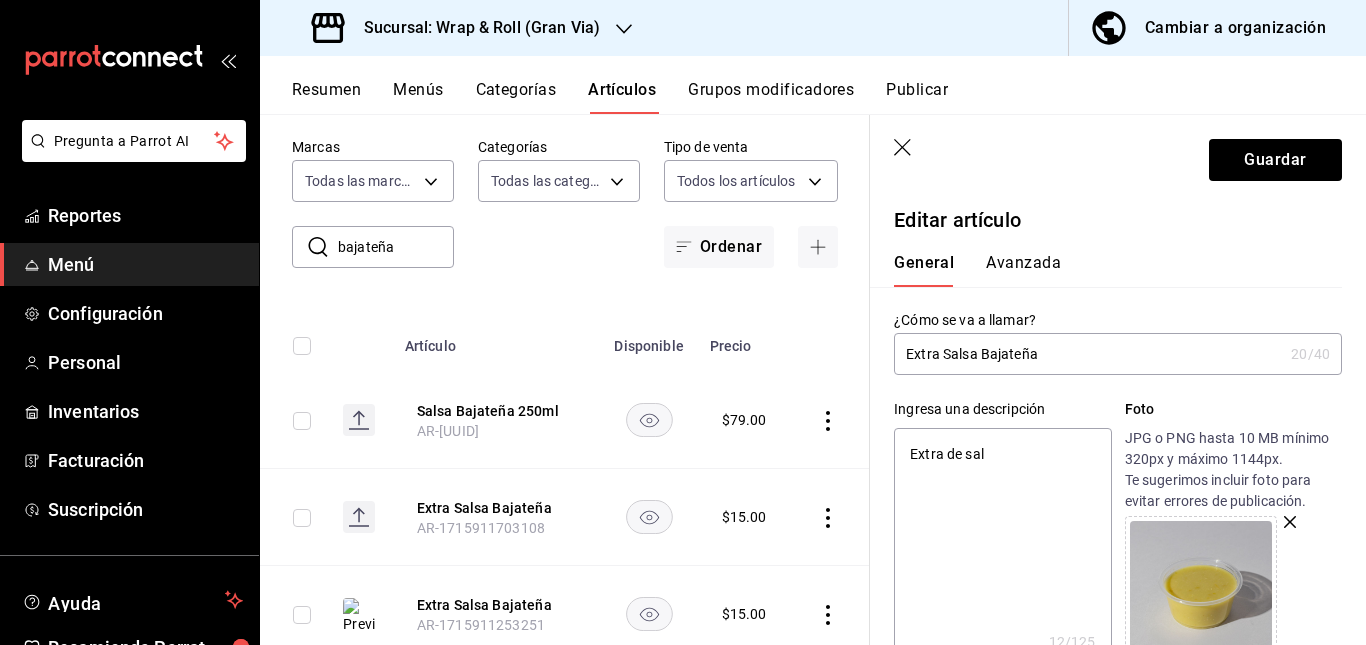 type on "Extra de sals" 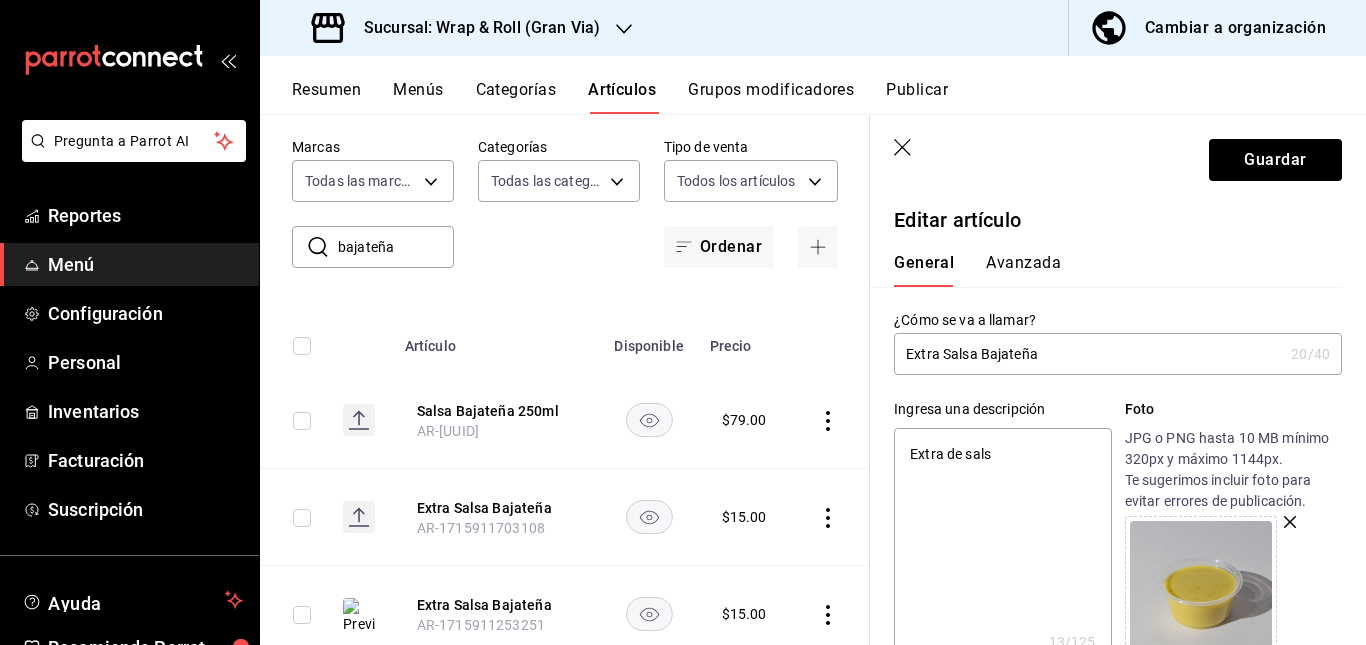 type on "Extra de salsa" 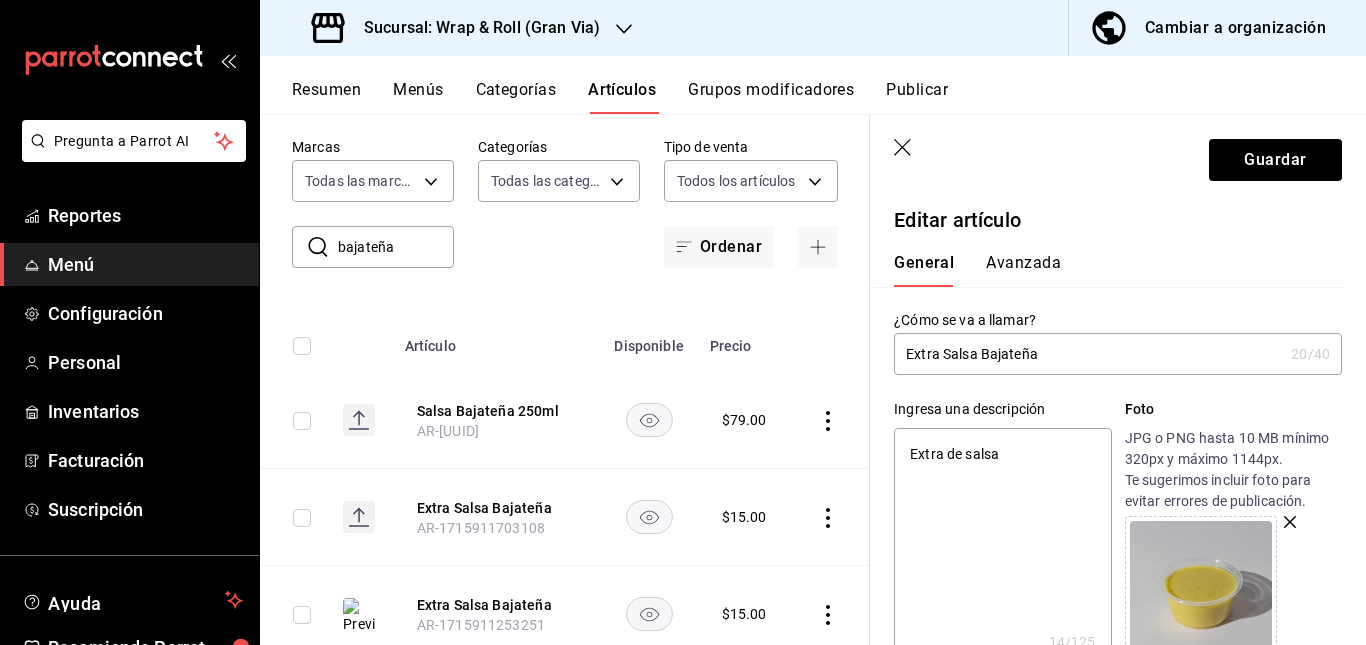 type on "Extra de salsa" 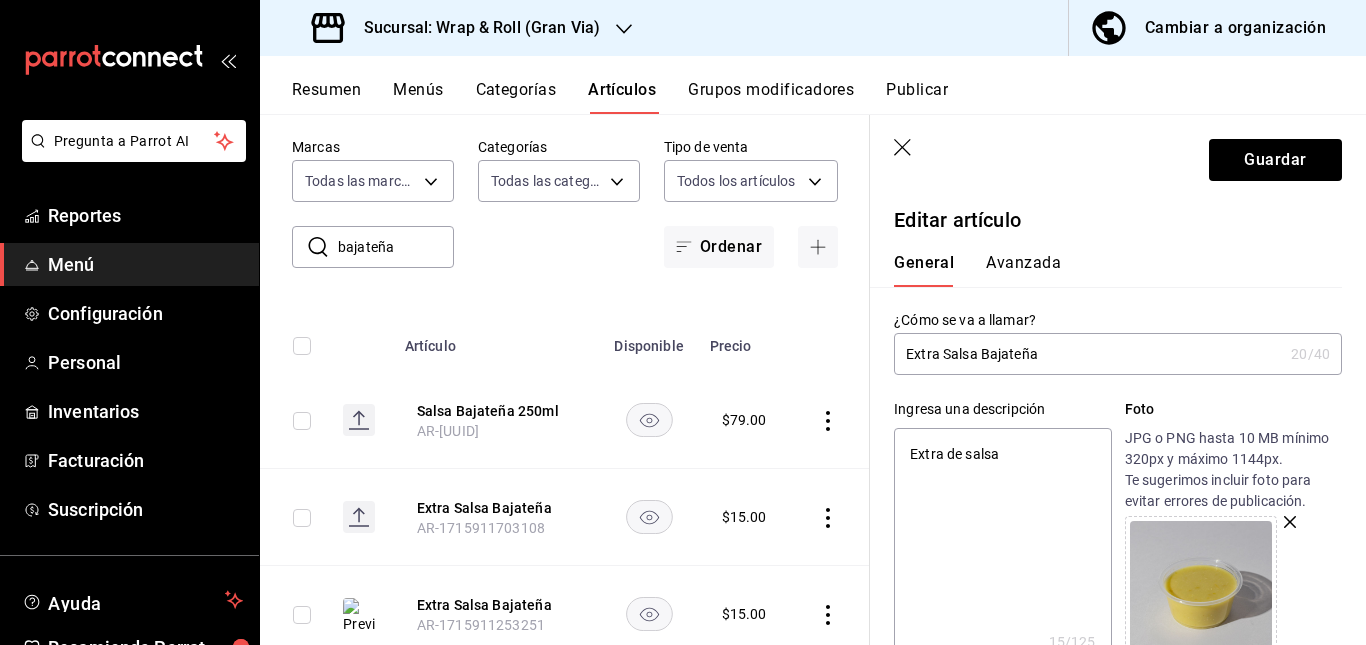type on "Extra de salsa b" 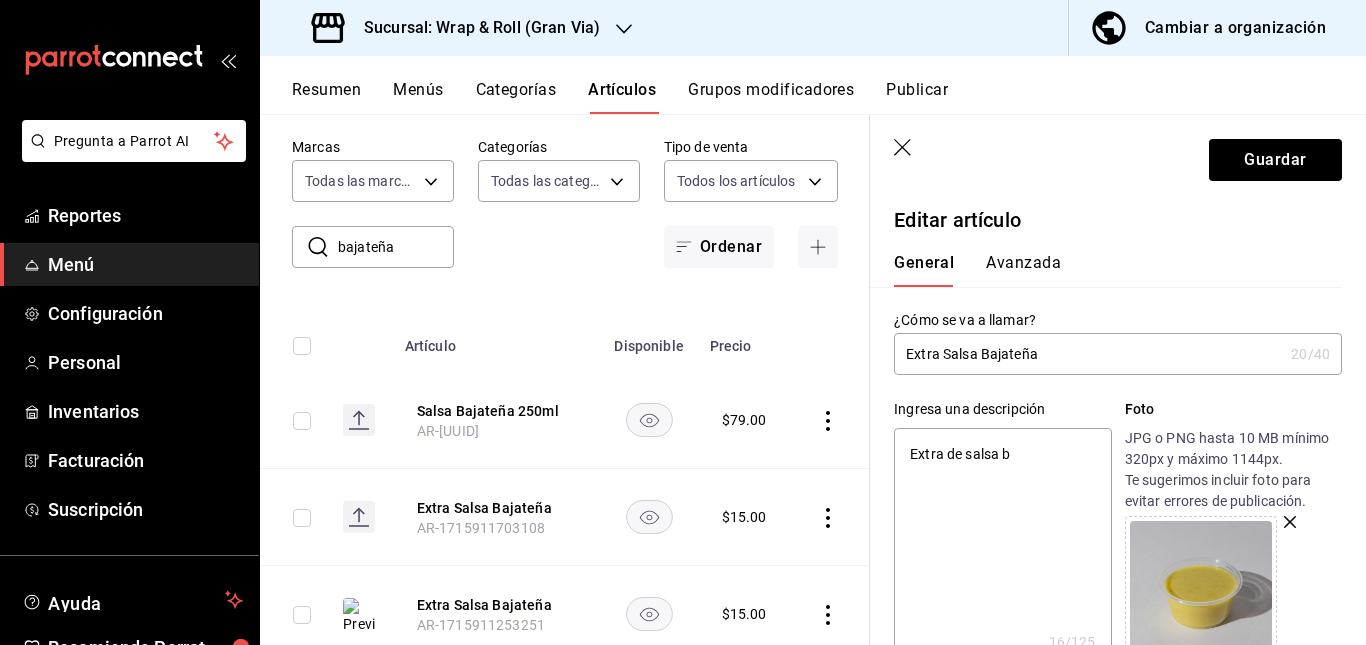 type on "Extra de salsa ba" 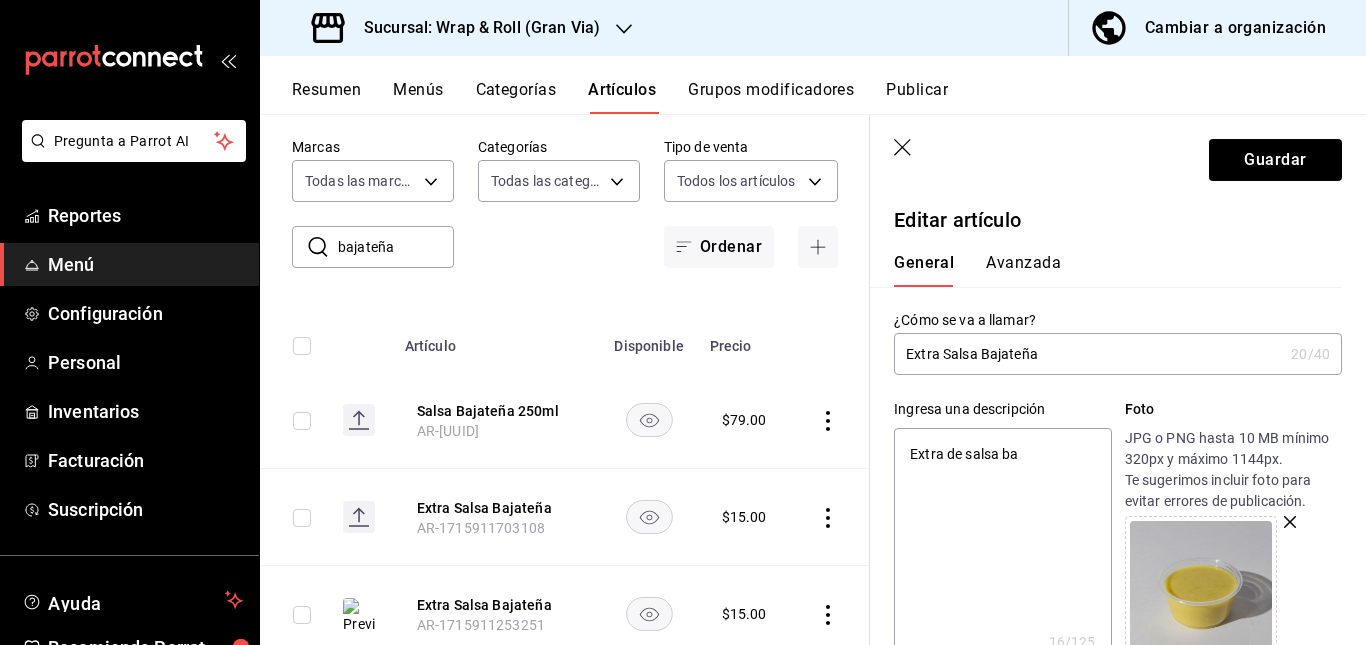 type on "Extra de salsa baj" 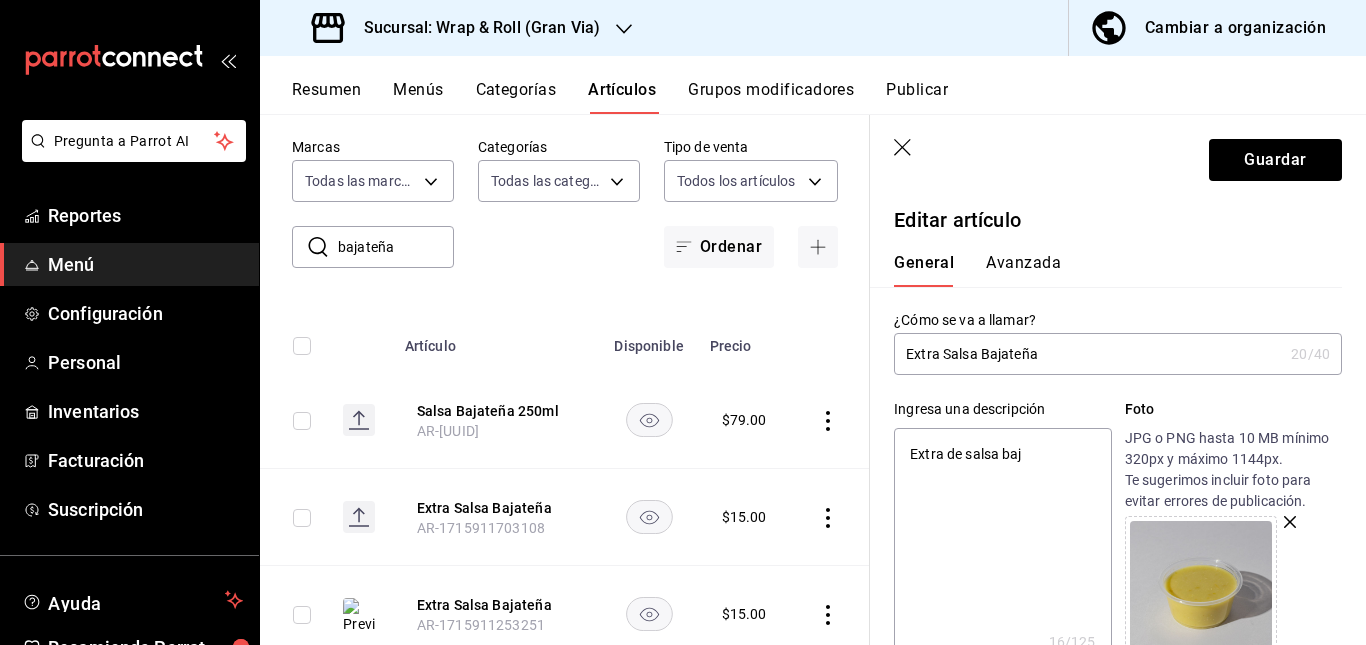 type on "Extra de salsa baja" 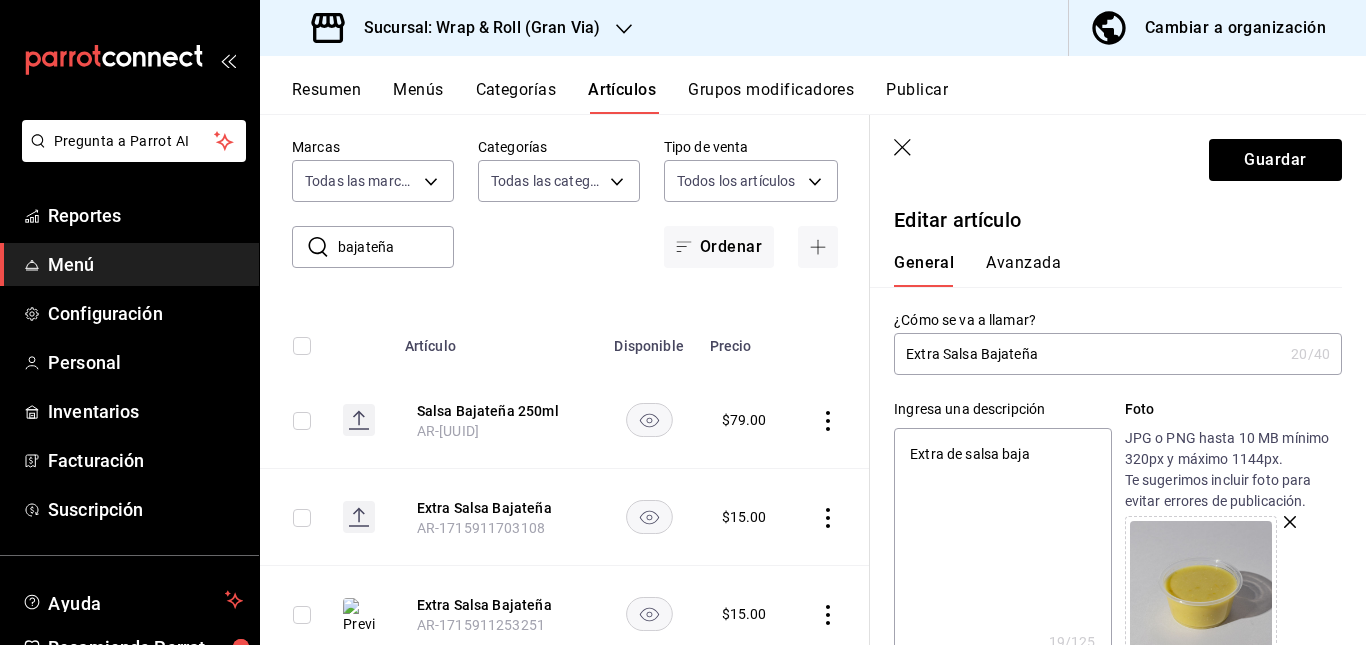 type on "Extra de salsa bajat" 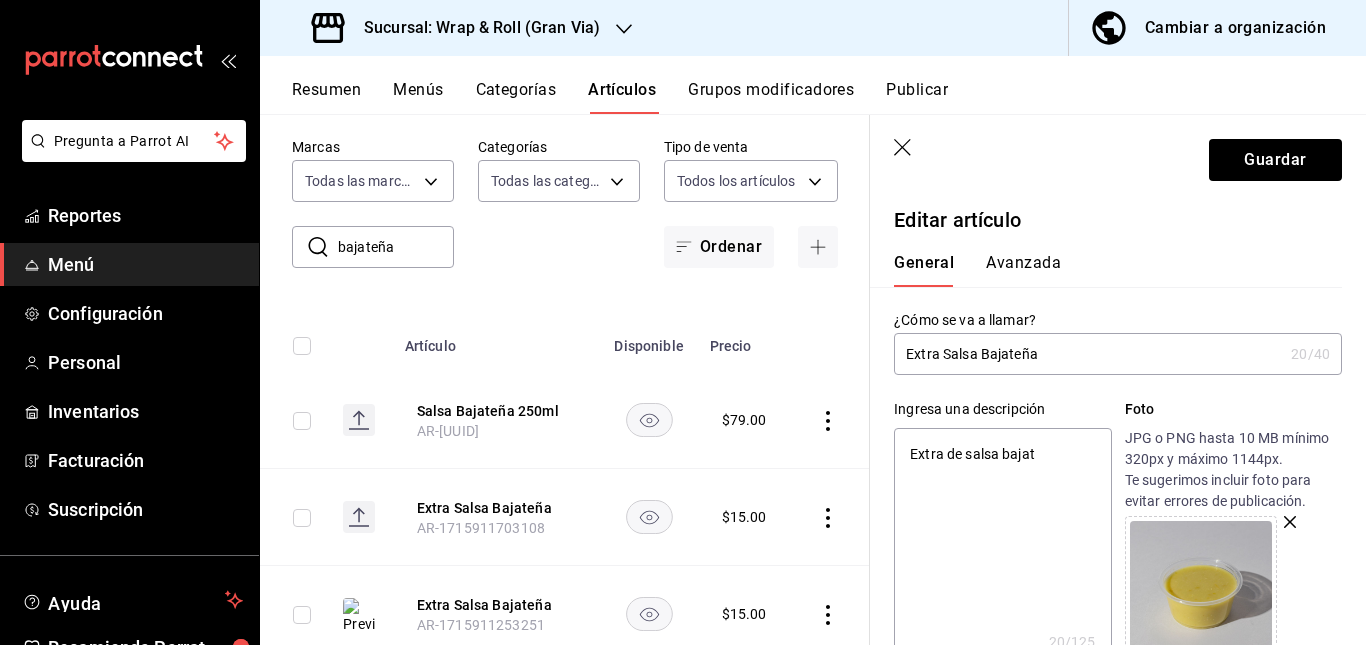 type on "Extra de salsa bajate" 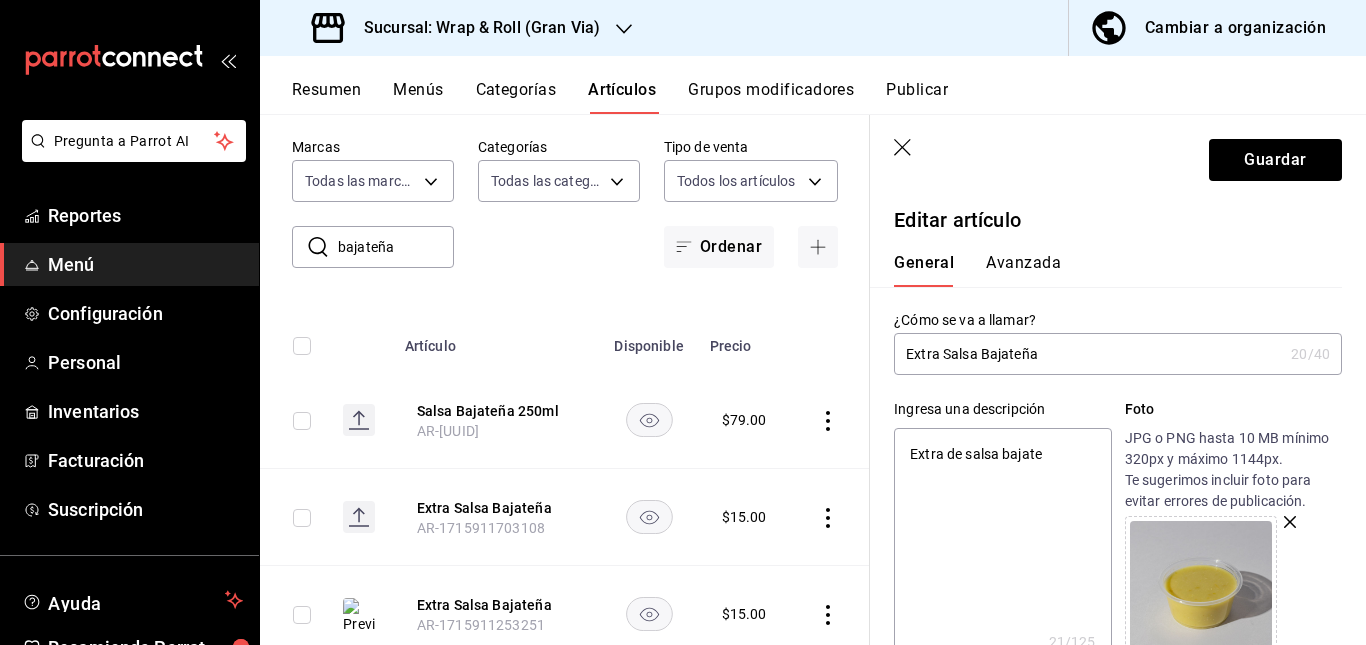 type on "Extra de salsa bajateñ" 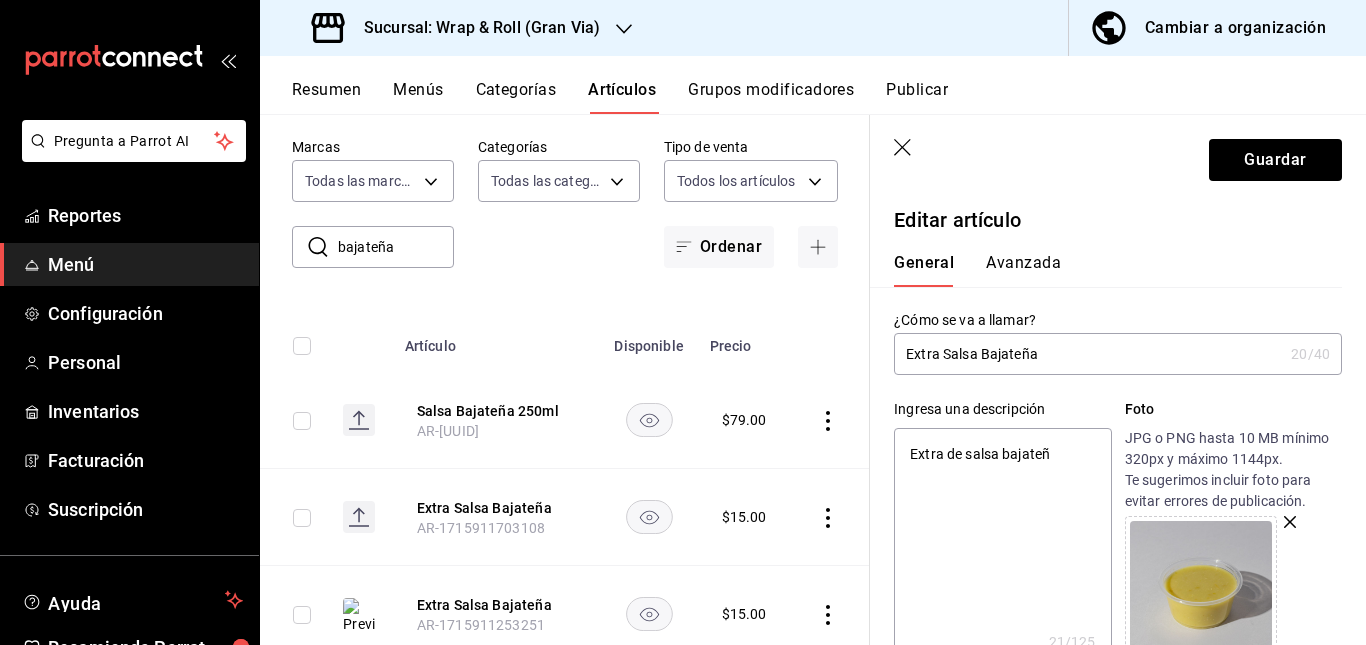 type on "x" 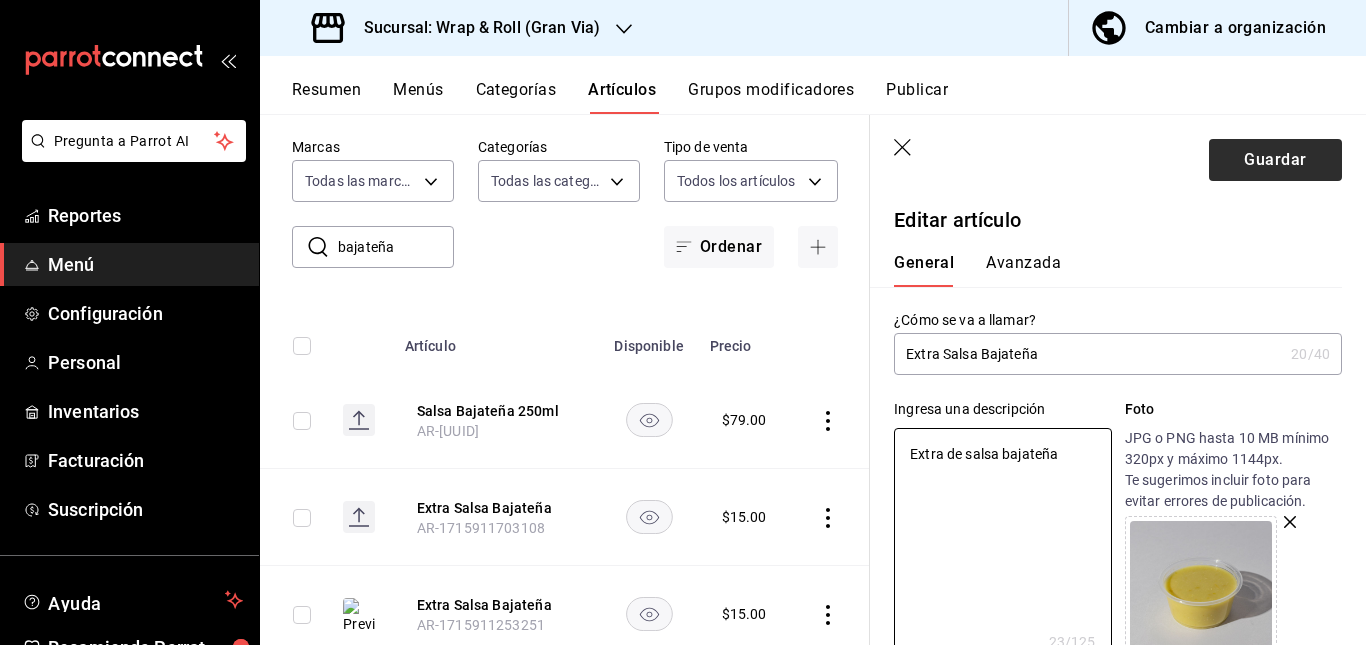 type on "Extra de salsa bajateña" 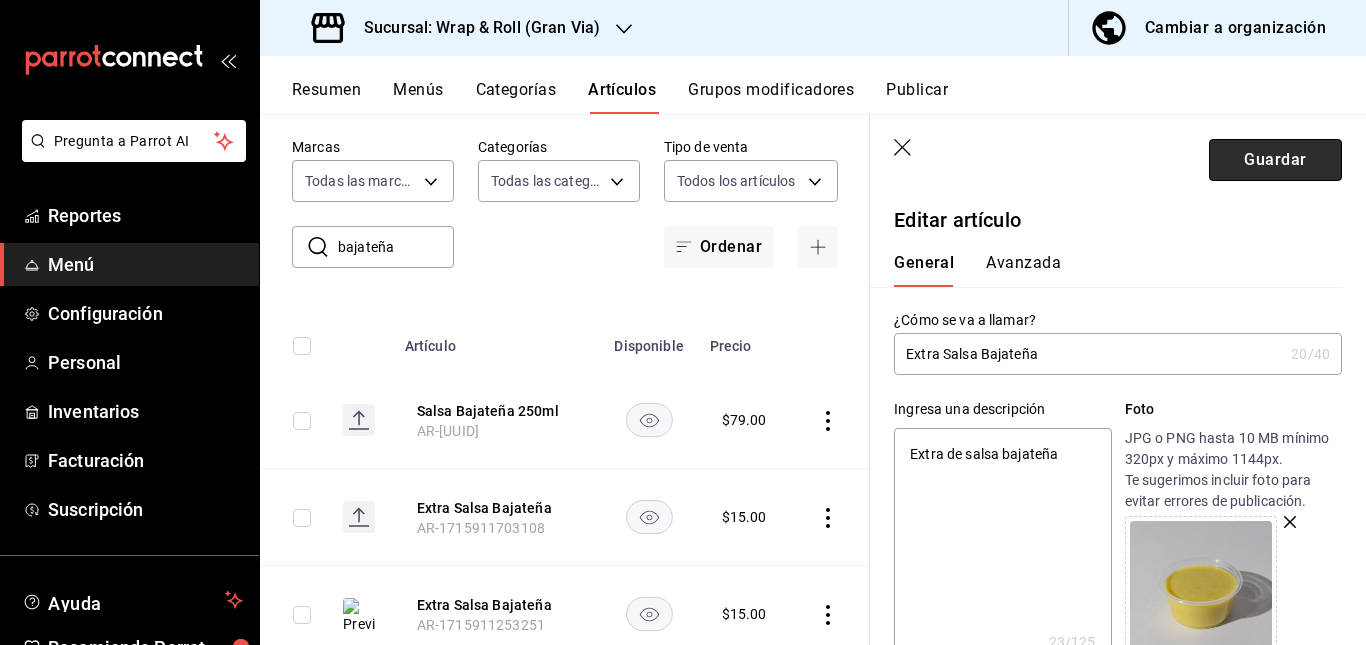 click on "Guardar" at bounding box center (1275, 160) 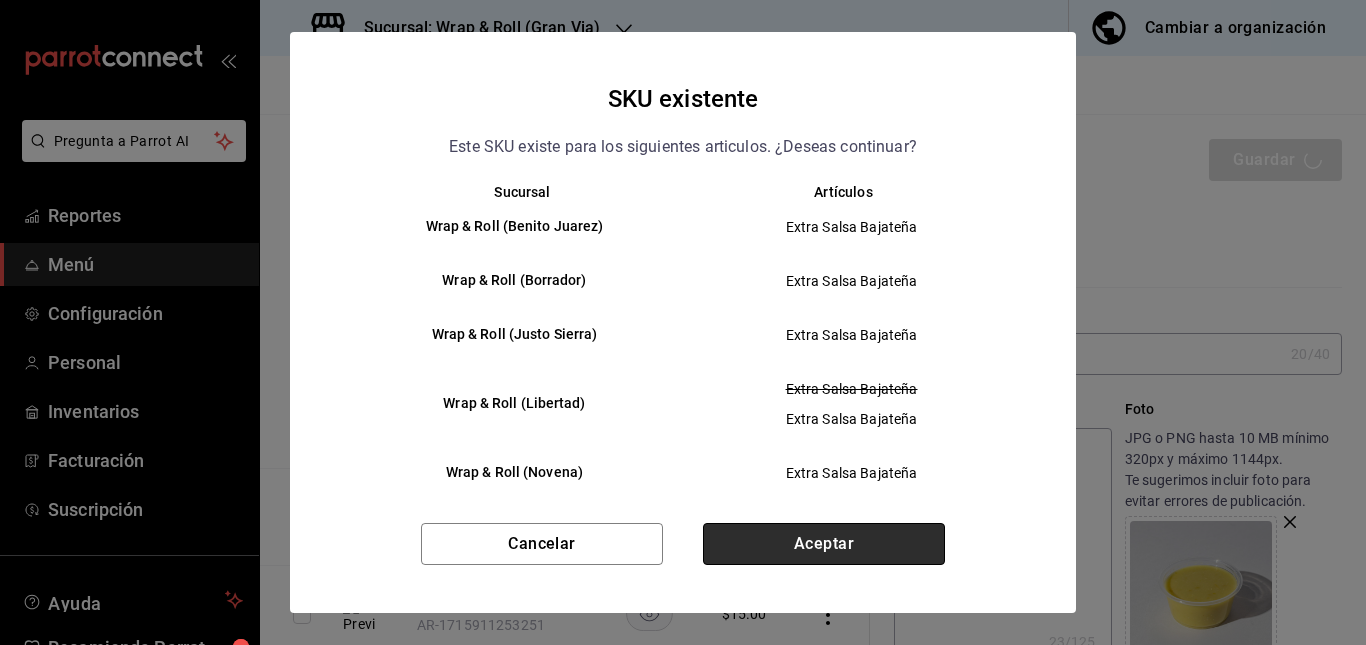 click on "Aceptar" at bounding box center [824, 544] 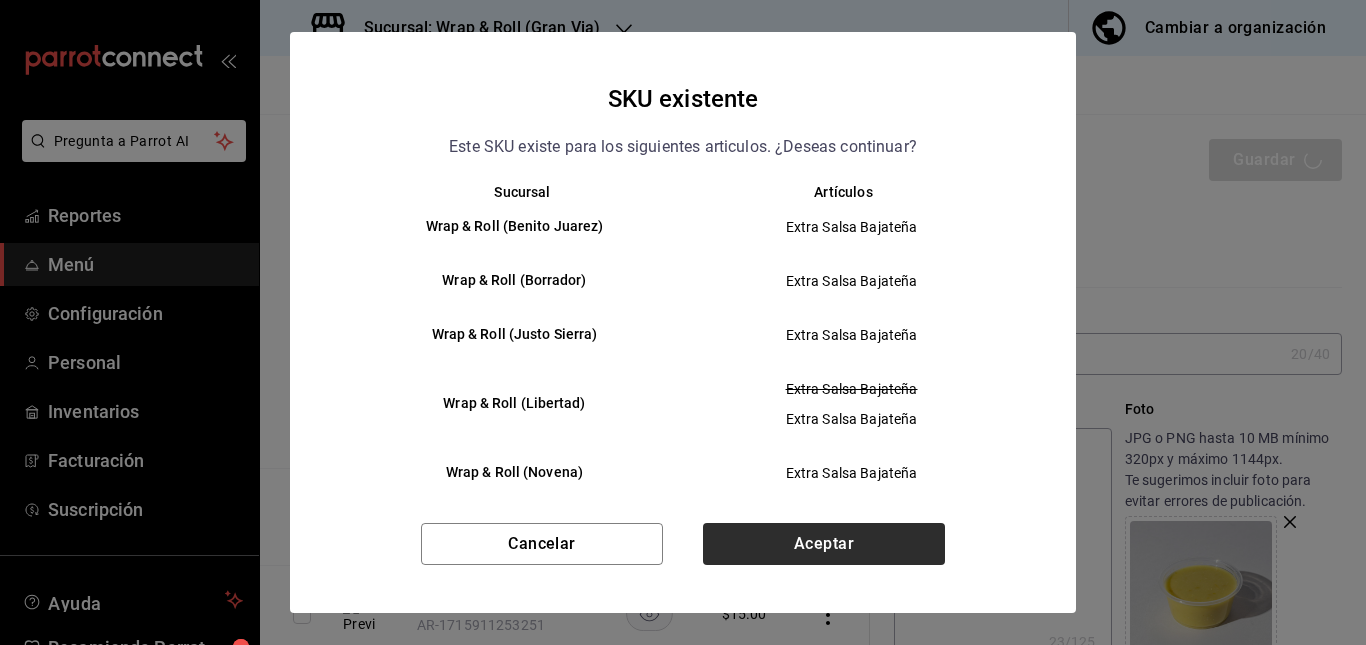 type on "x" 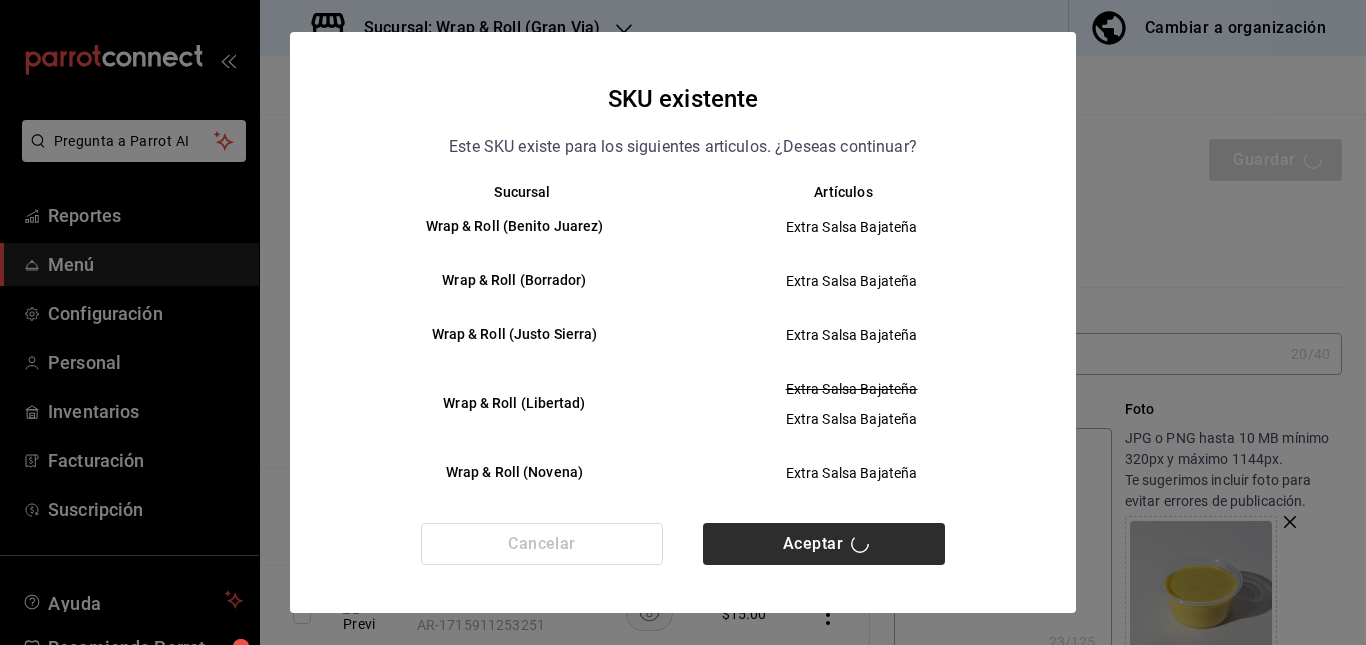 type 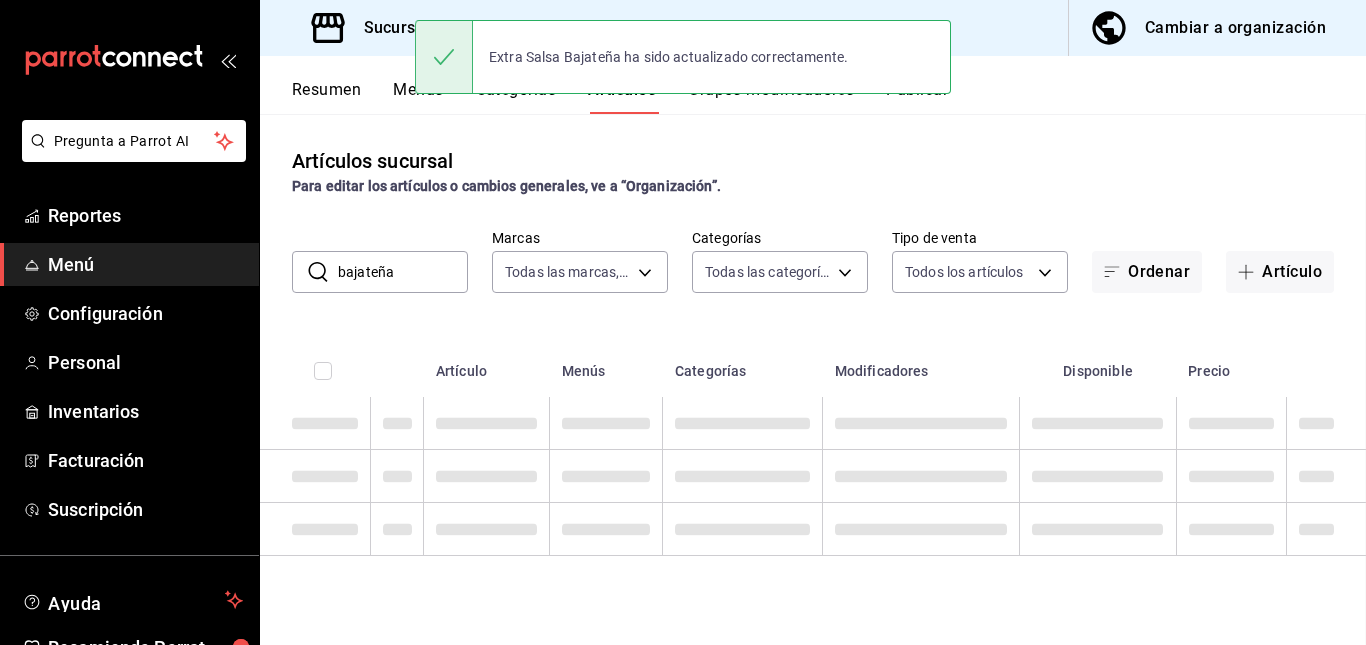 scroll, scrollTop: 0, scrollLeft: 0, axis: both 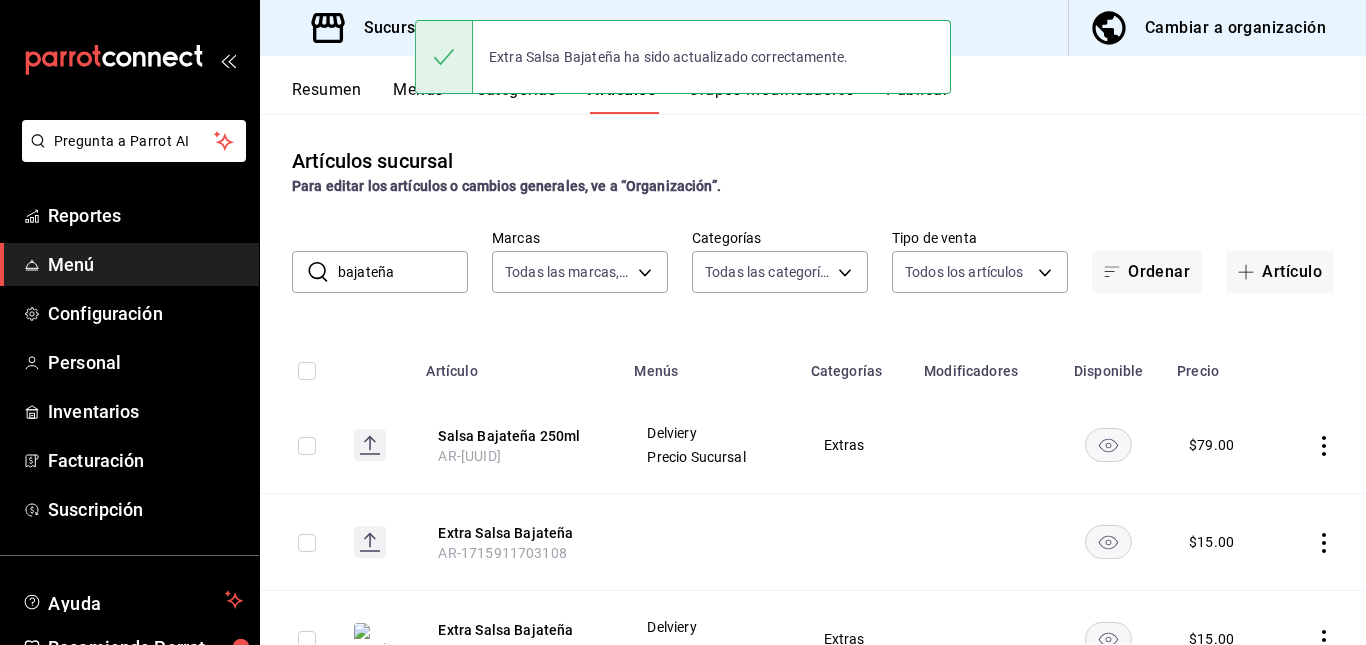 click on "Publicar" at bounding box center [917, 97] 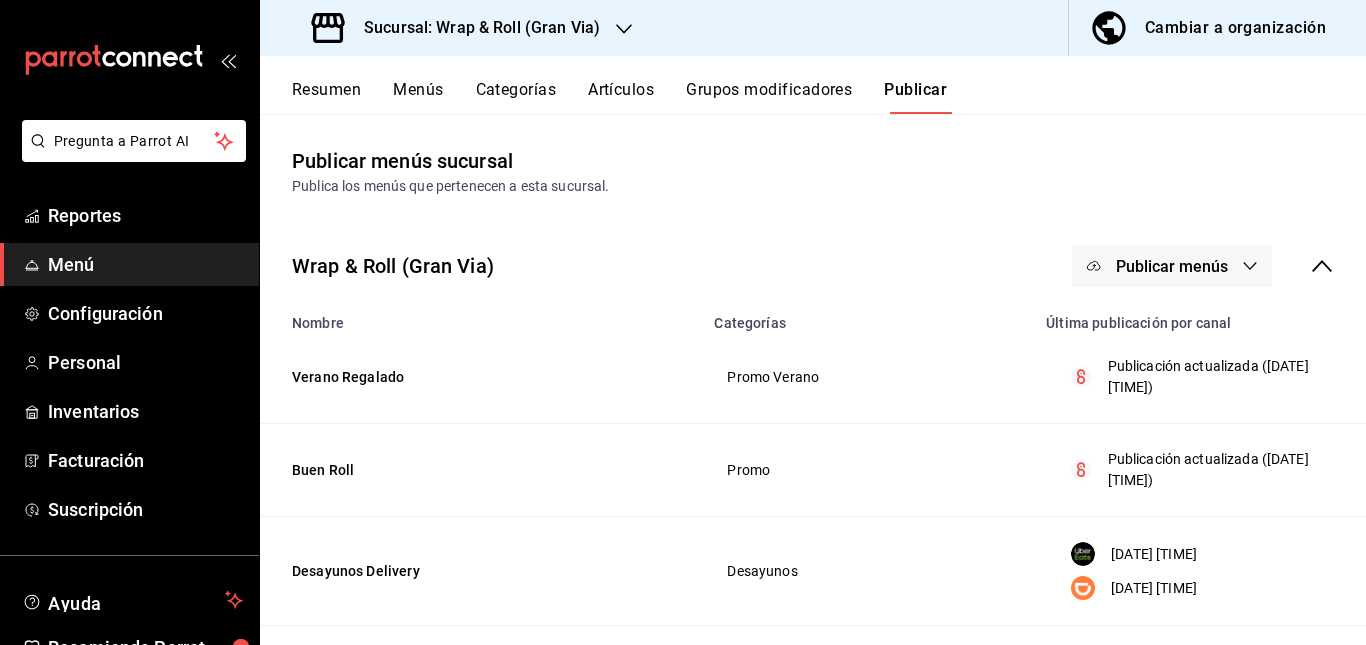 click on "Publicar menús" at bounding box center [1172, 266] 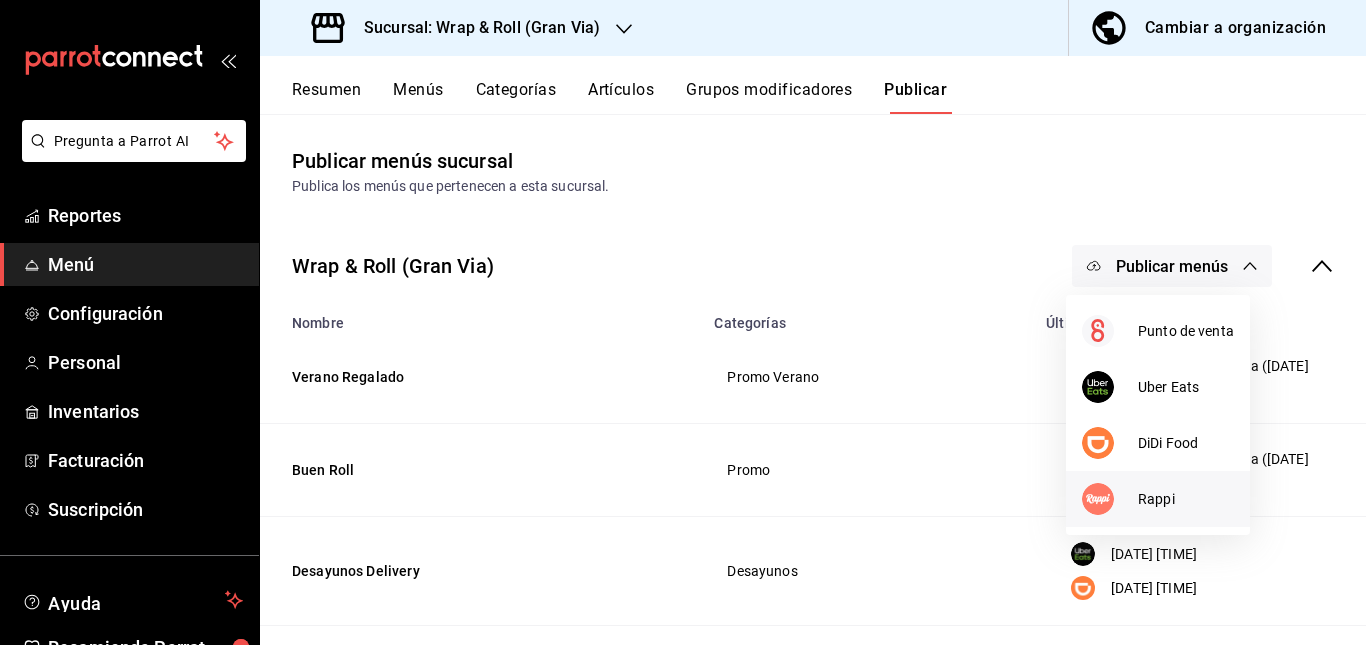 click on "Rappi" at bounding box center [1158, 499] 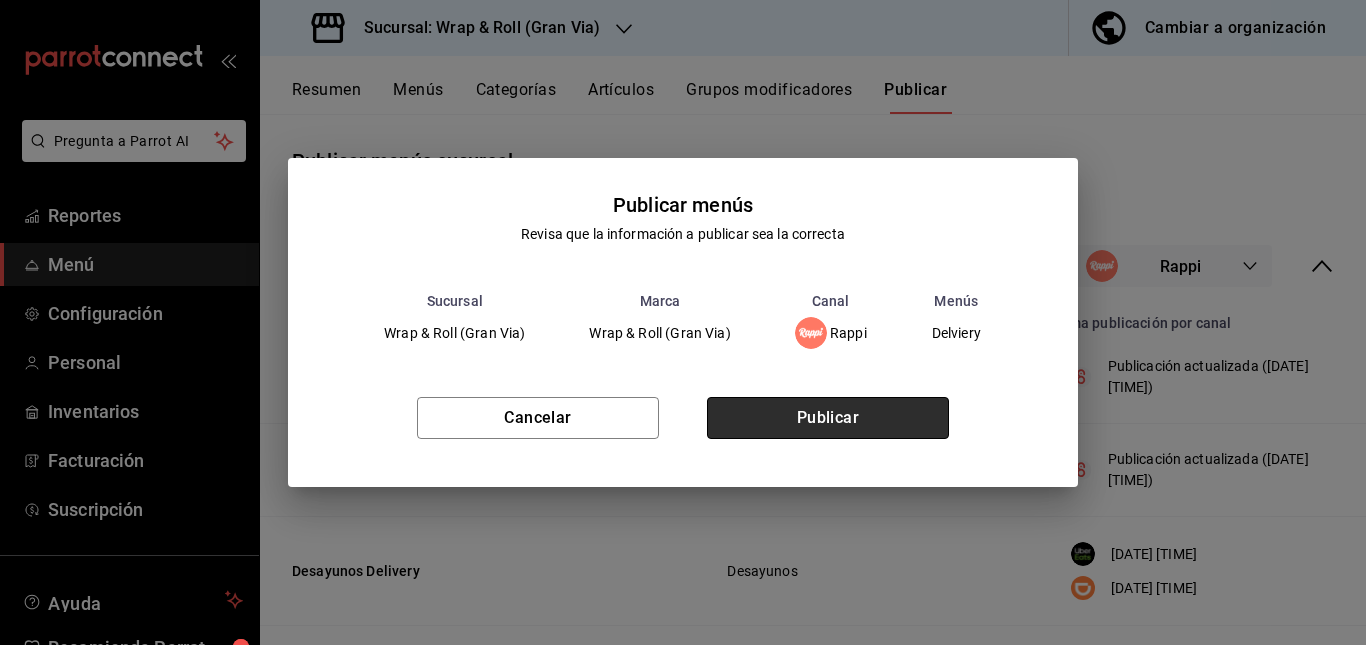 click on "Publicar" at bounding box center [828, 418] 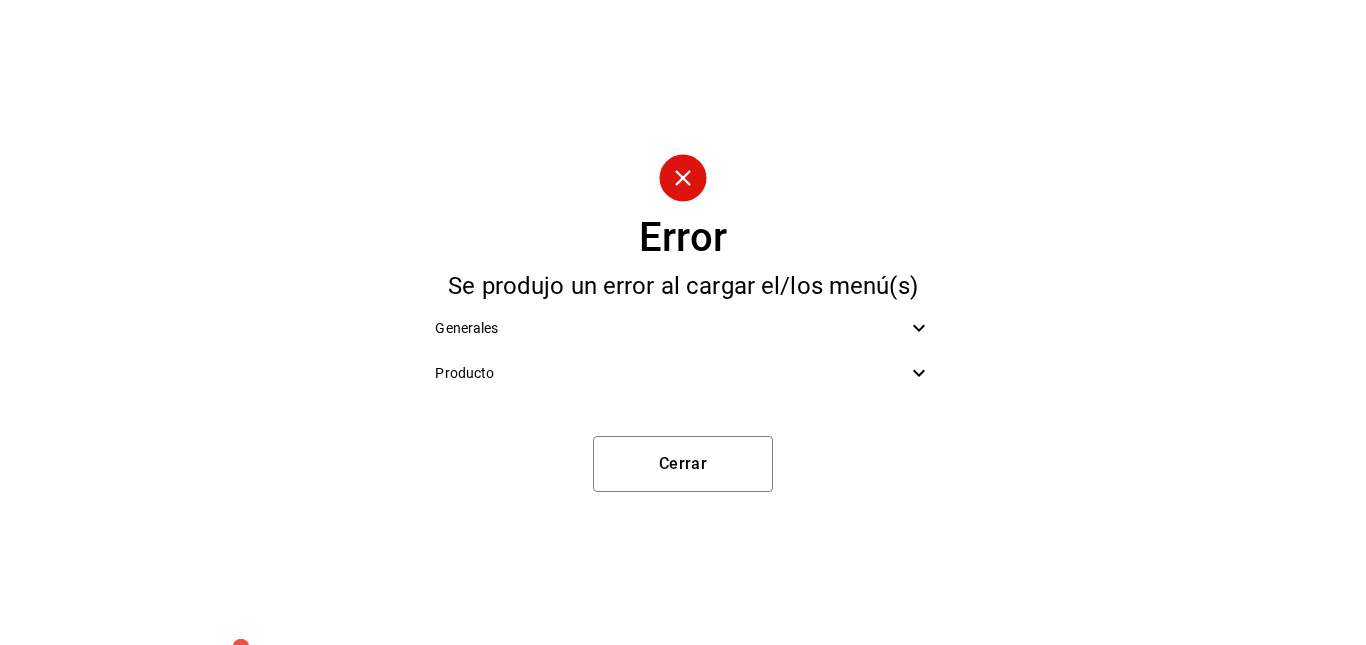 click on "Producto" at bounding box center (682, 373) 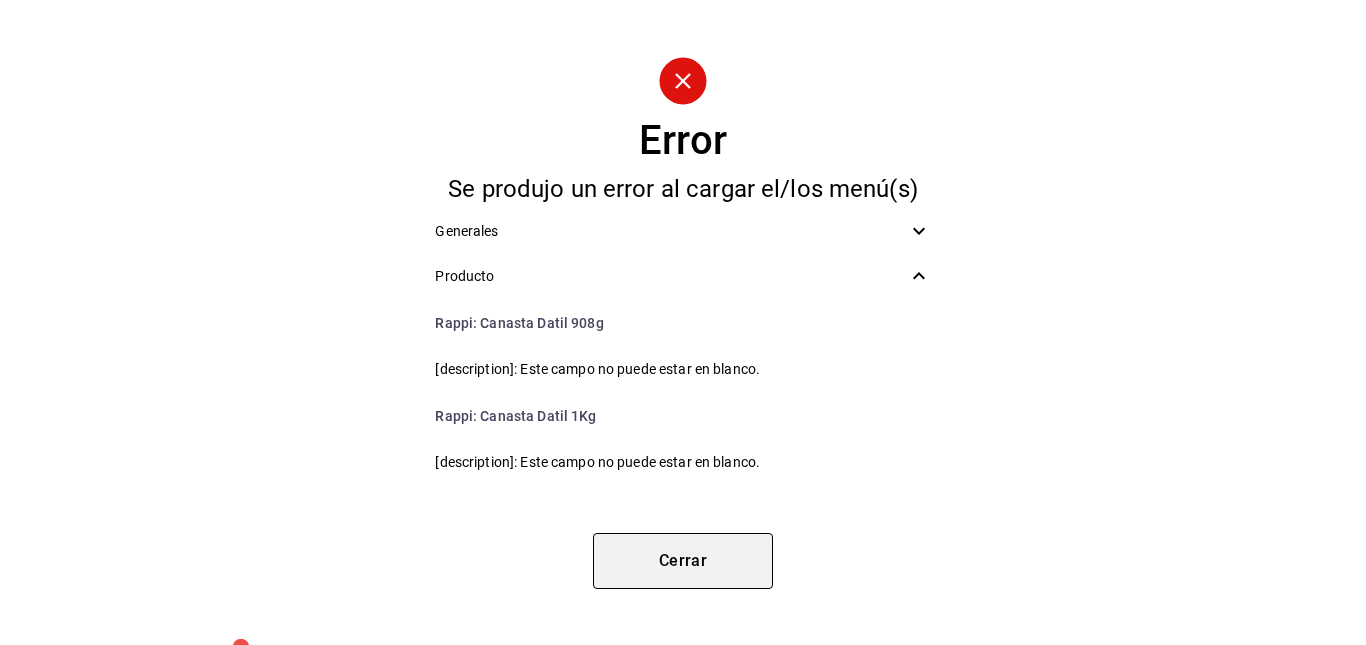 click on "Cerrar" at bounding box center (683, 561) 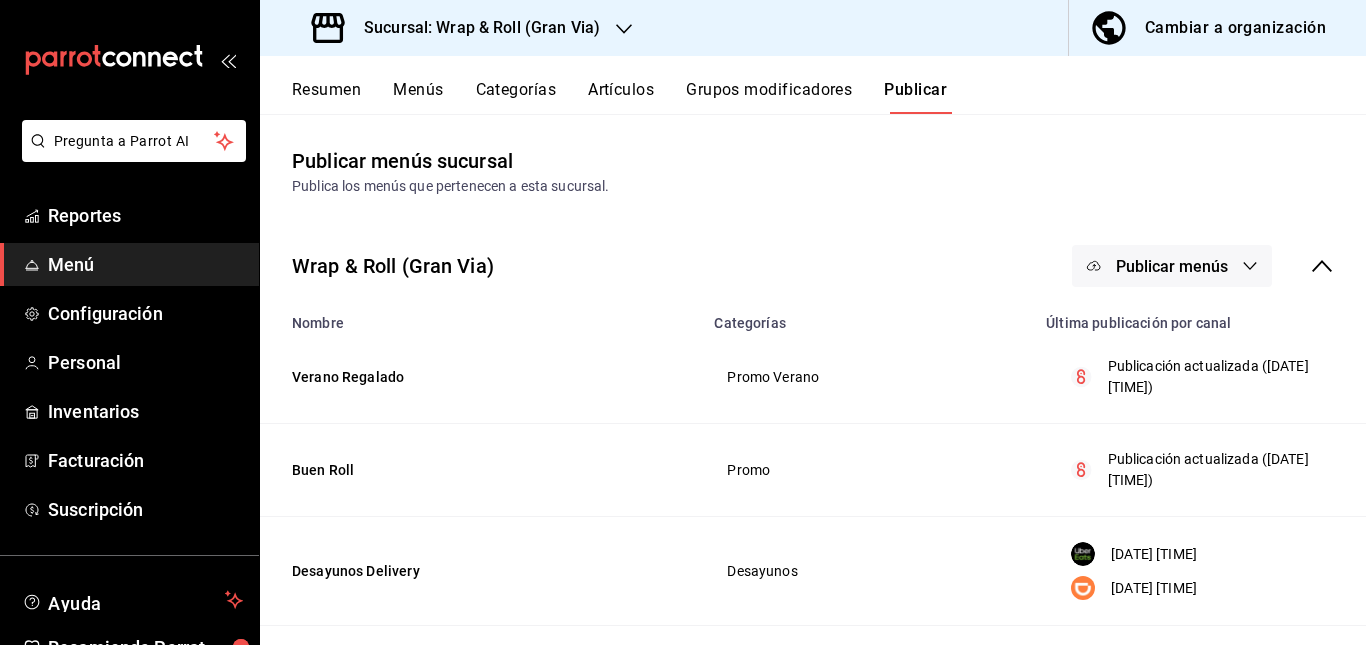 click on "Resumen" at bounding box center (326, 97) 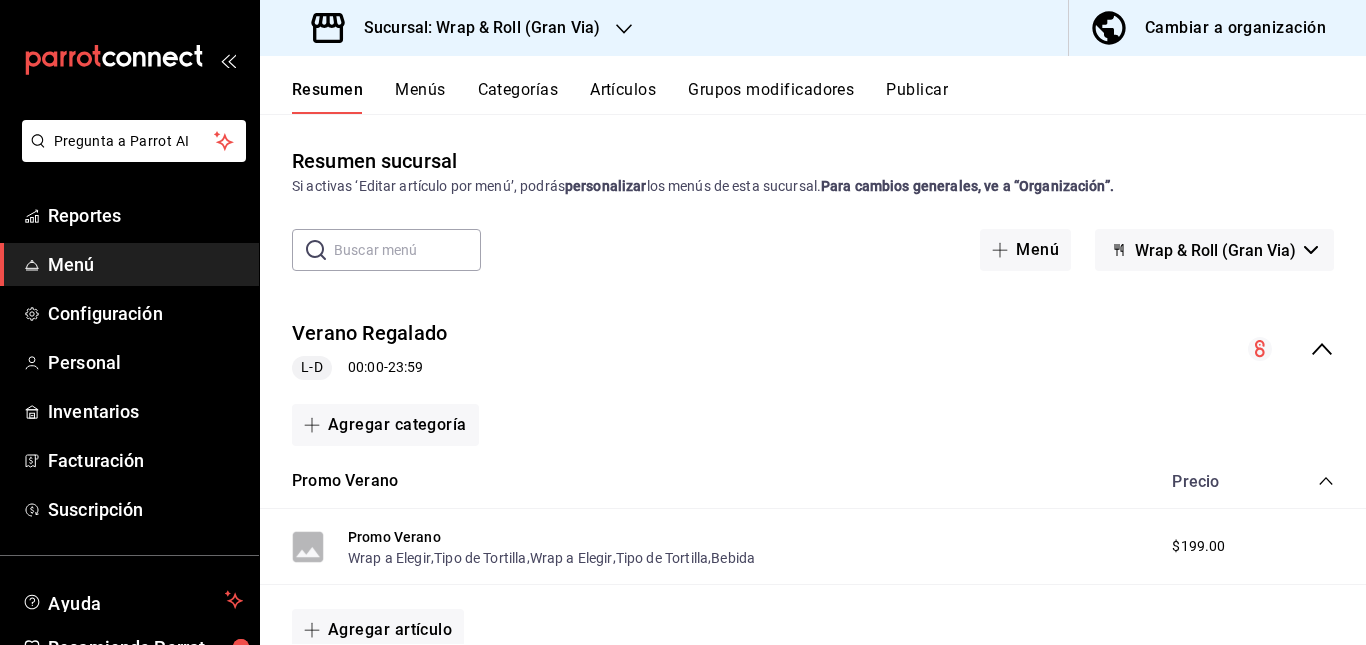 click on "Verano Regalado L-D 00:00  -  23:59" at bounding box center (813, 349) 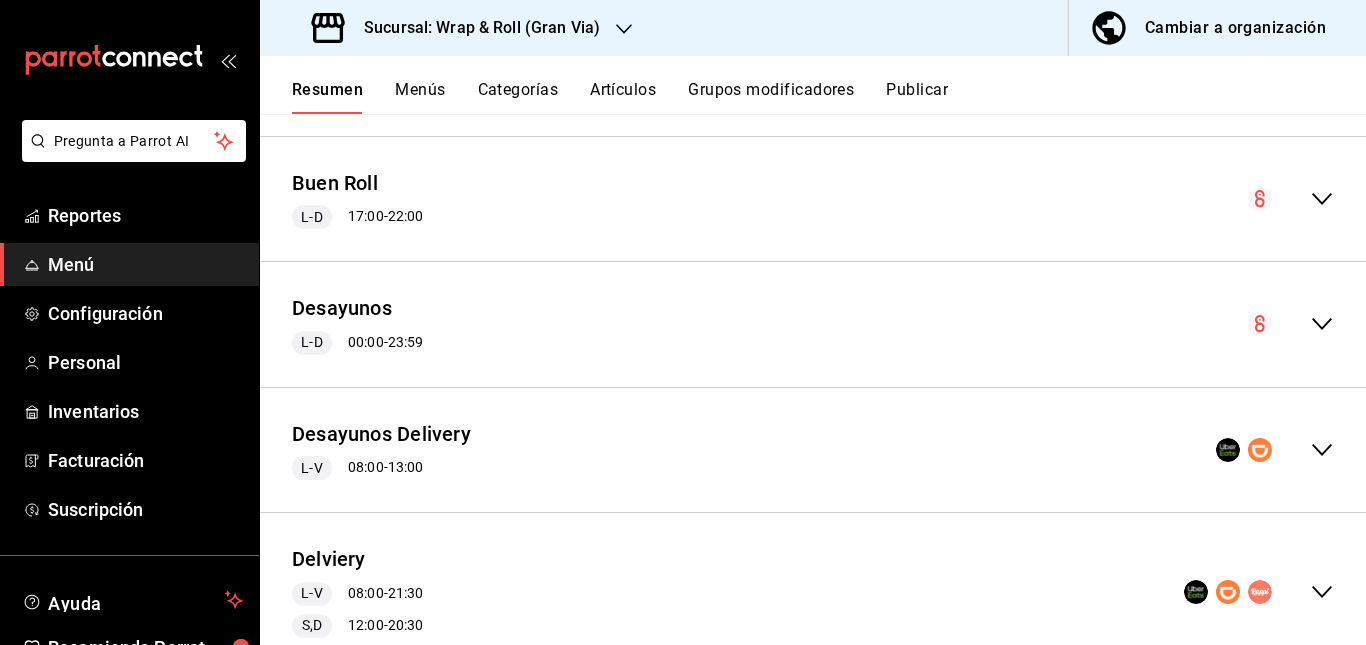 scroll, scrollTop: 469, scrollLeft: 0, axis: vertical 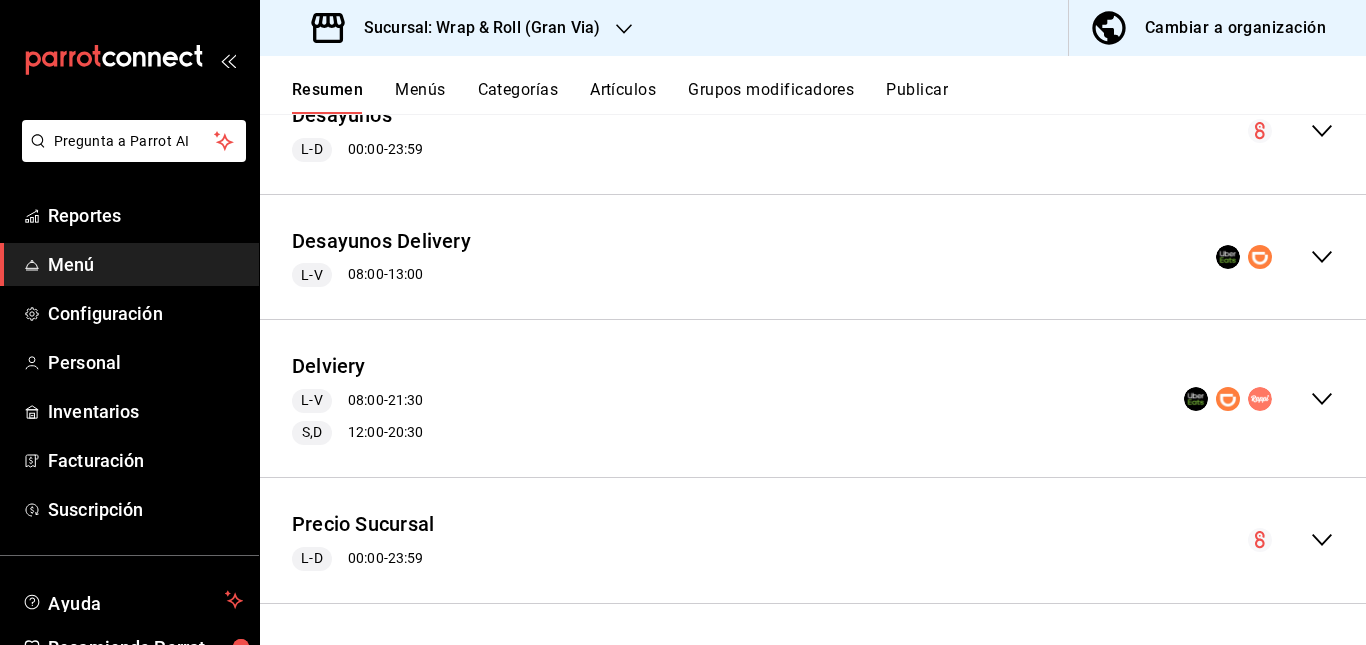 click on "Delviery L-V [TIME]  -  [TIME] S,D [TIME]  -  [TIME]" at bounding box center (813, 398) 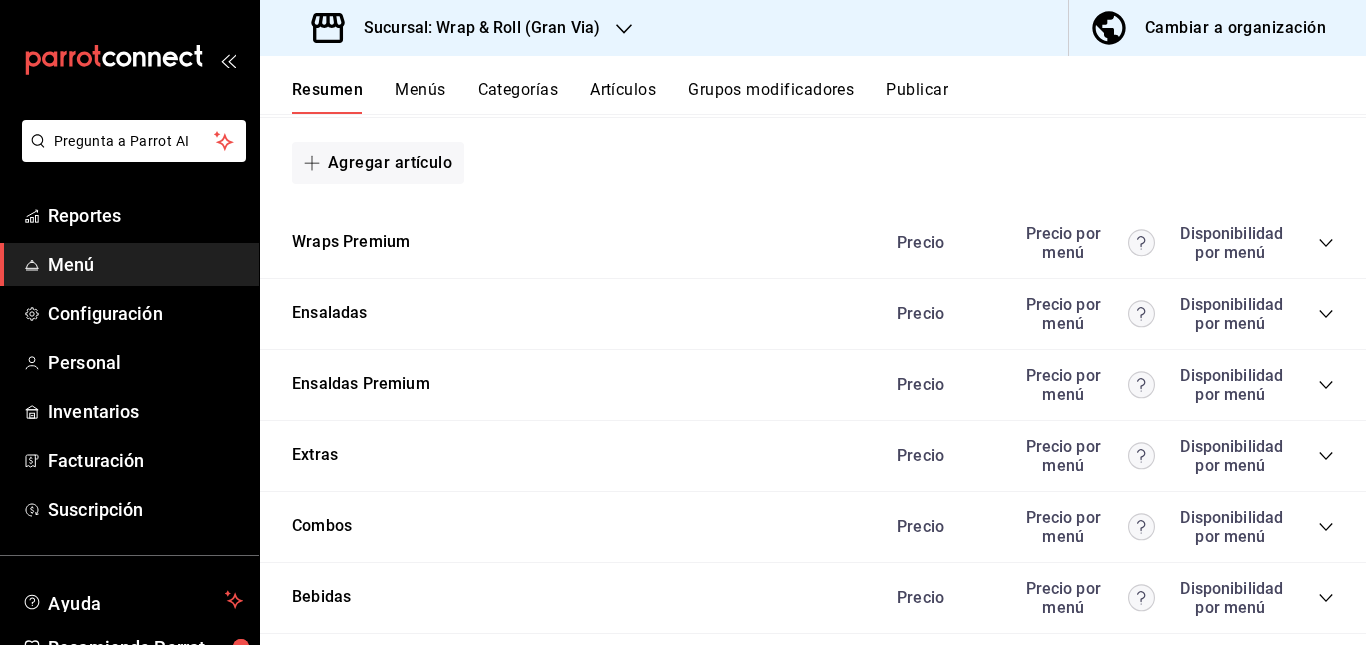 scroll, scrollTop: 2276, scrollLeft: 0, axis: vertical 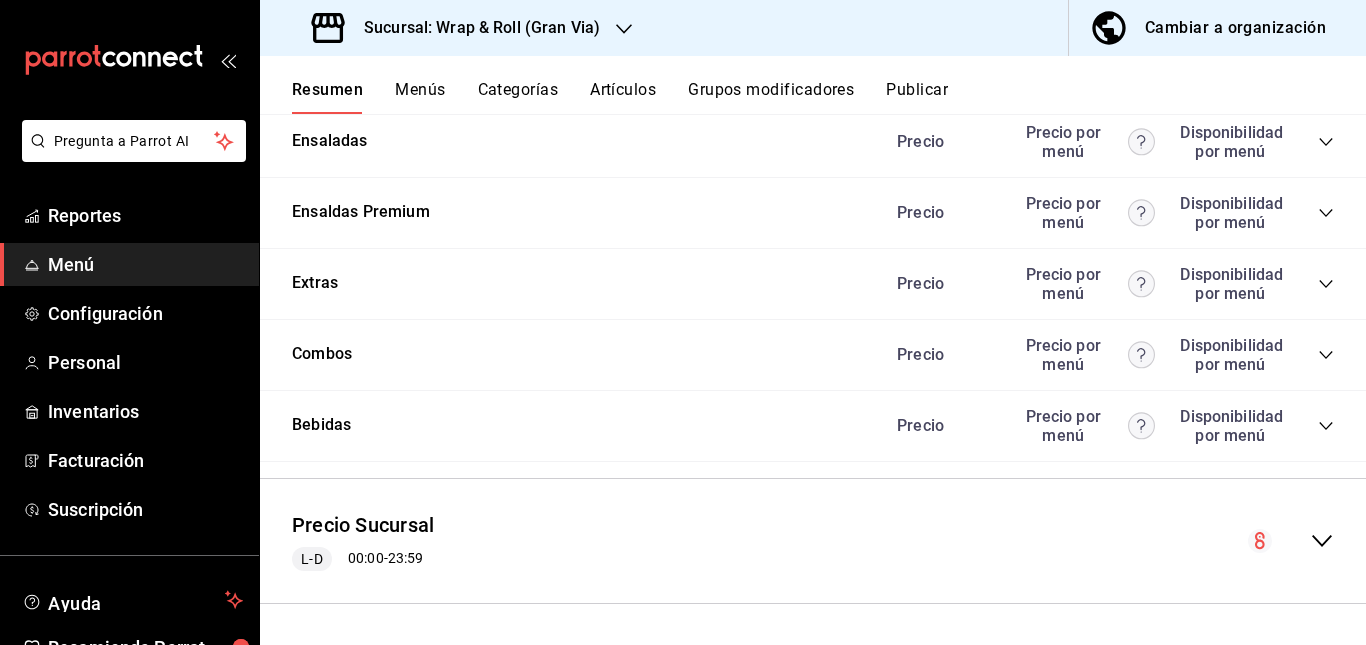 click 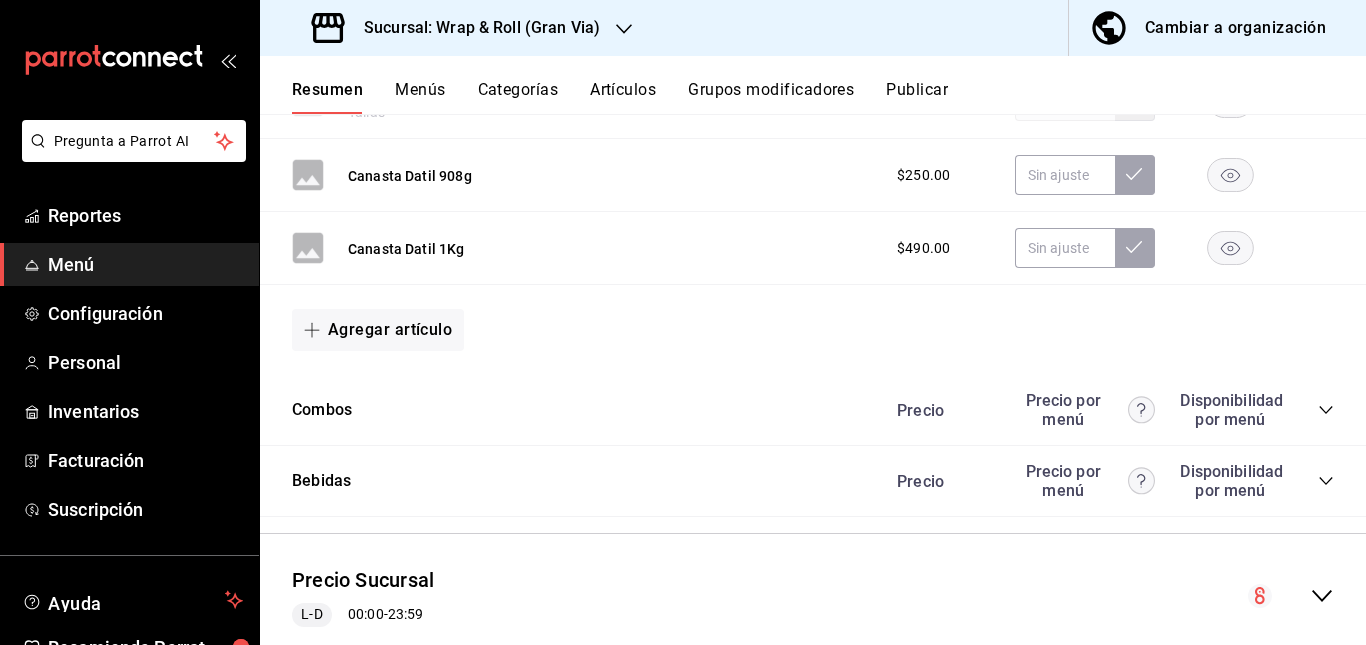 scroll, scrollTop: 3722, scrollLeft: 0, axis: vertical 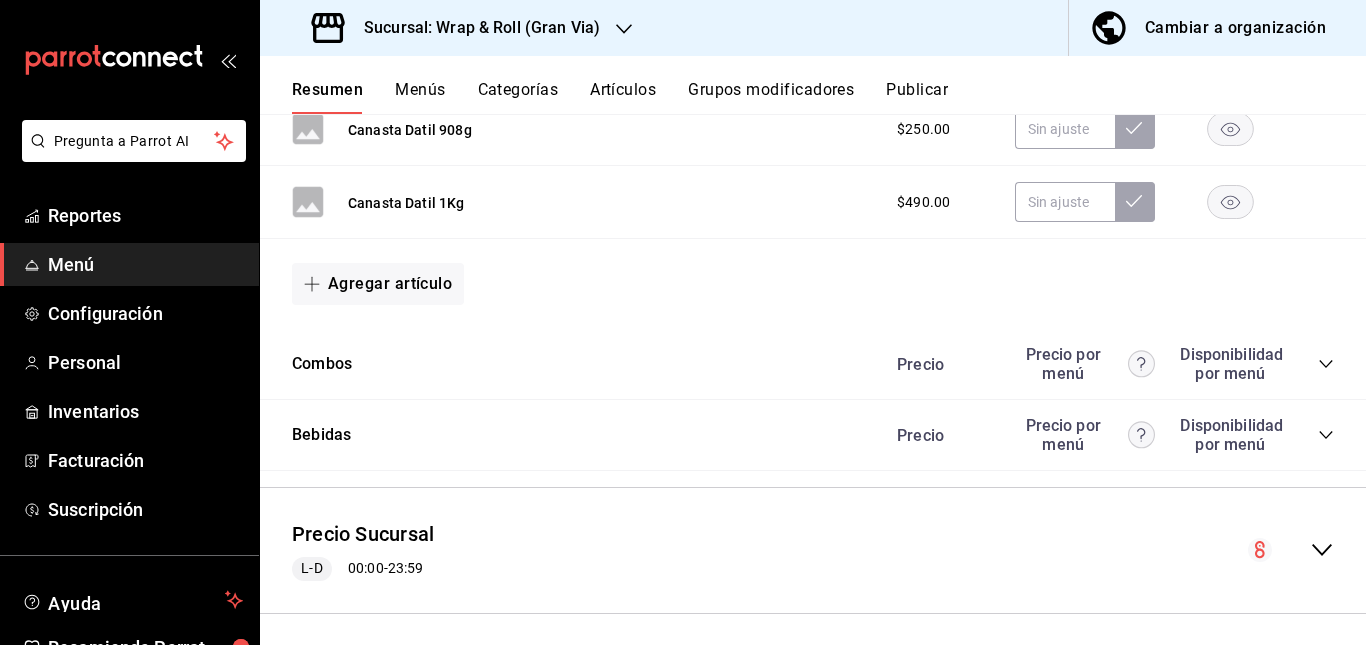 click 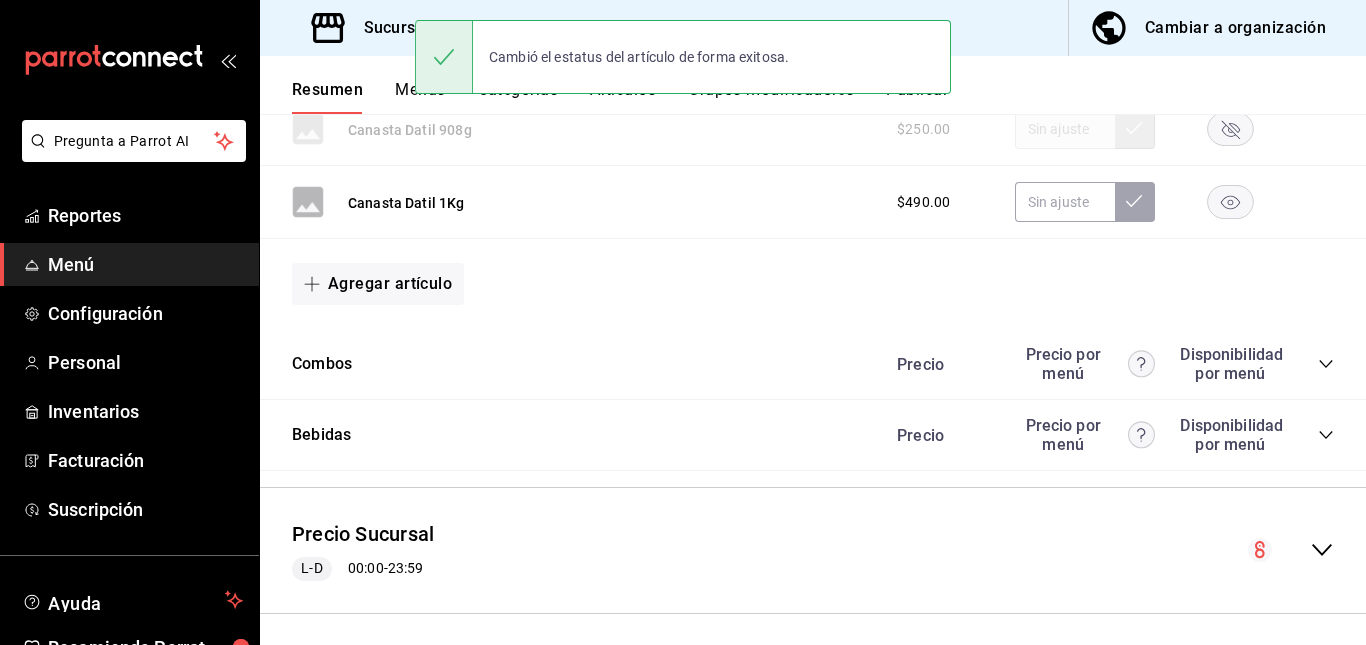 click 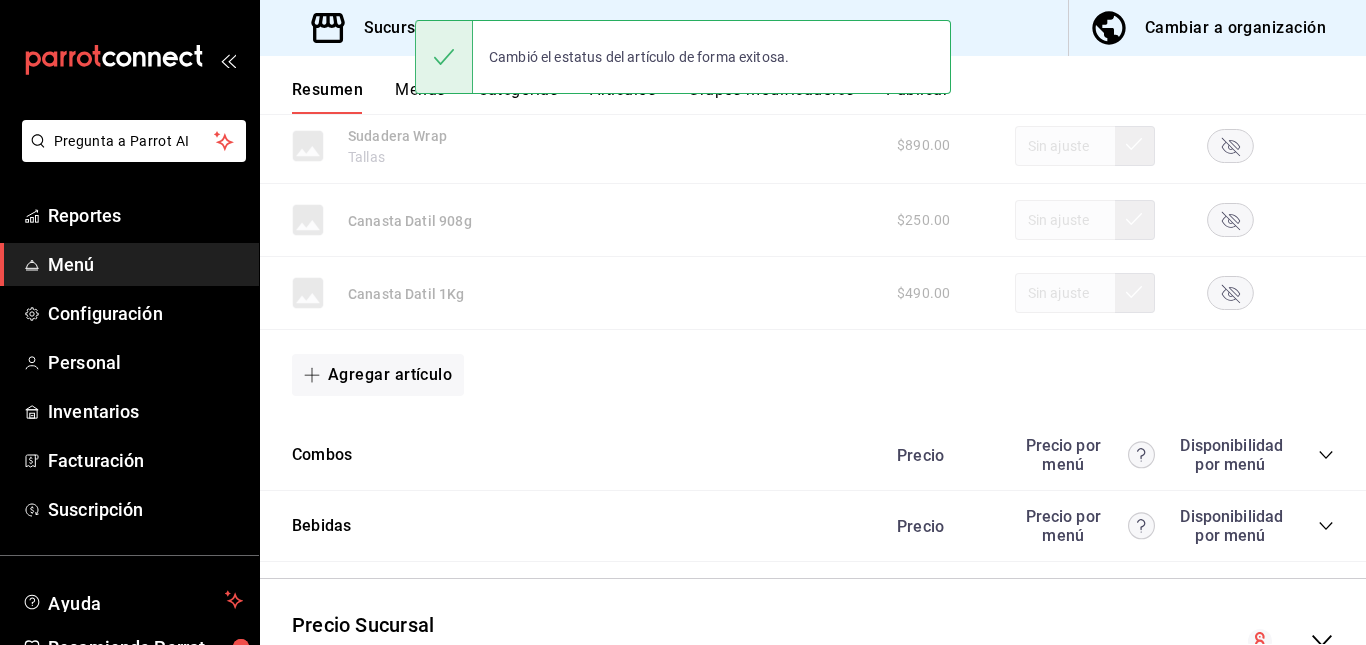 scroll, scrollTop: 3630, scrollLeft: 0, axis: vertical 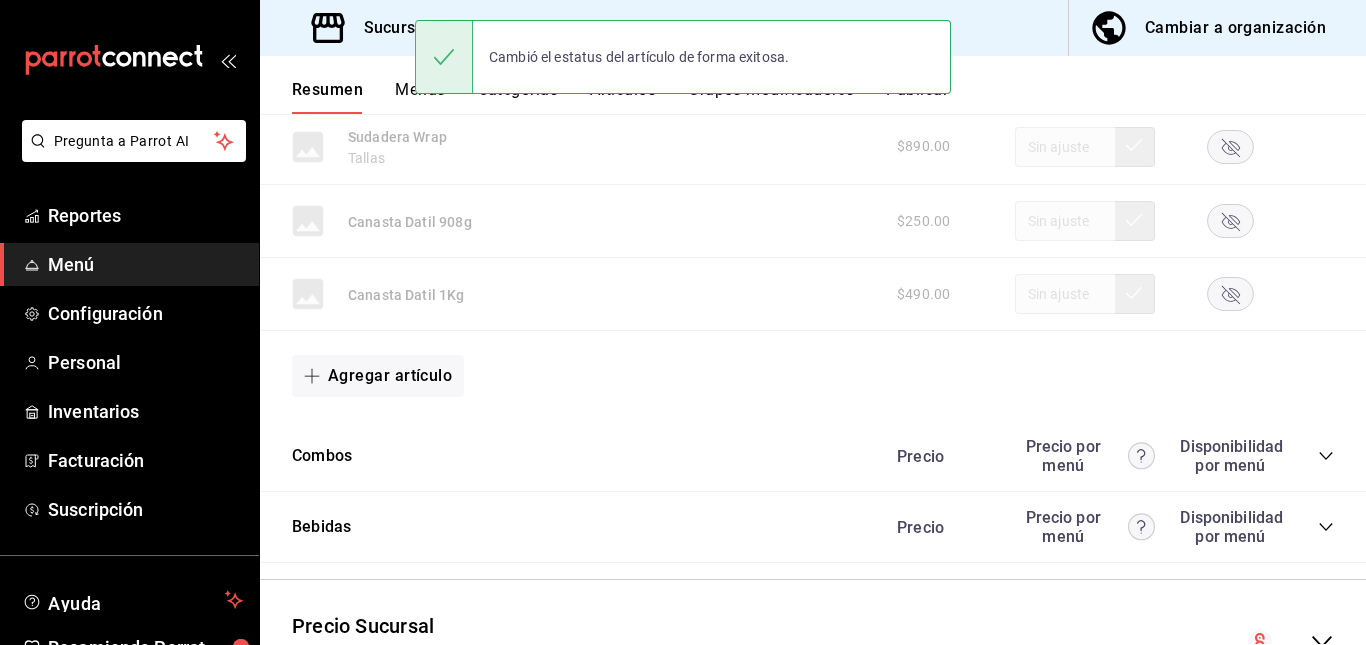 click on "Publicar" at bounding box center (917, 97) 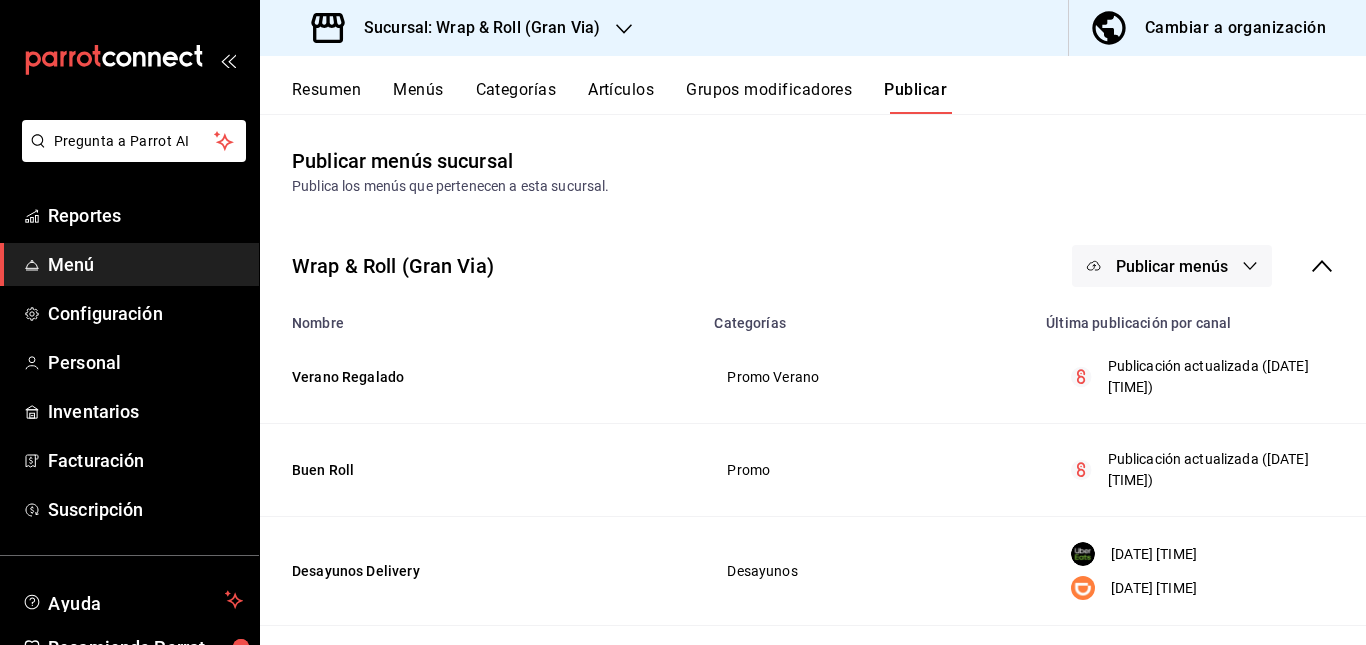 click on "Publicar menús" at bounding box center (1172, 266) 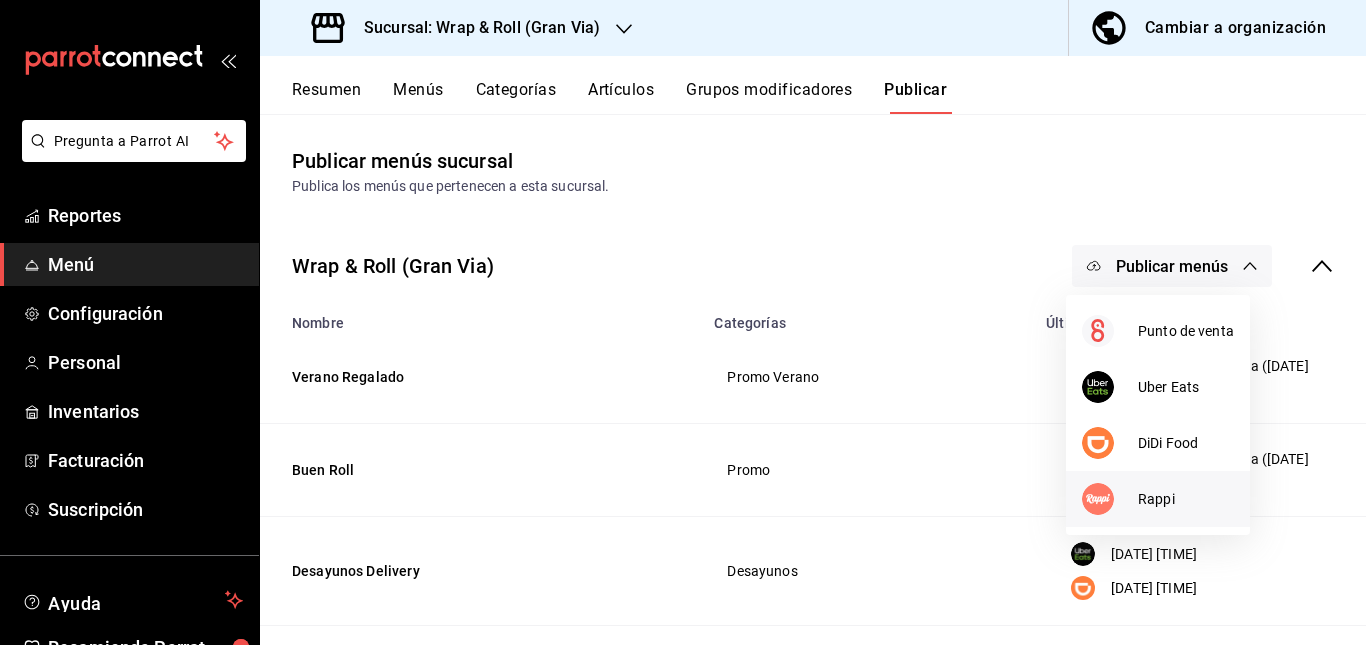 click on "Rappi" at bounding box center [1158, 499] 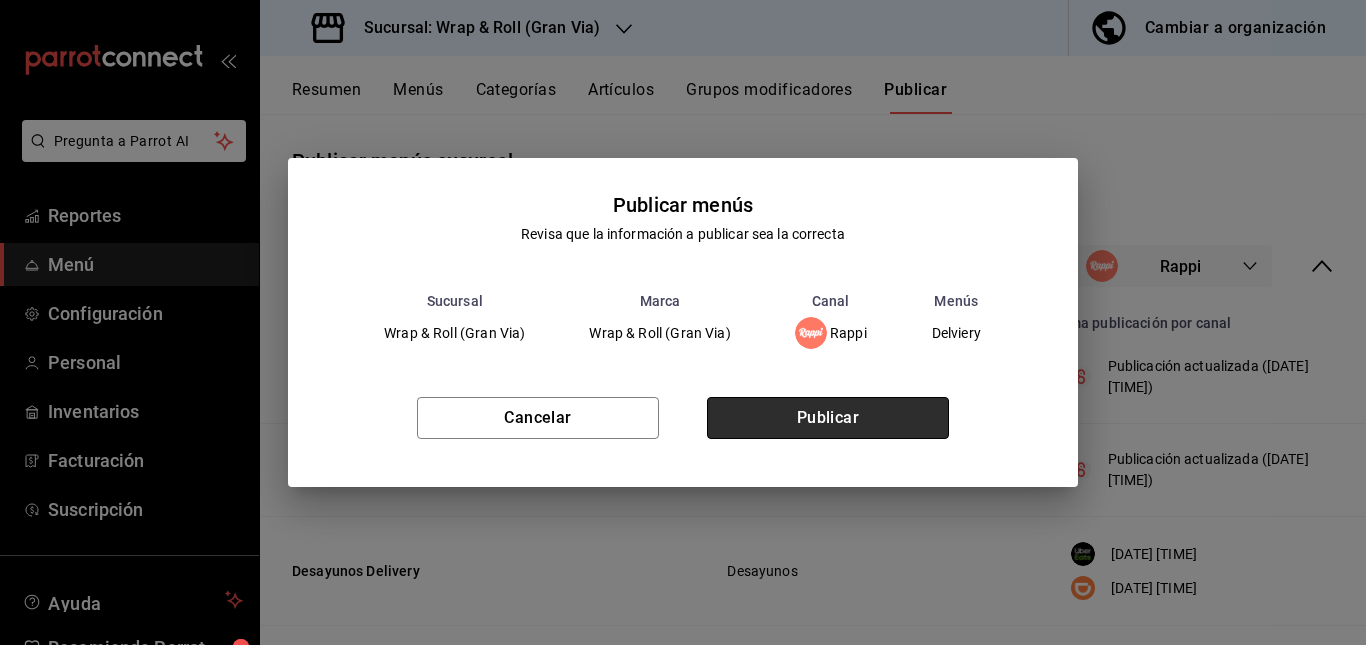click on "Publicar" at bounding box center [828, 418] 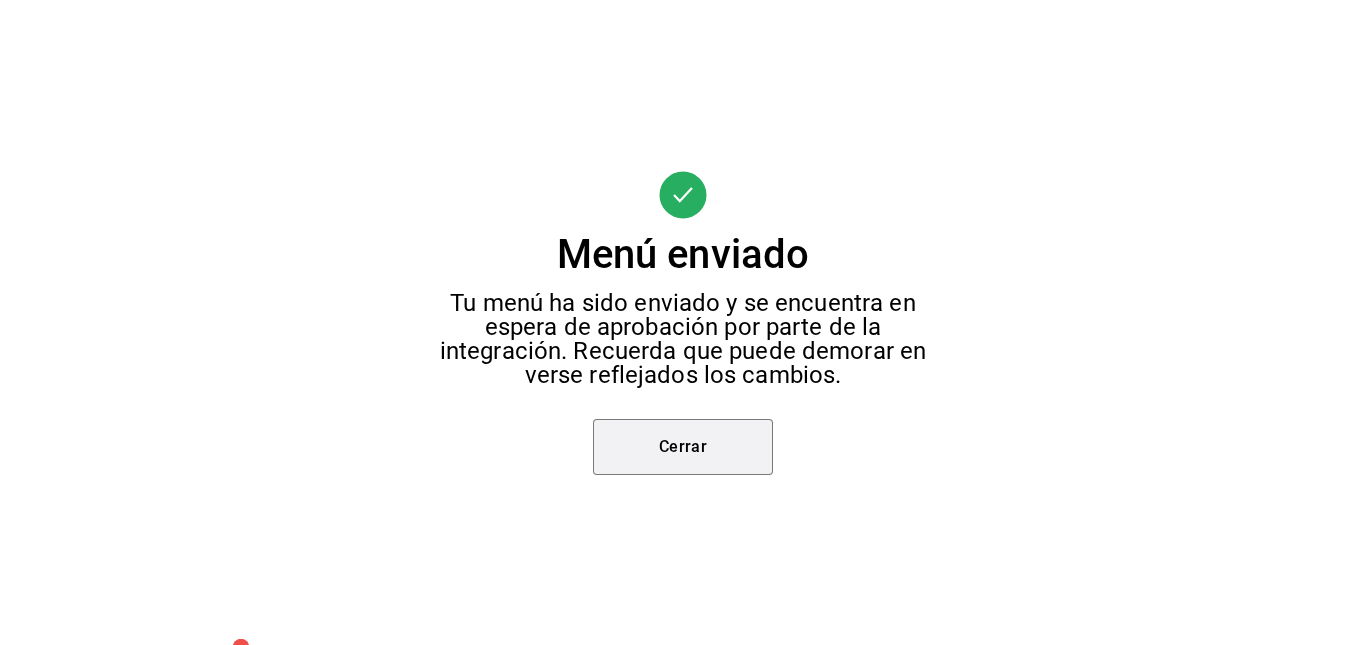 click on "Cerrar" at bounding box center (683, 447) 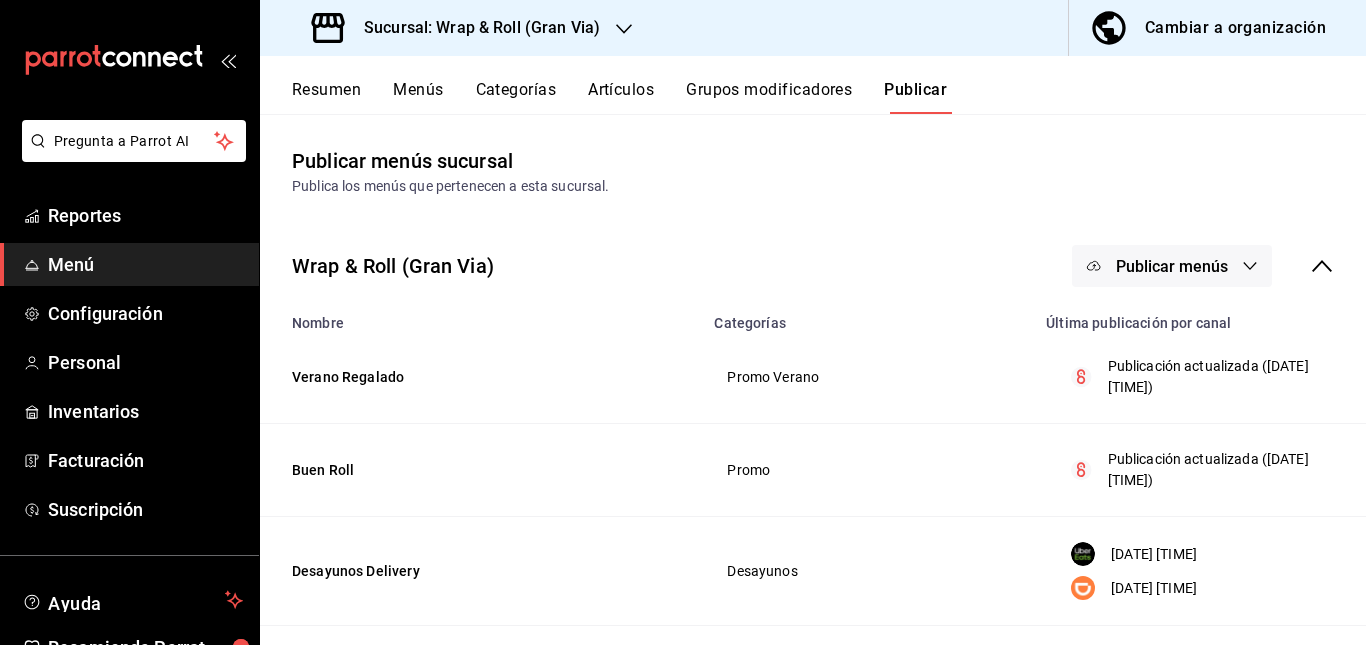 click on "Sucursal: Wrap & Roll (Gran Via)" at bounding box center (458, 28) 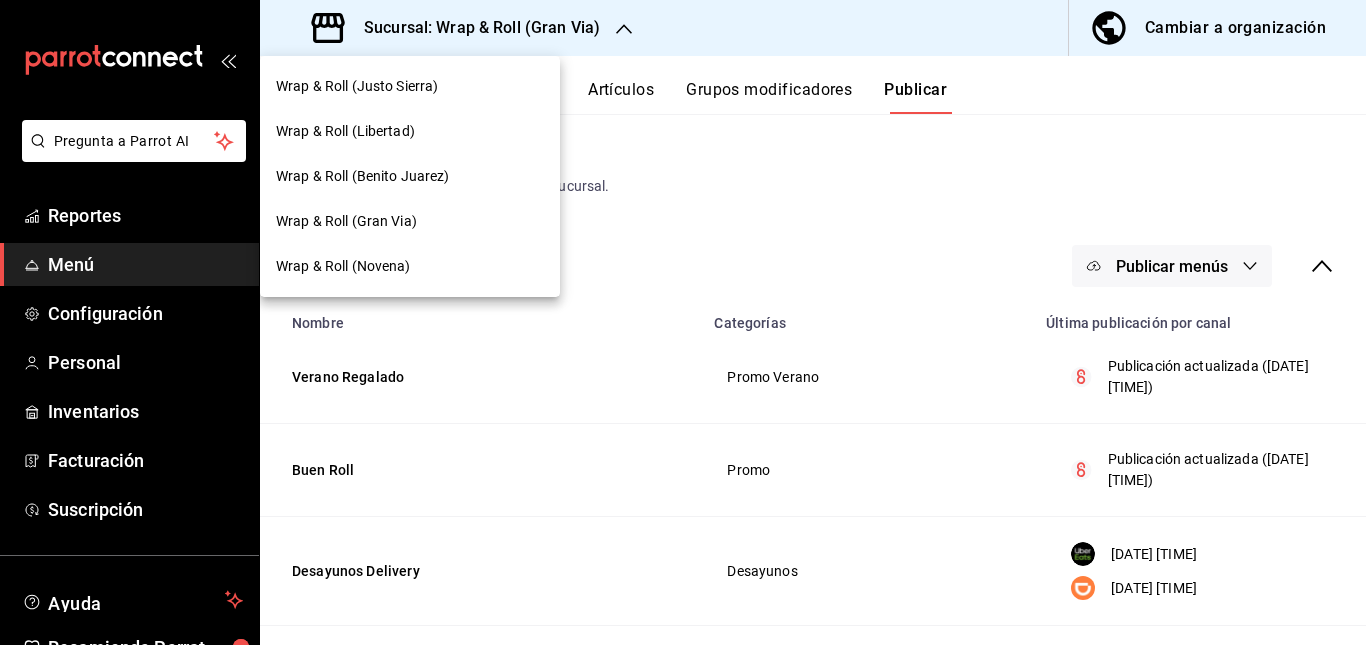 click on "Wrap & Roll (Justo Sierra)" at bounding box center (357, 86) 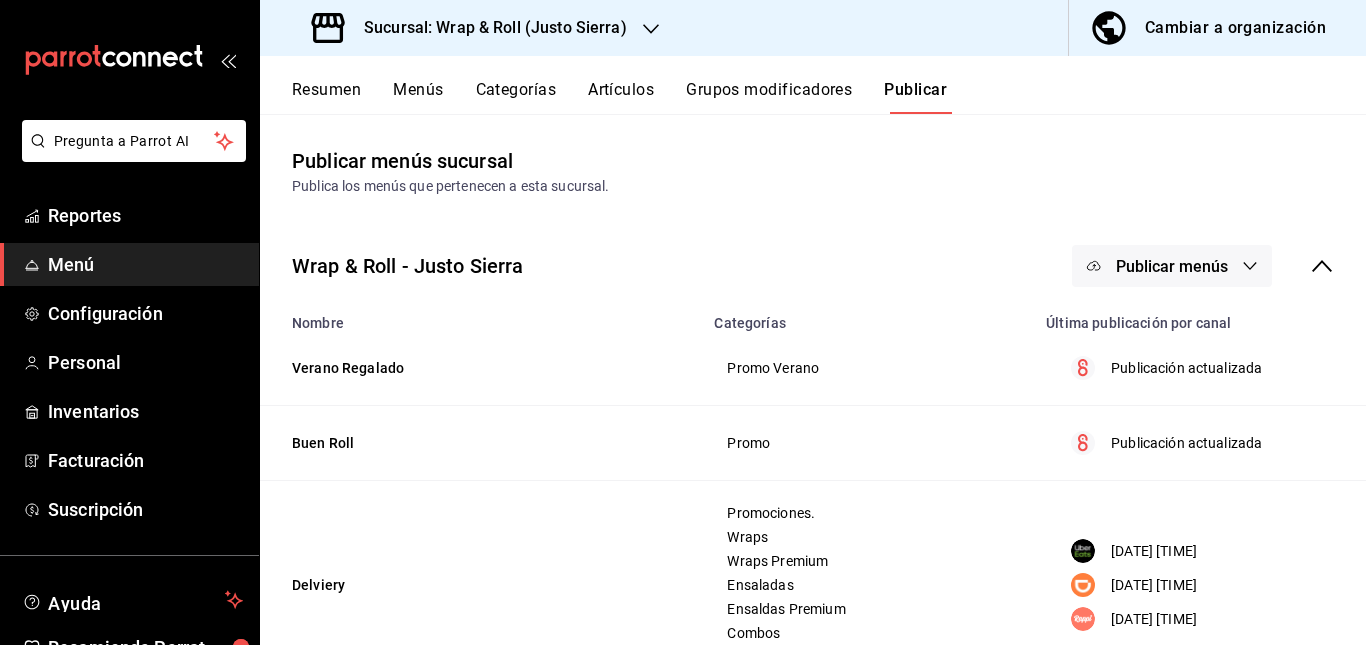 click on "Resumen" at bounding box center [326, 97] 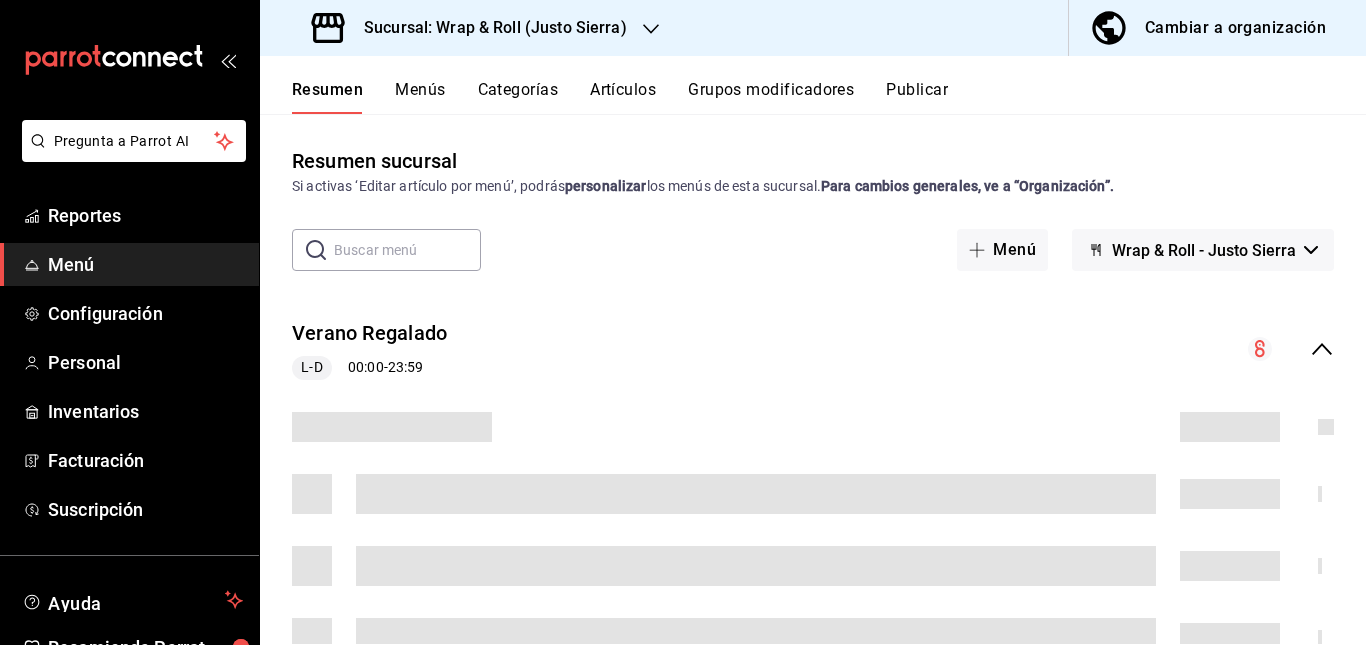 click on "Verano Regalado L-D 00:00  -  23:59" at bounding box center (813, 349) 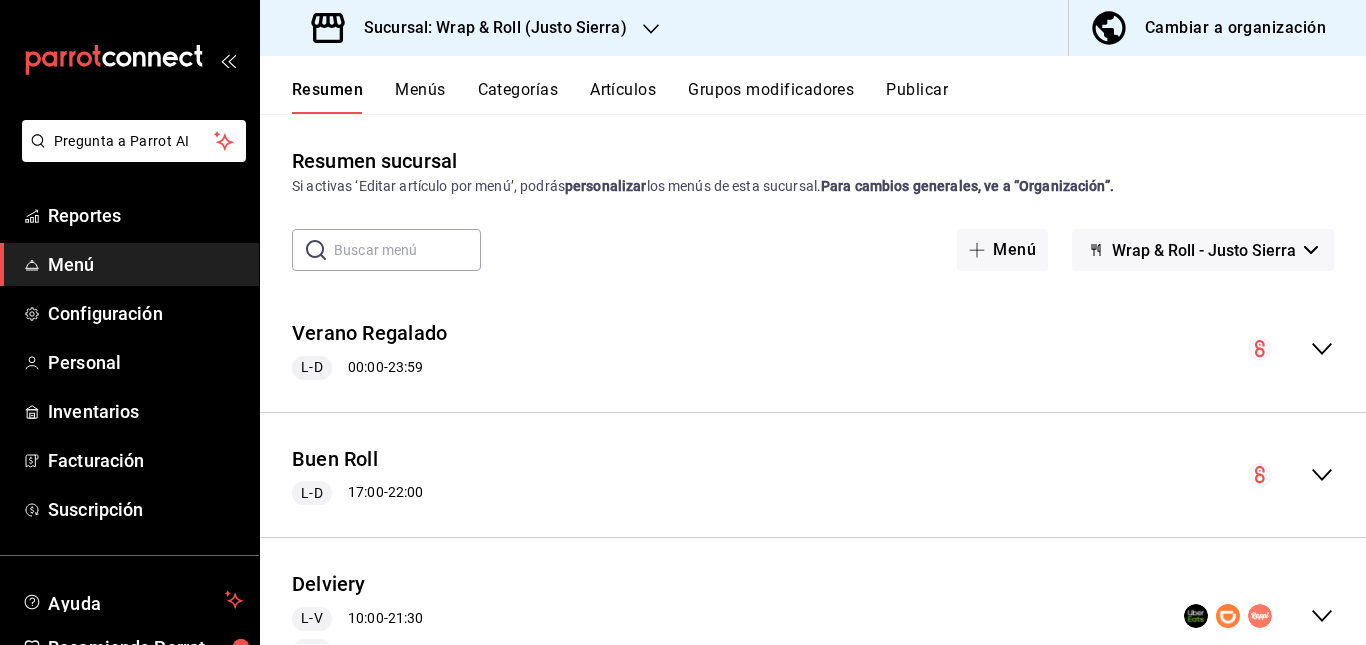 scroll, scrollTop: 217, scrollLeft: 0, axis: vertical 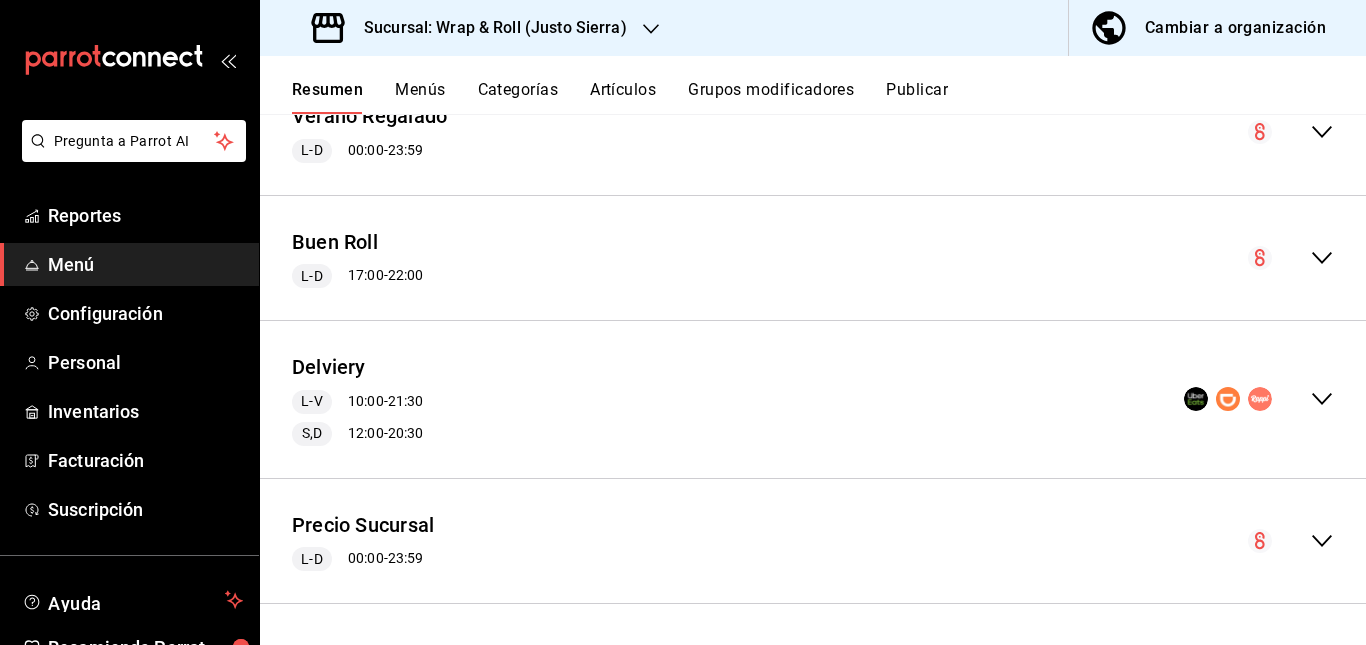 click on "Delviery L-V 10:00  -  21:30 S,D 12:00  -  20:30" at bounding box center (813, 399) 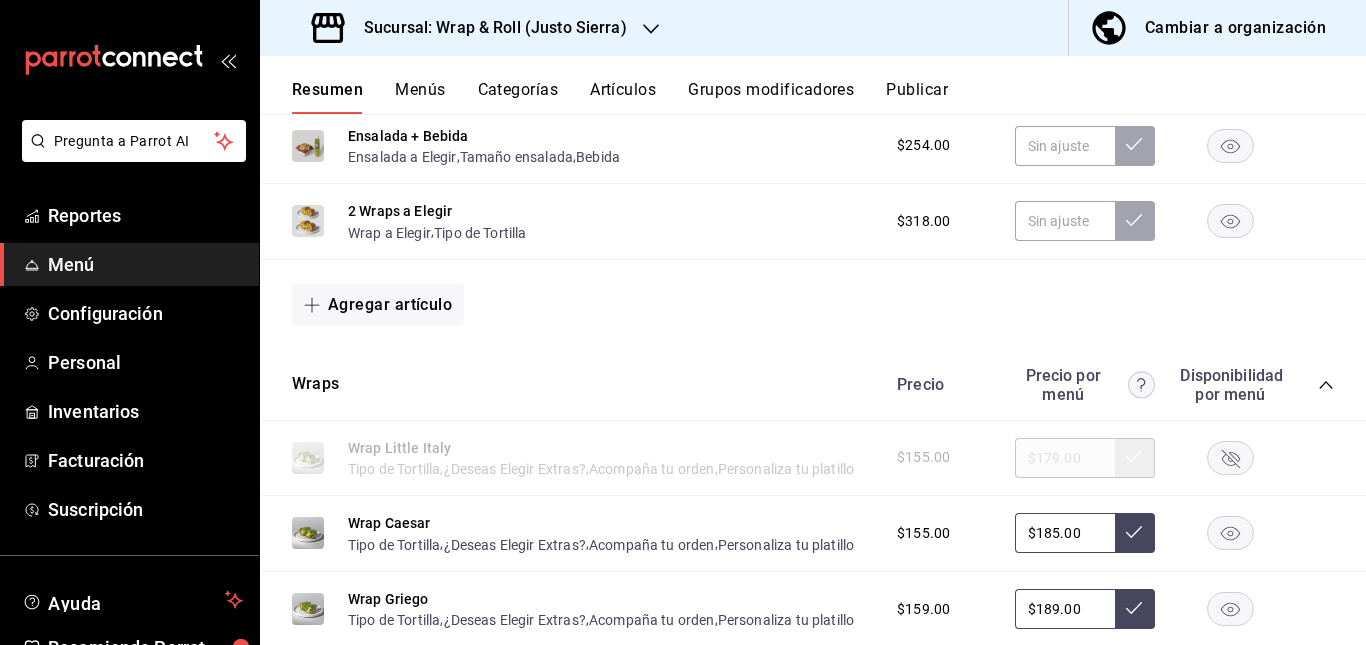 scroll, scrollTop: 954, scrollLeft: 0, axis: vertical 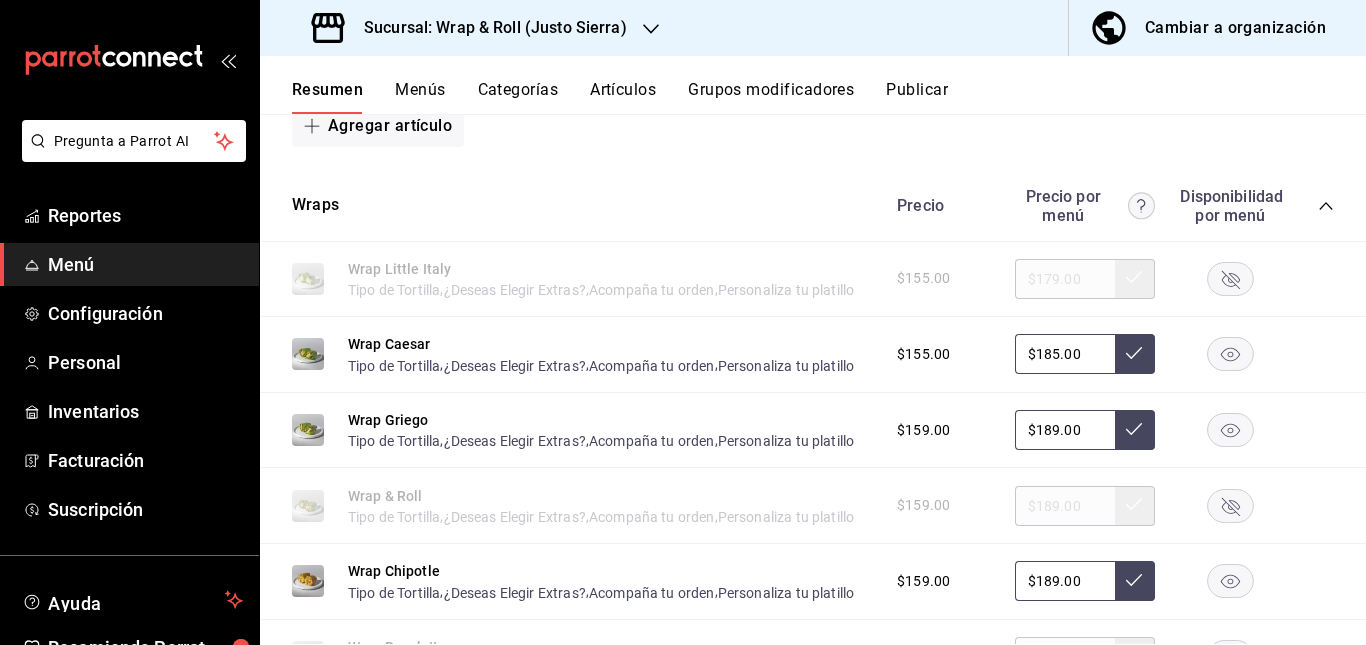 click 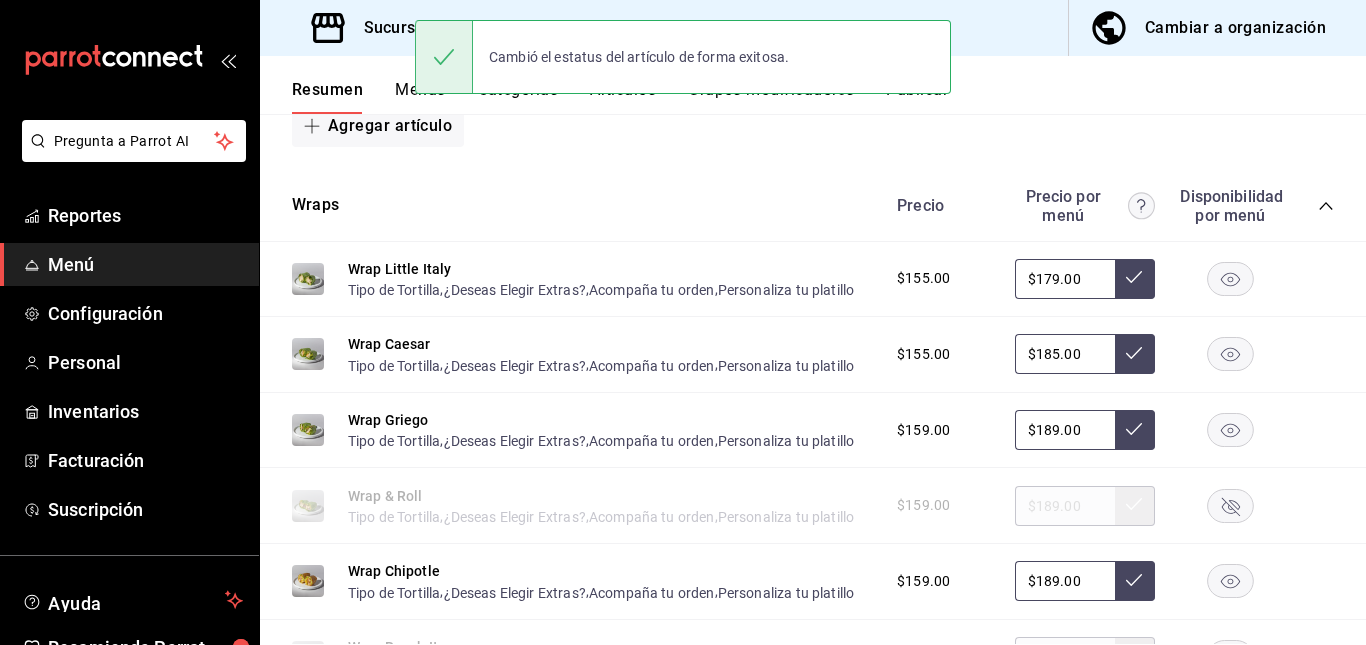 click 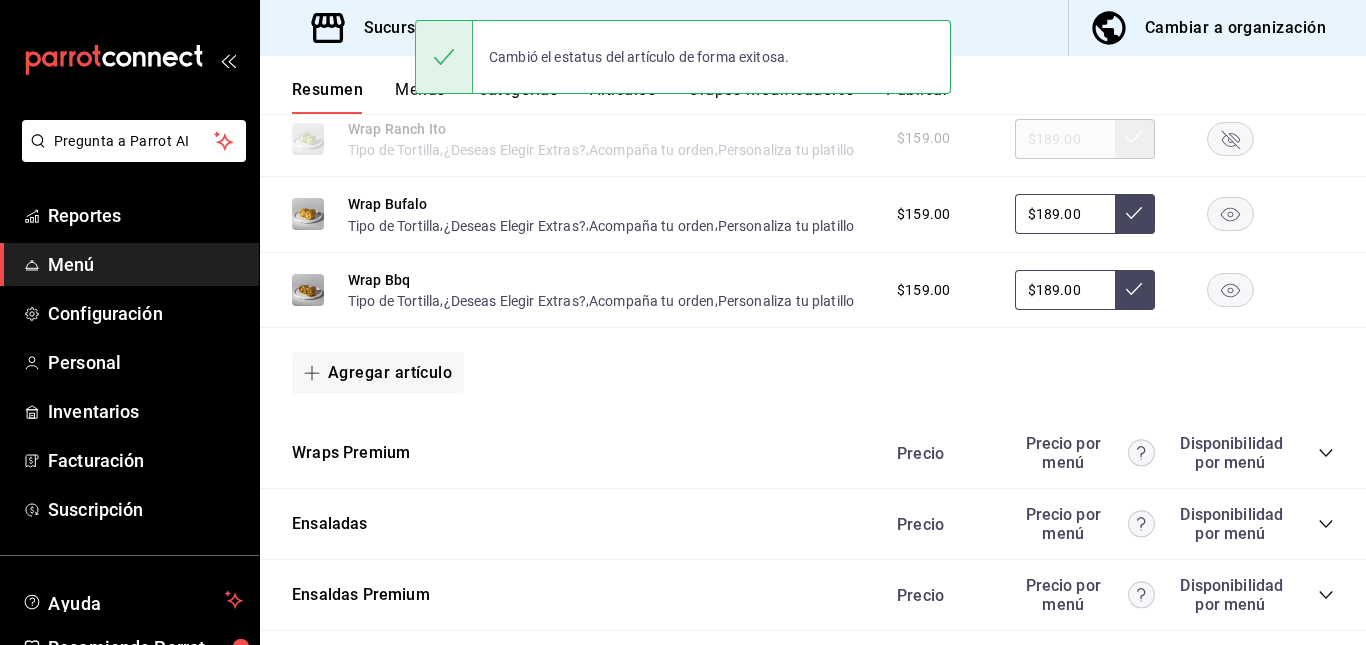 scroll, scrollTop: 1473, scrollLeft: 0, axis: vertical 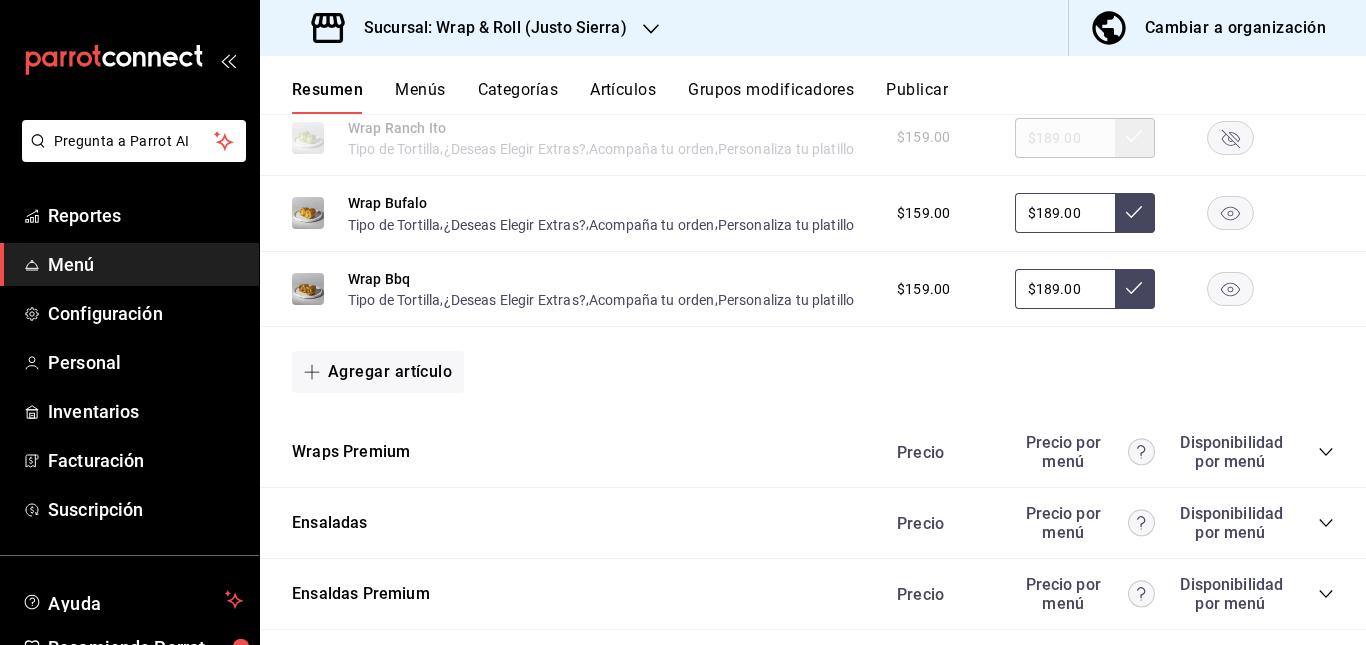 click 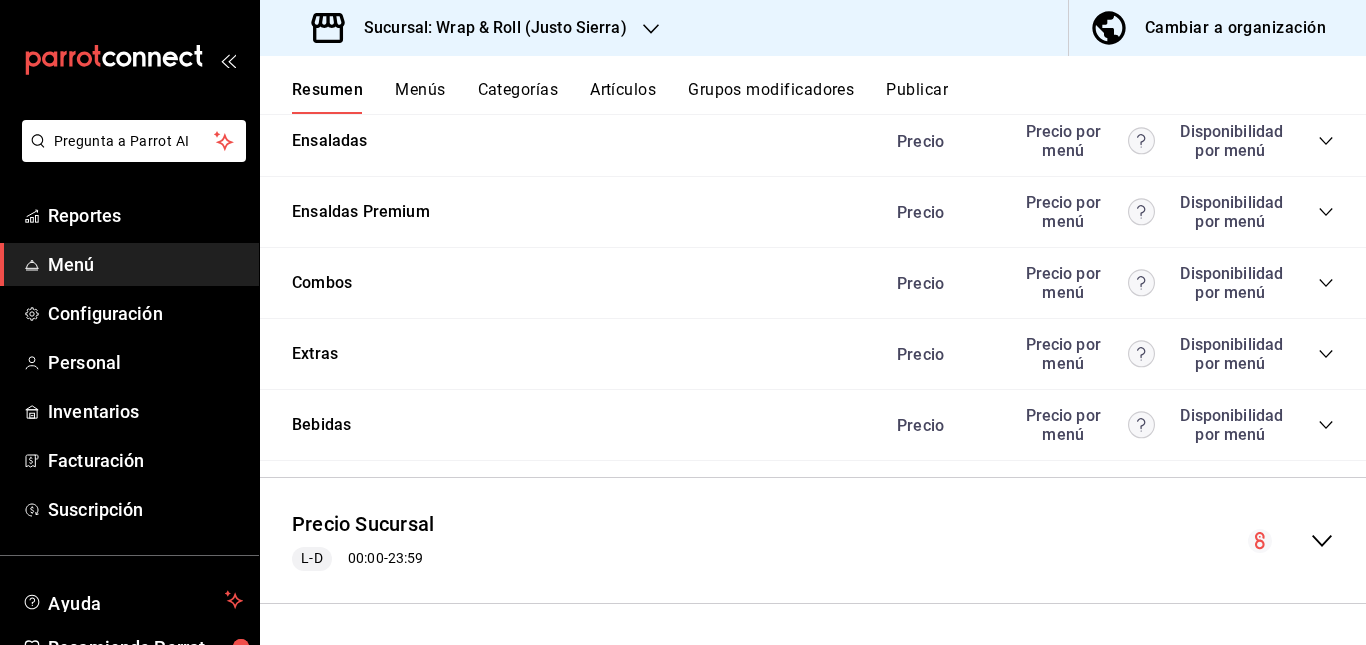 scroll, scrollTop: 1928, scrollLeft: 0, axis: vertical 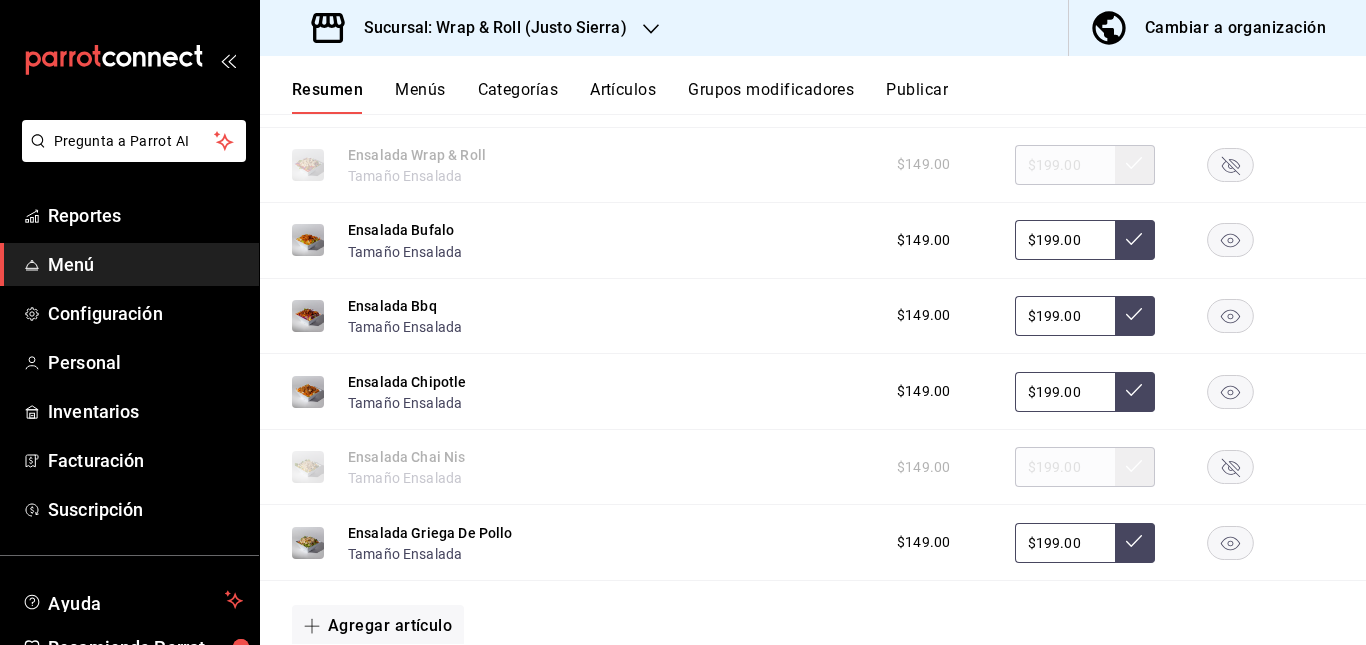 click 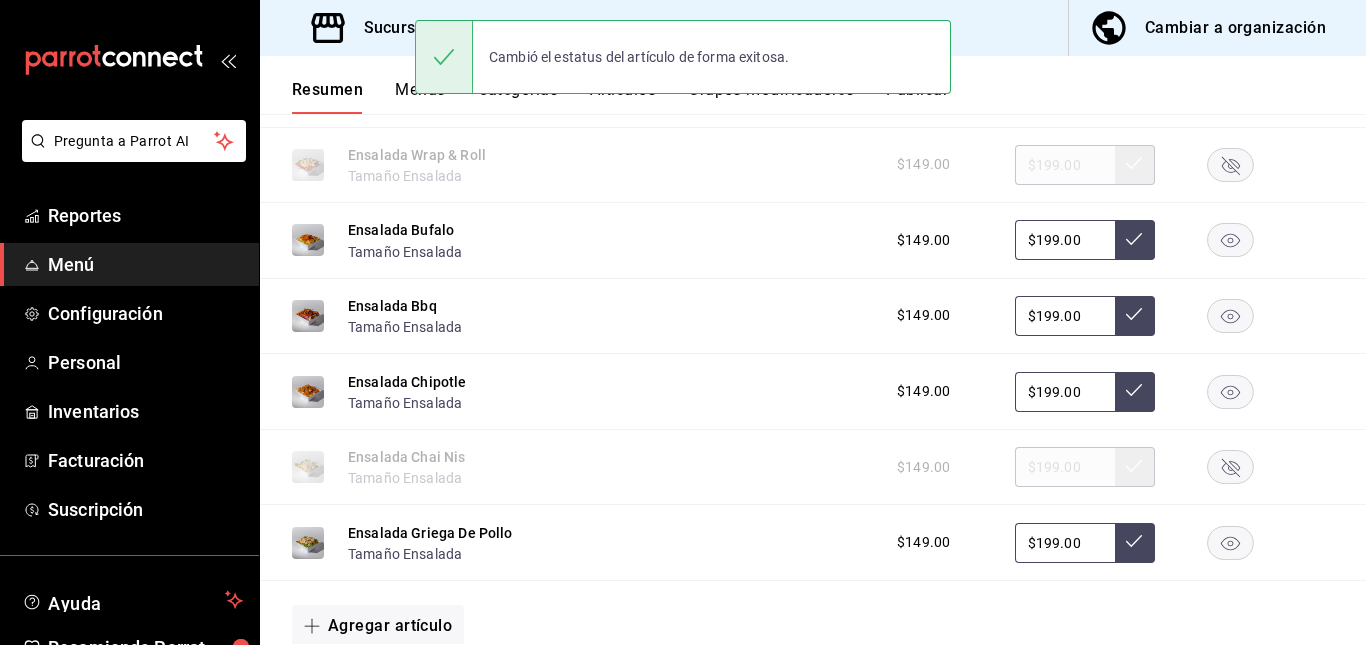 click 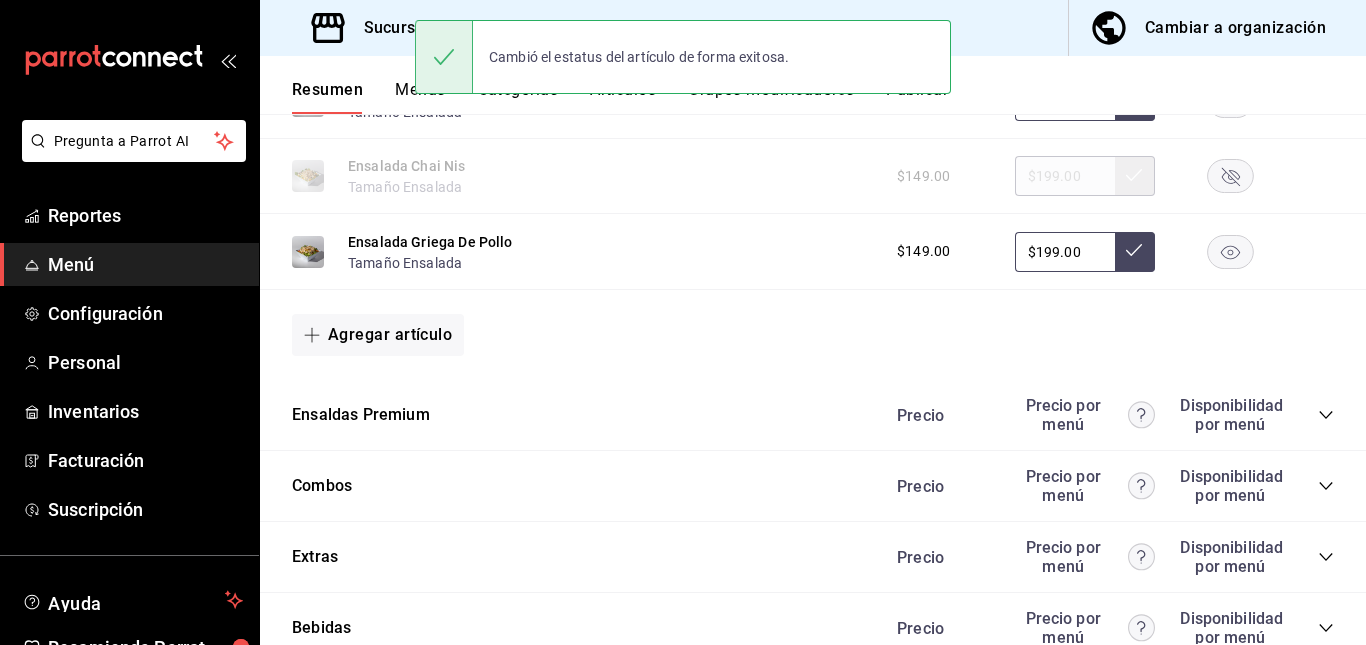scroll, scrollTop: 2348, scrollLeft: 0, axis: vertical 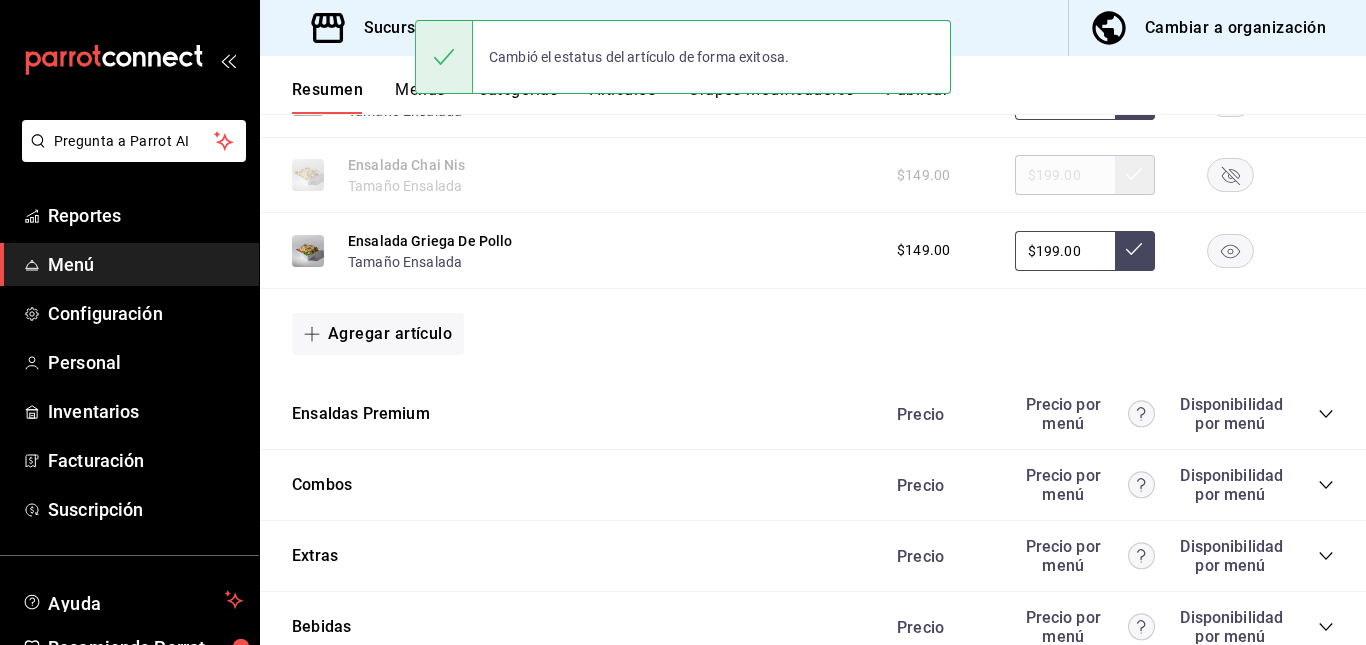 click 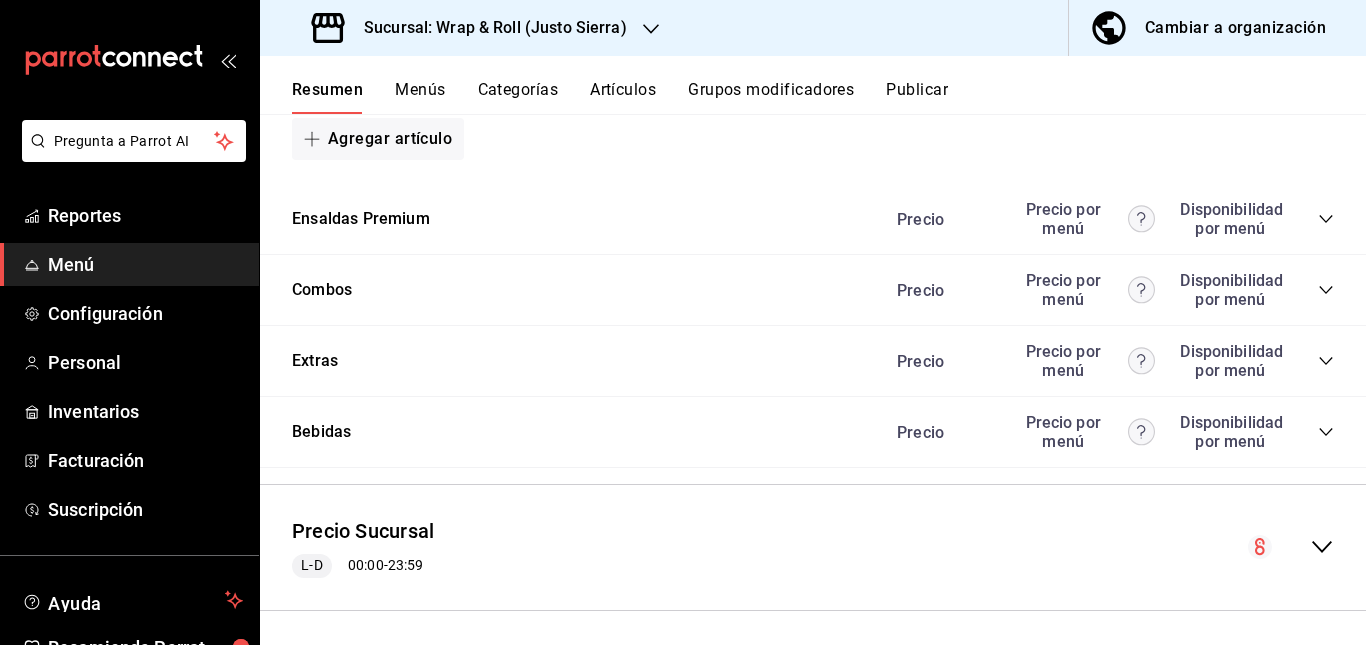 scroll, scrollTop: 2545, scrollLeft: 0, axis: vertical 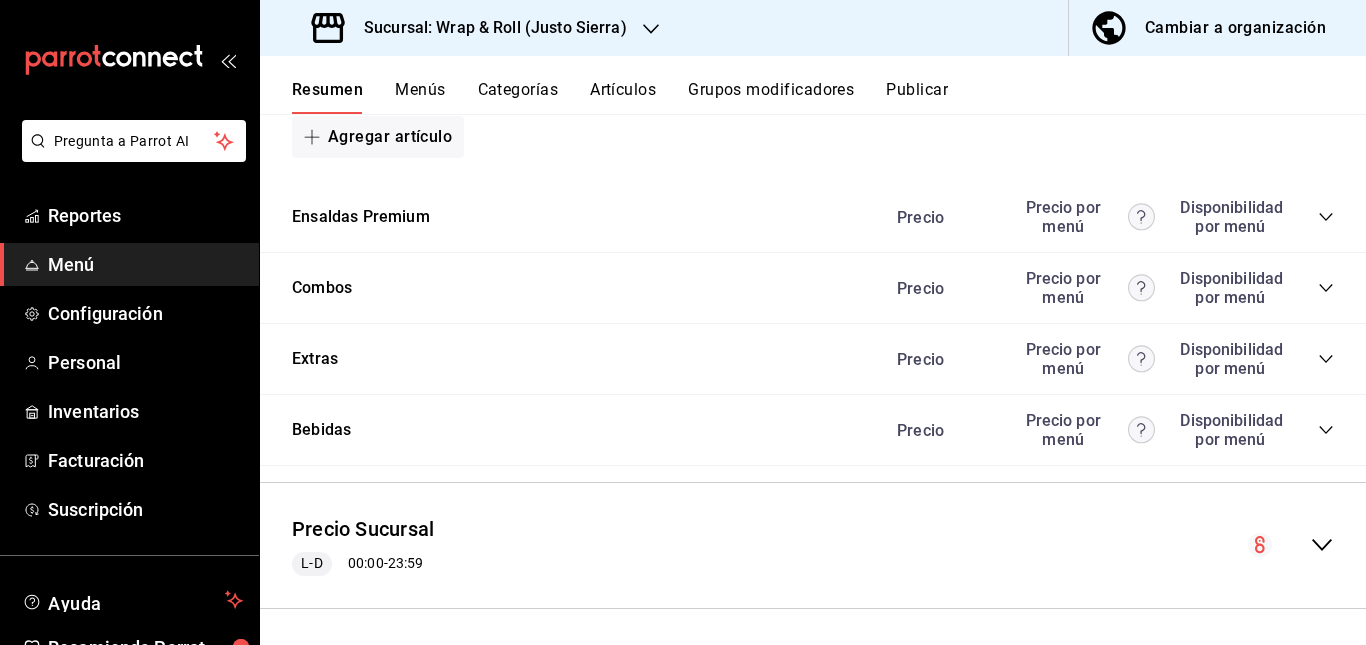 click 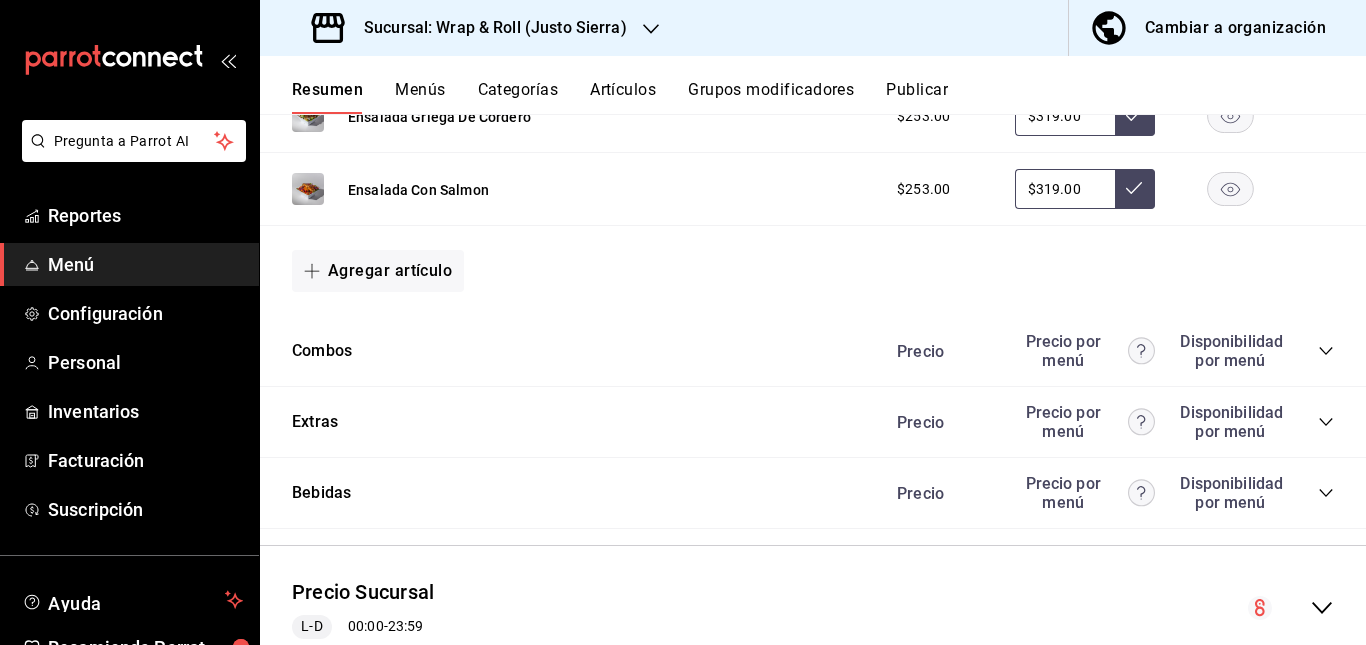 scroll, scrollTop: 3029, scrollLeft: 0, axis: vertical 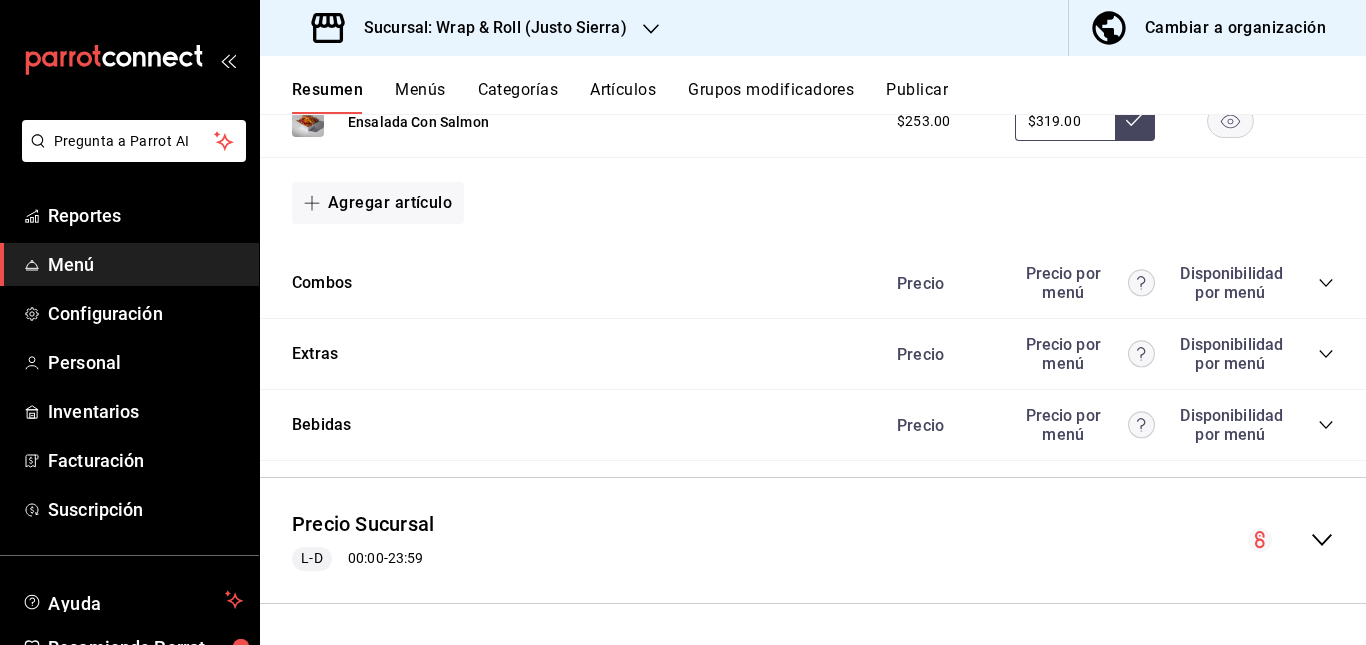 click on "Precio Precio por menú   Disponibilidad por menú" at bounding box center (1105, 354) 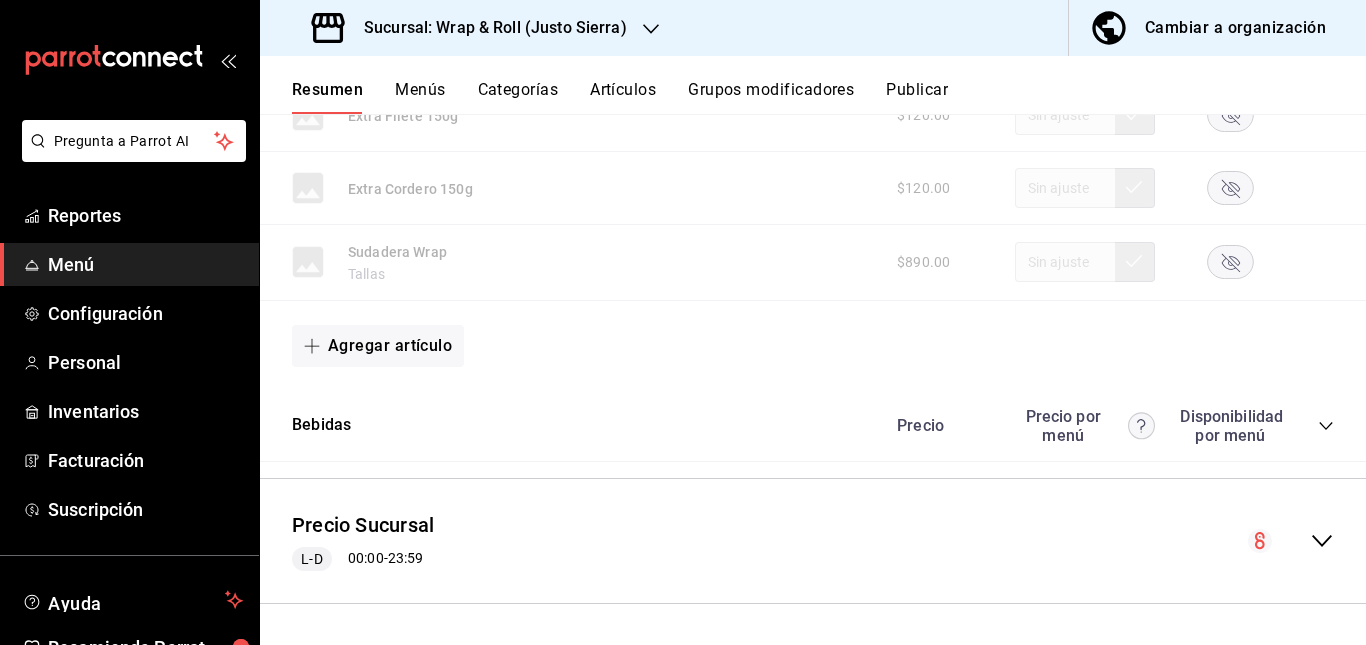 scroll, scrollTop: 4477, scrollLeft: 0, axis: vertical 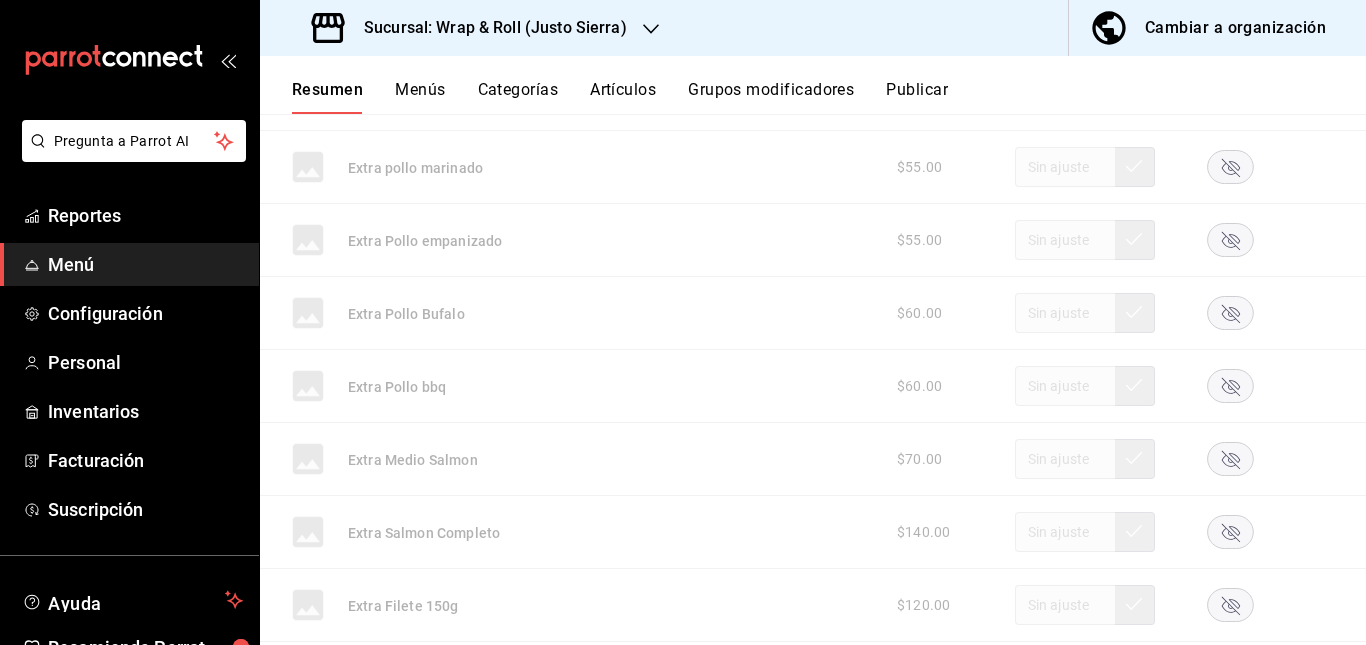 click on "Artículos" at bounding box center [623, 97] 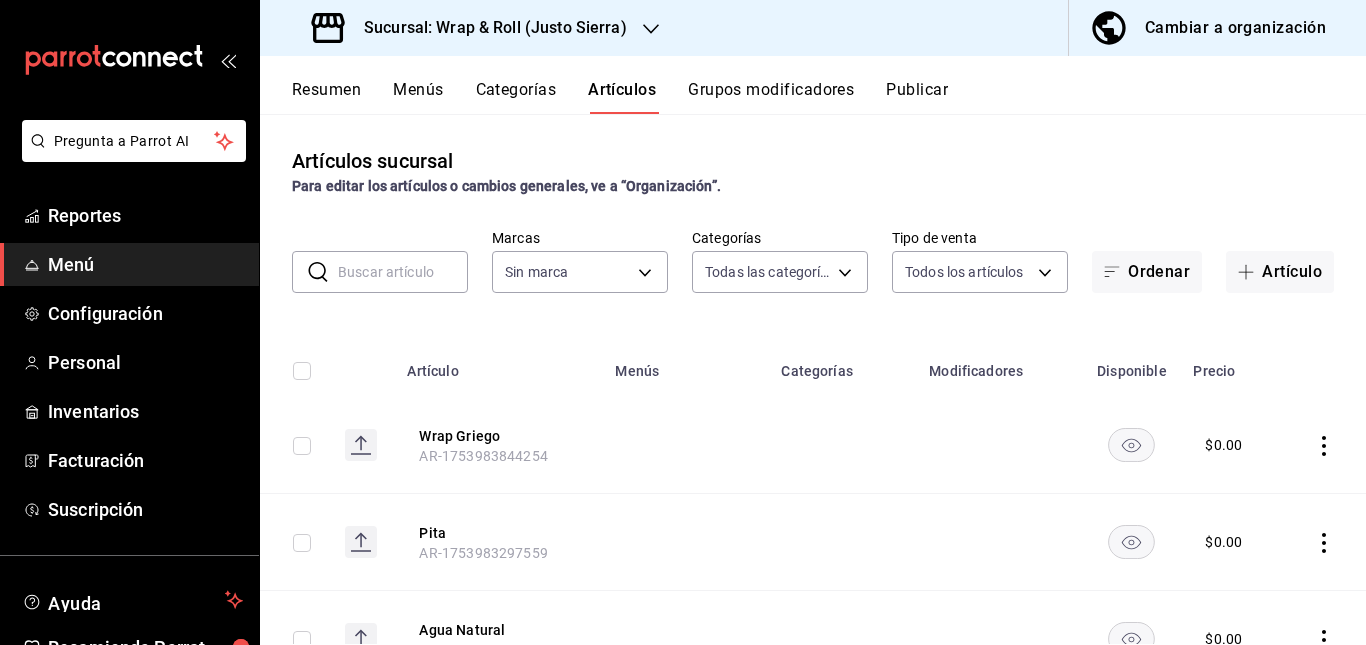 type on "90a958d4-80bb-40f7-9be8-f3b7302f18b2,6b196204-5ec4-4f8e-a2f7-289c7823bad6,99ec47d1-cf17-4c70-87c9-3b78101d0e36,0ab053df-b6dd-4ca5-8dce-3cb9d6880676,d1f7bcf5-ebb9-4363-b80d-44026b1bc2e6,140f3068-dbc5-4ab1-8f9f-d15b14f6d28a,f5b78c20-aeef-41fb-9306-8969c0015bbd,6e558711-380a-4f98-8aa3-a4c705e304a9,0452741b-4305-4fc1-b488-73b19974be5c,ccca03ad-9d70-4408-be64-b041971ac6fe,a130fe6d-0958-4953-a815-857d2608c0c0,0f6e83cb-cba6-402d-b474-04bb47bd14f1,579b35c5-d905-4618-b085-1f2e27f03f6f,015d9d29-87c6-4bc6-b7a8-0e387eb8799d" 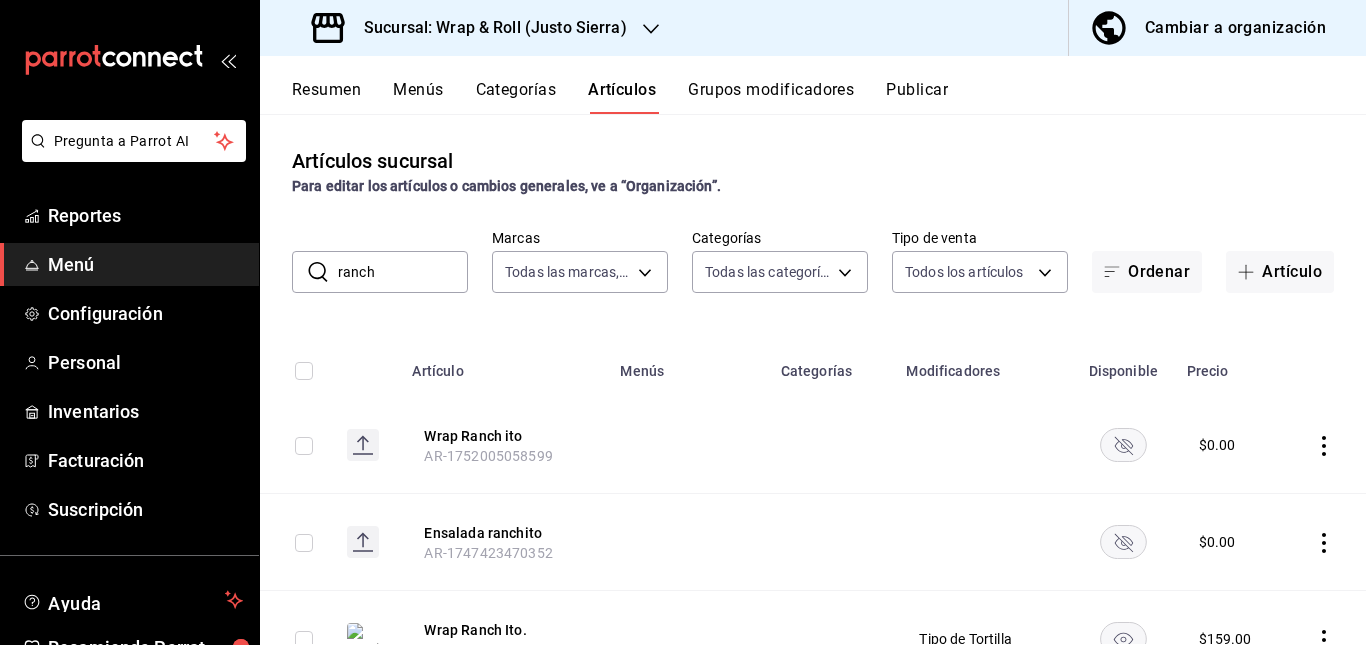 click 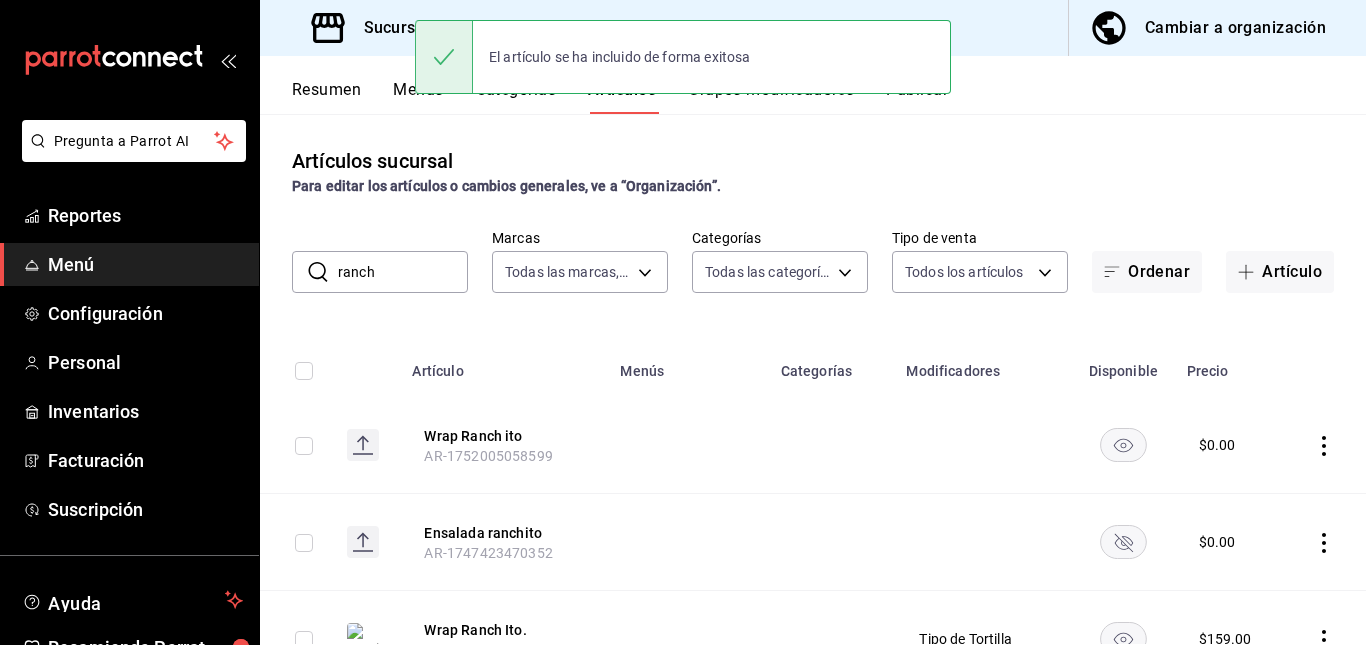 click 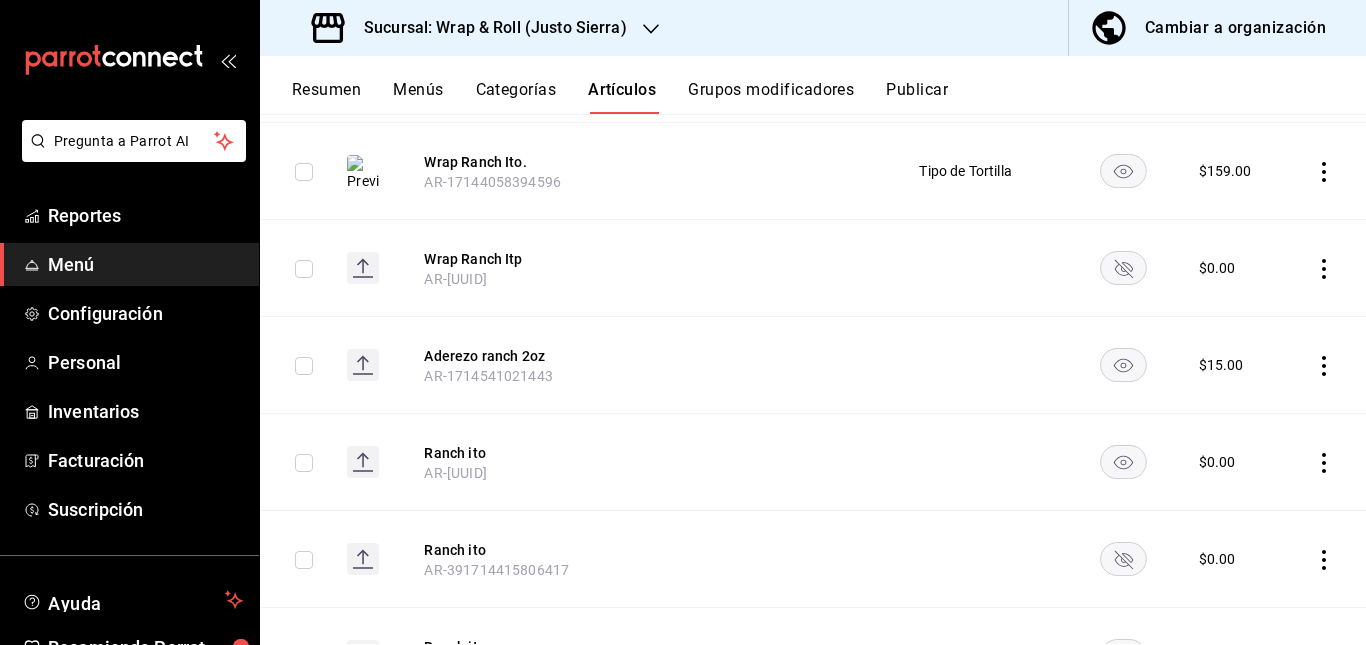 scroll, scrollTop: 467, scrollLeft: 0, axis: vertical 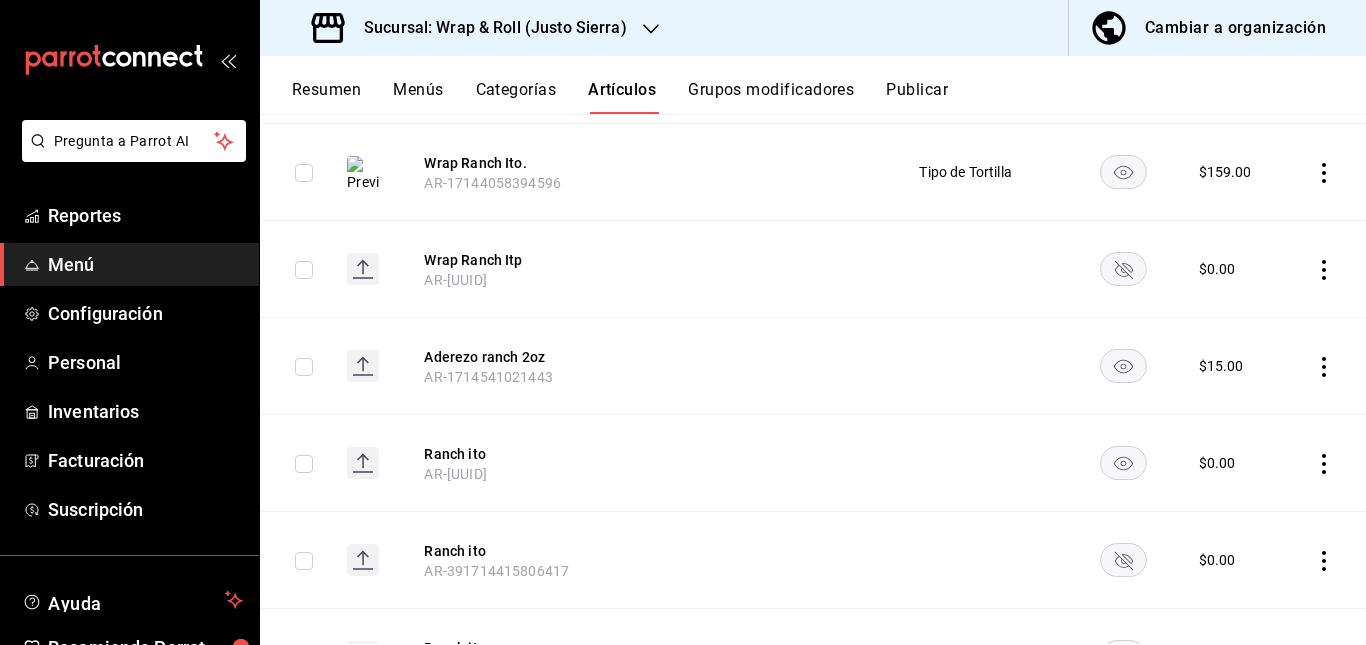 click 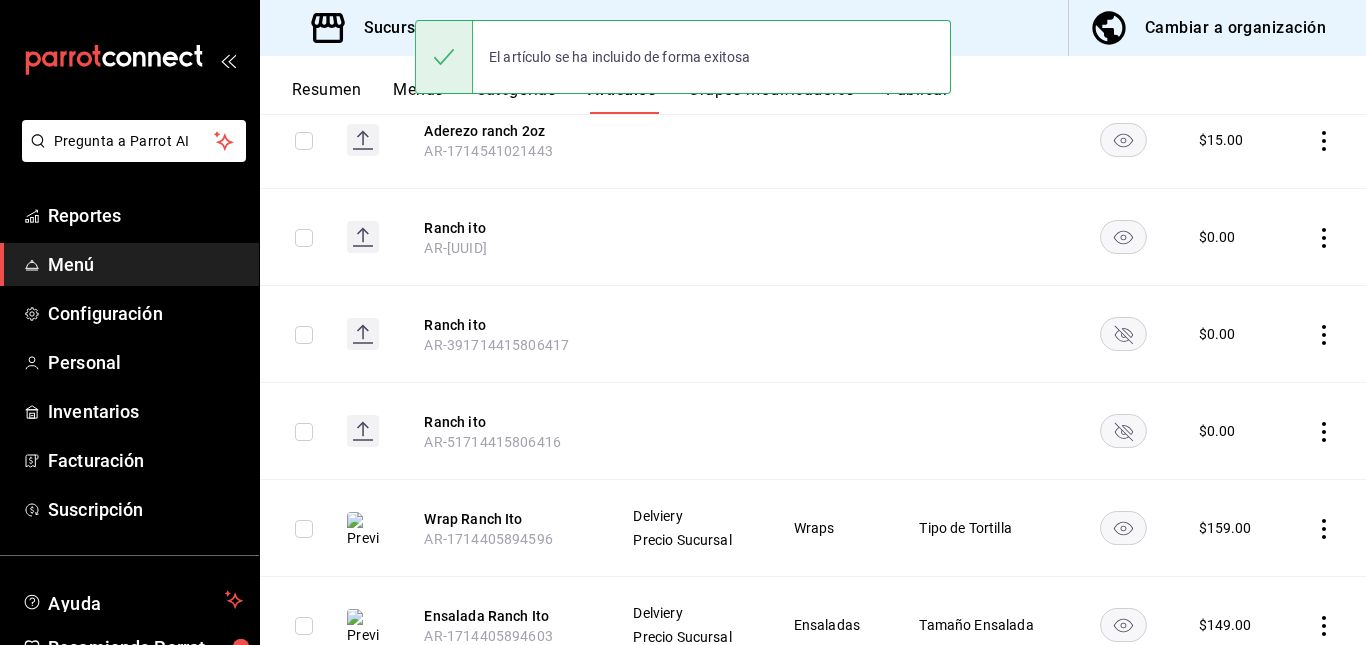 scroll, scrollTop: 704, scrollLeft: 0, axis: vertical 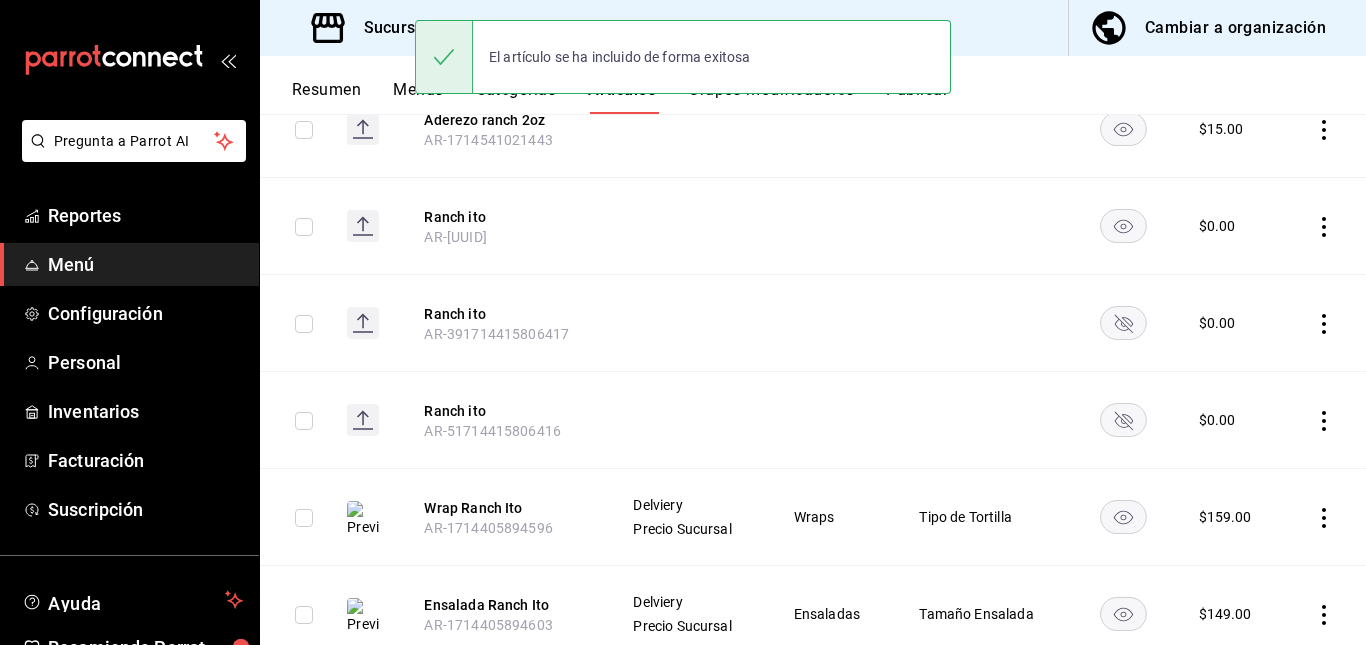 click 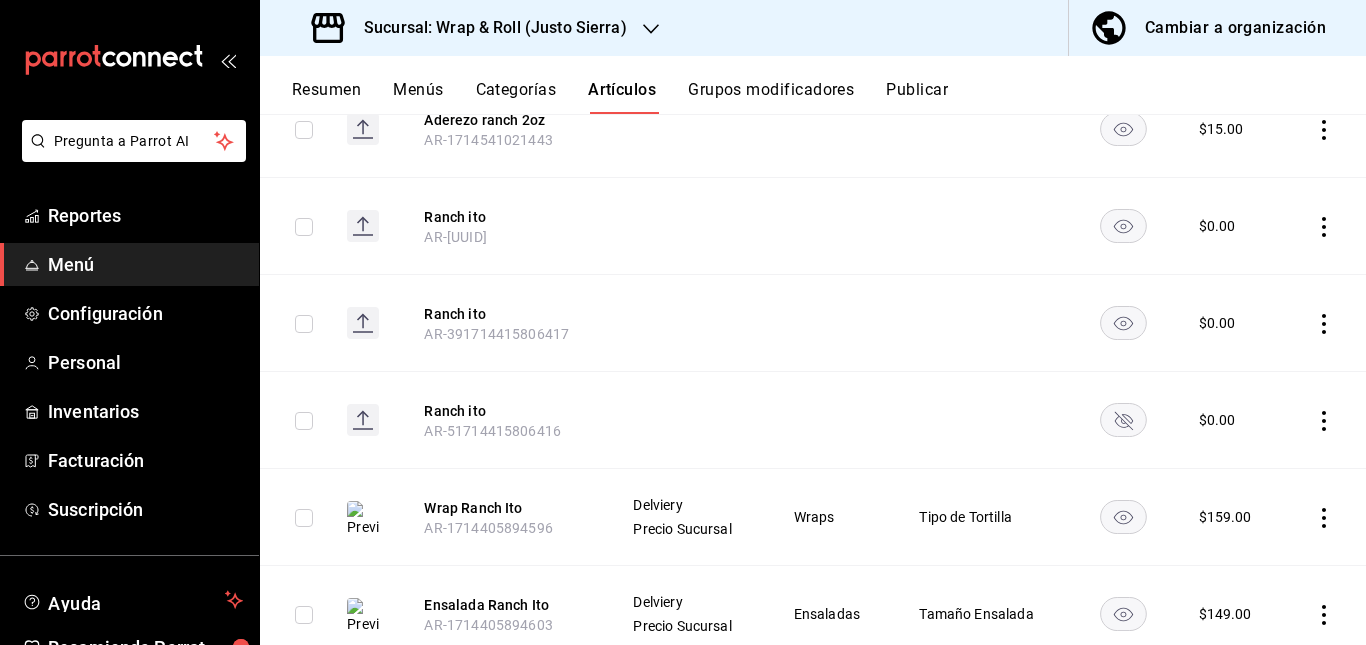 click 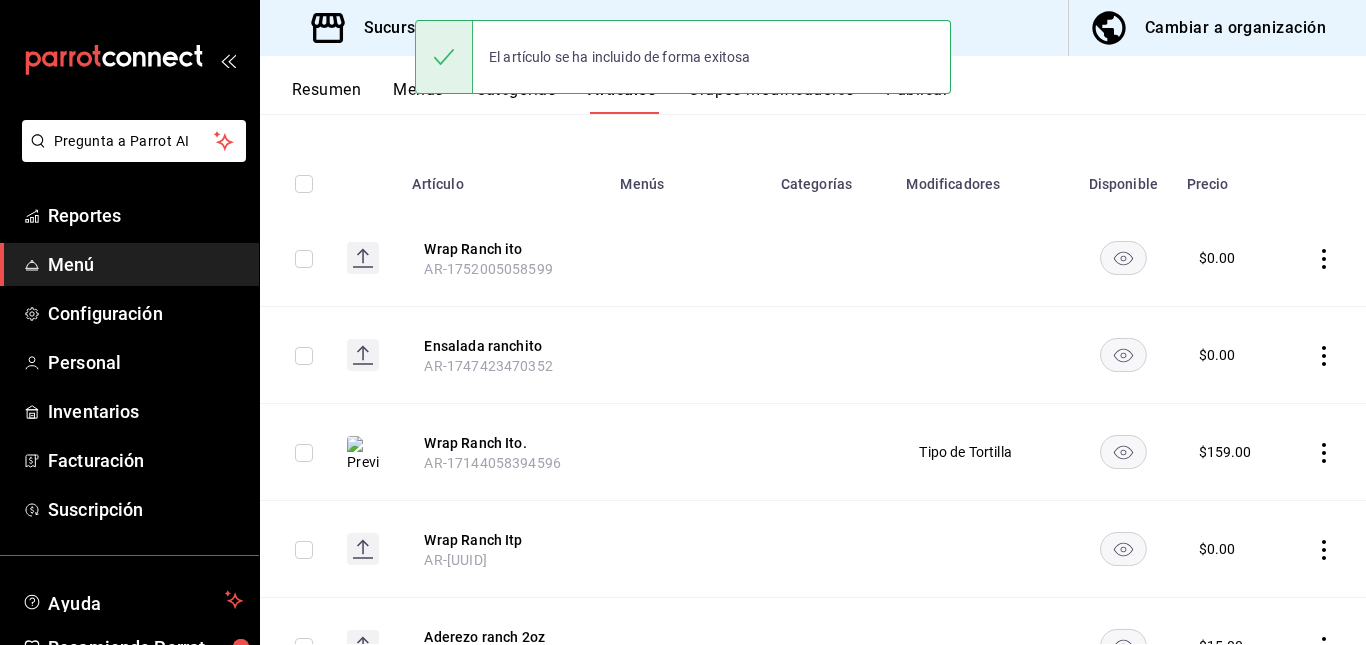 scroll, scrollTop: 0, scrollLeft: 0, axis: both 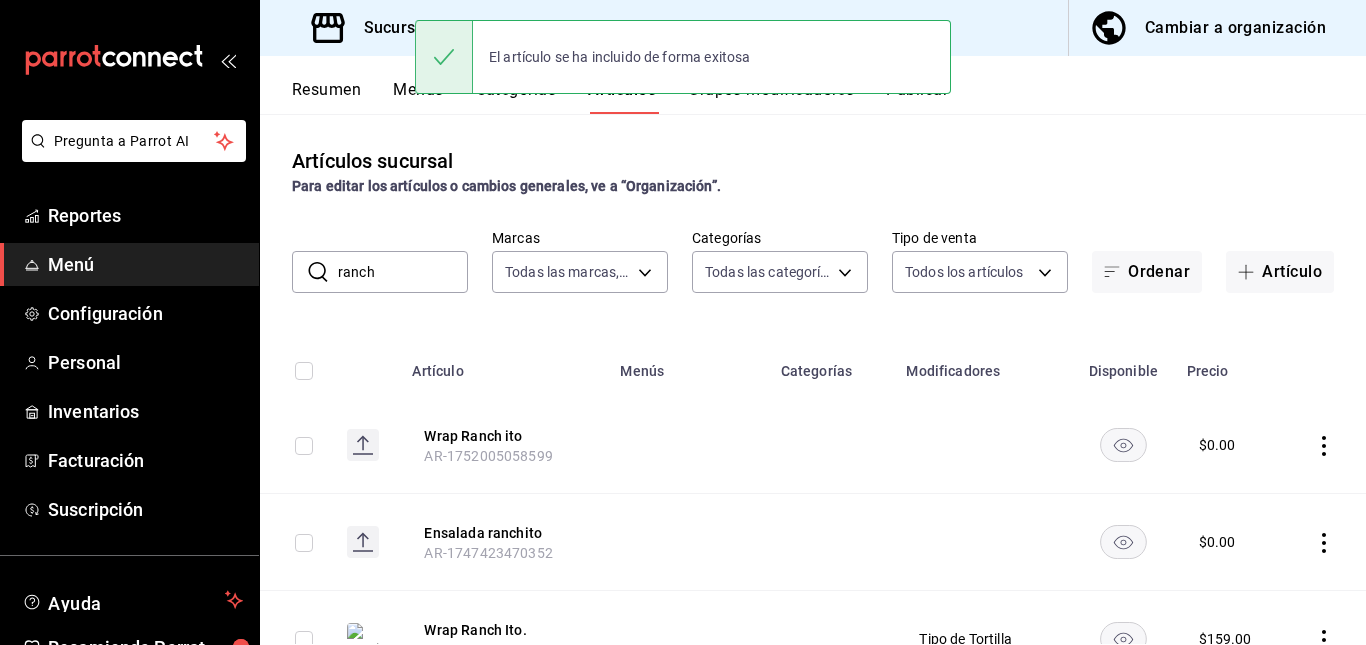 click on "ranch" at bounding box center (403, 272) 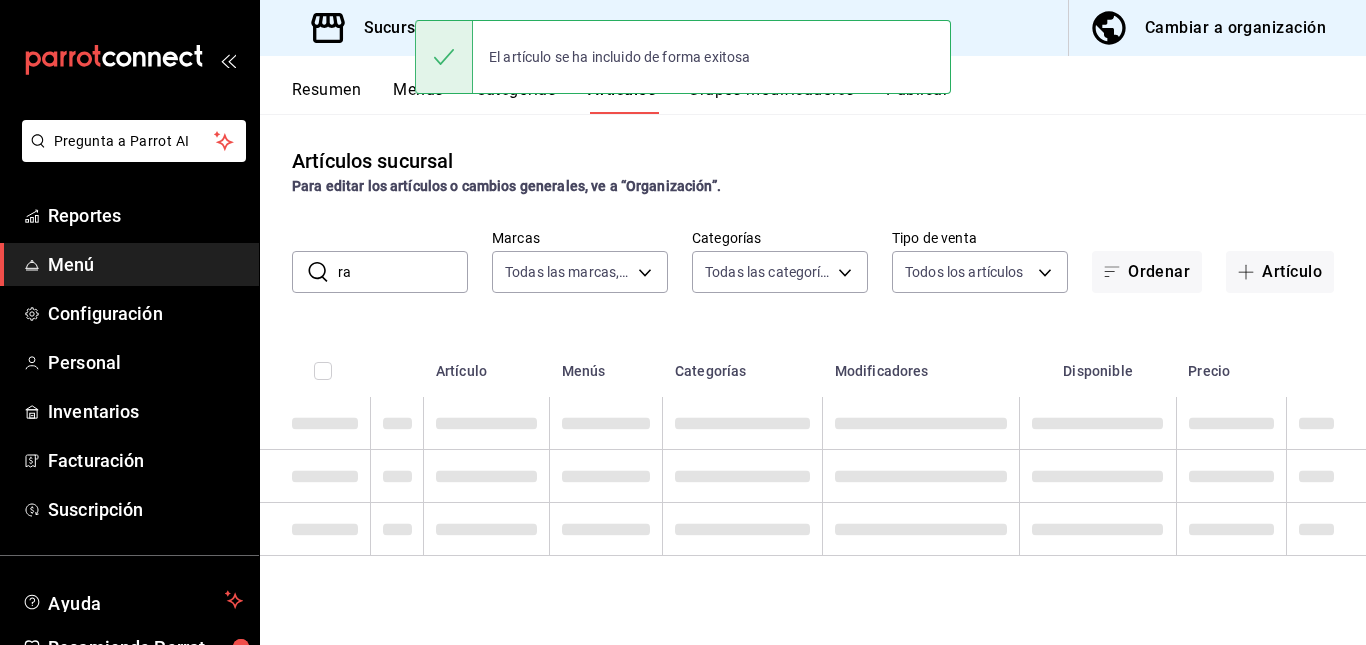 type on "r" 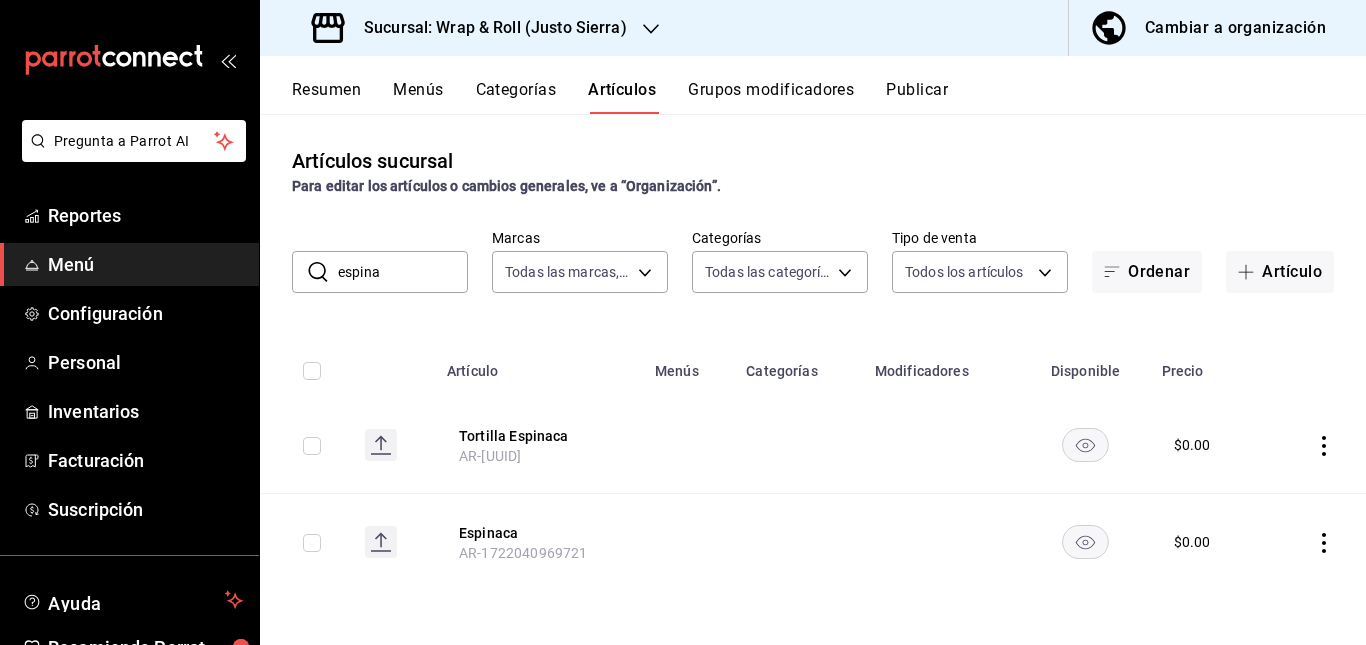 click on "Artículos sucursal Para editar los artículos o cambios generales, ve a “Organización”. ​ espina ​ Marcas Todas las marcas, Sin marca acfbddca-dfdd-43bd-a64c-bf25b5834239 Categorías Todas las categorías, Sin categoría 90a958d4-80bb-40f7-9be8-f3b7302f18b2,6b196204-5ec4-4f8e-a2f7-289c7823bad6,99ec47d1-cf17-4c70-87c9-3b78101d0e36,0ab053df-b6dd-4ca5-8dce-3cb9d6880676,d1f7bcf5-ebb9-4363-b80d-44026b1bc2e6,140f3068-dbc5-4ab1-8f9f-d15b14f6d28a,f5b78c20-aeef-41fb-9306-8969c0015bbd,6e558711-380a-4f98-8aa3-a4c705e304a9,0452741b-4305-4fc1-b488-73b19974be5c,ccca03ad-9d70-4408-be64-b041971ac6fe,a130fe6d-0958-4953-a815-857d2608c0c0,0f6e83cb-cba6-402d-b474-04bb47bd14f1,579b35c5-d905-4618-b085-1f2e27f03f6f,015d9d29-87c6-4bc6-b7a8-0e387eb8799d Tipo de venta Todos los artículos ALL Ordenar Artículo Artículo Menús Categorías Modificadores Disponible Precio Tortilla Espinaca AR-1752005160061 $ 0.00 Espinaca AR-1722040969721 $ 0.00" at bounding box center (813, 379) 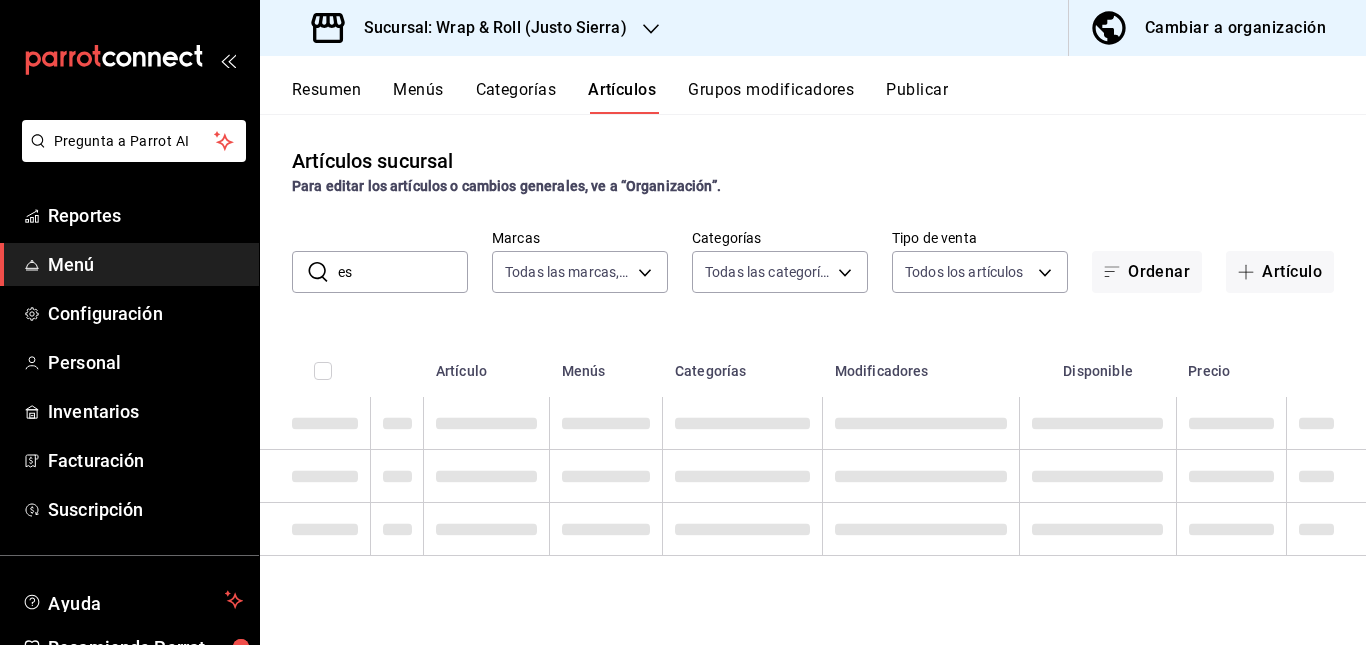 type on "e" 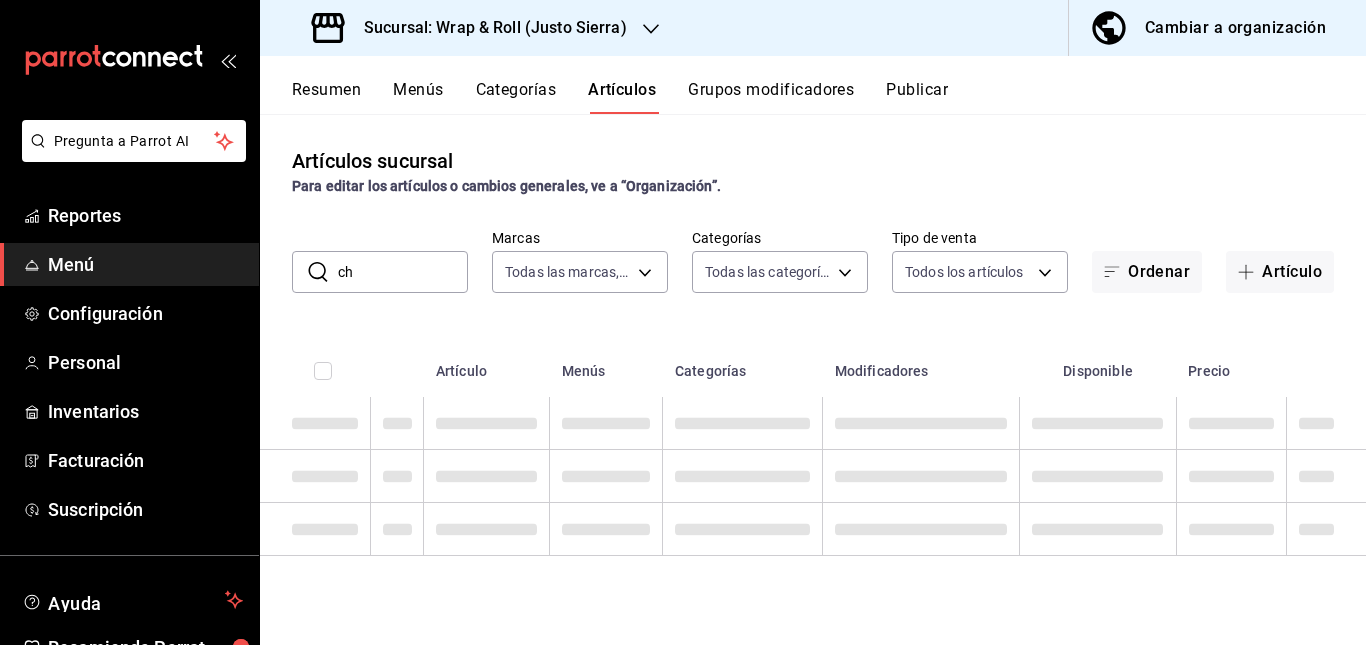 type on "c" 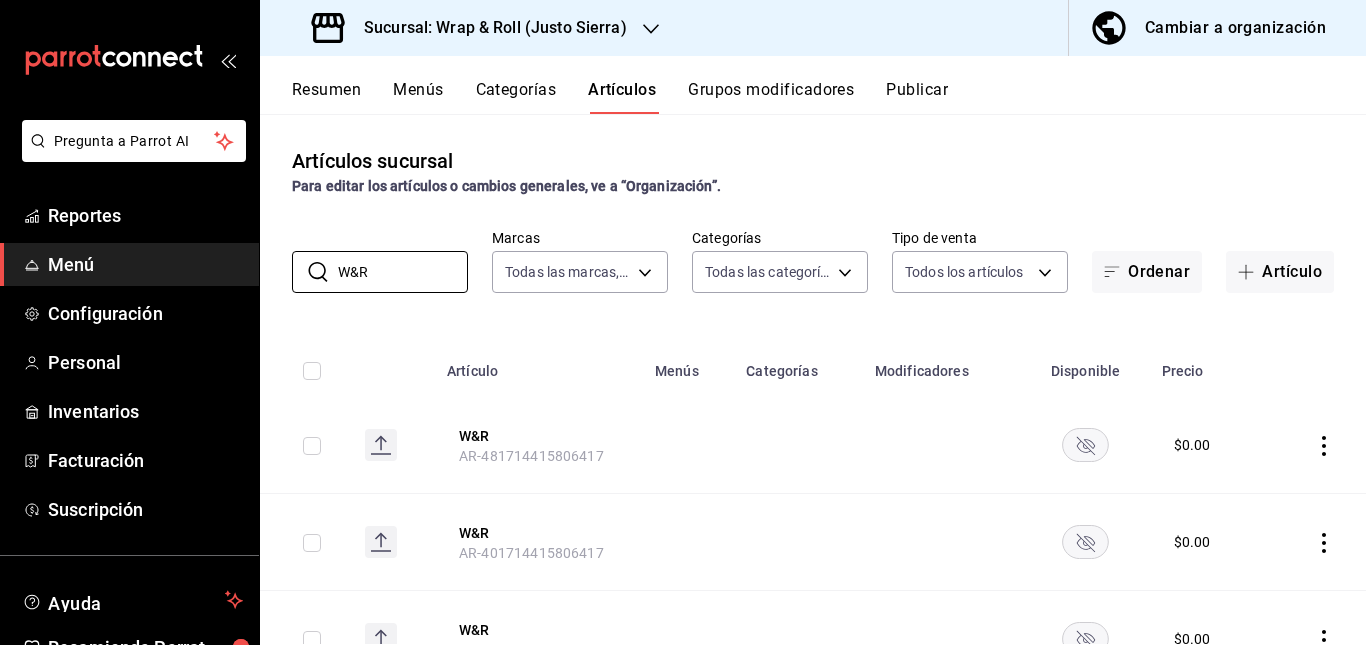scroll, scrollTop: 91, scrollLeft: 0, axis: vertical 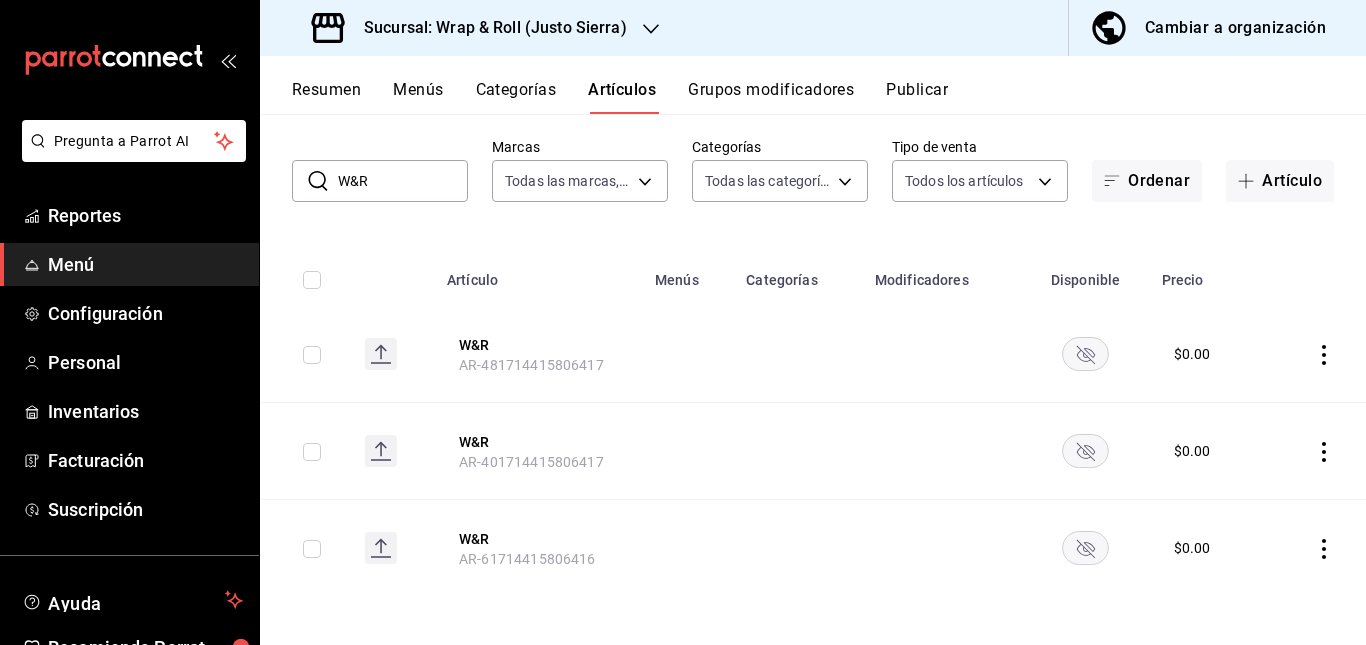 click 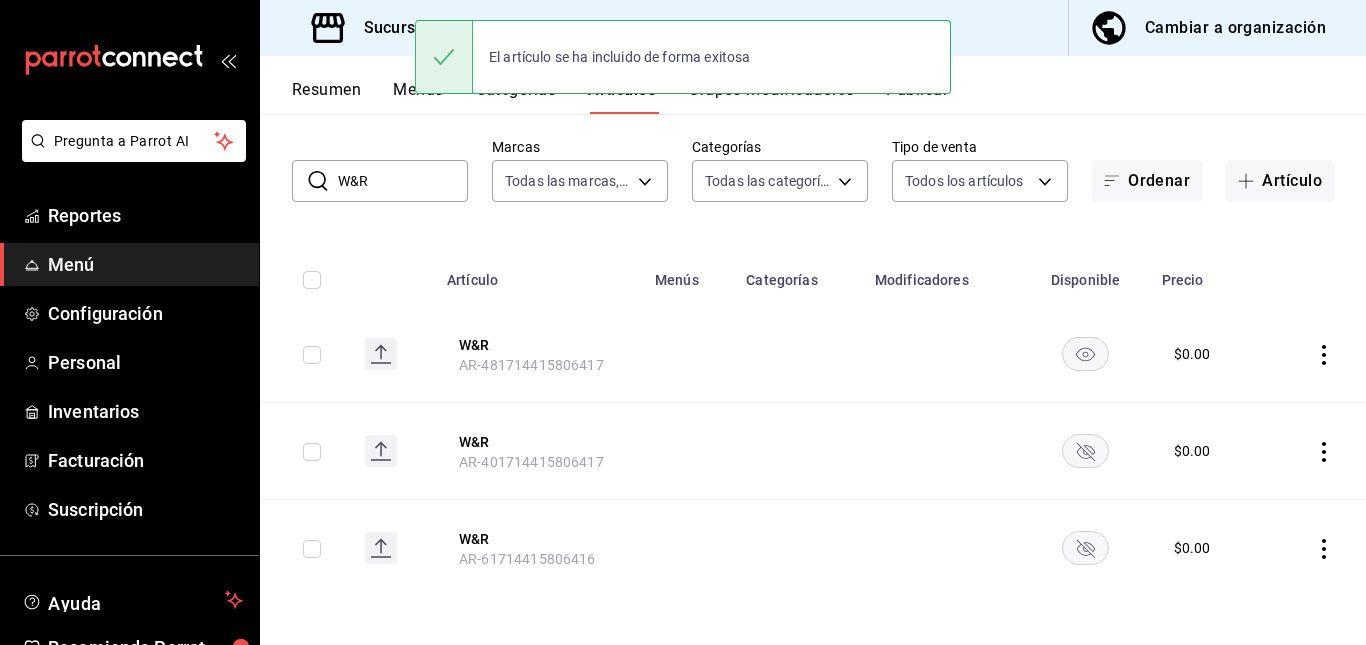 click 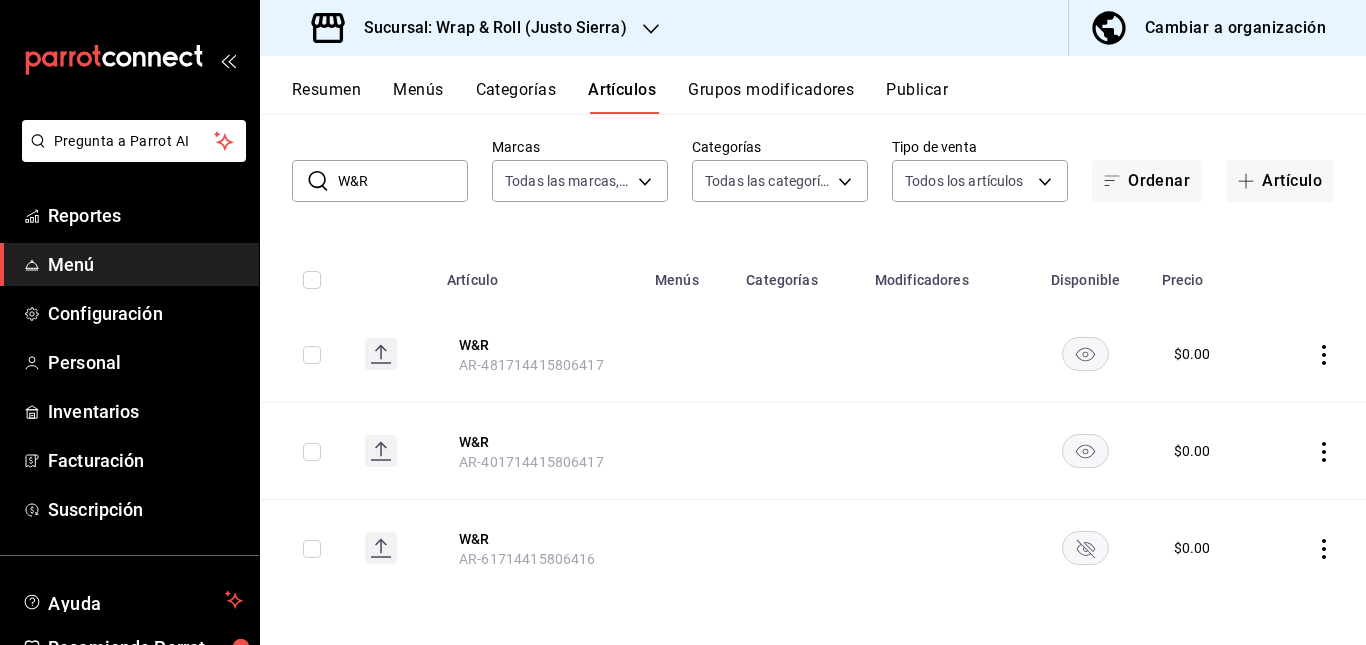 click 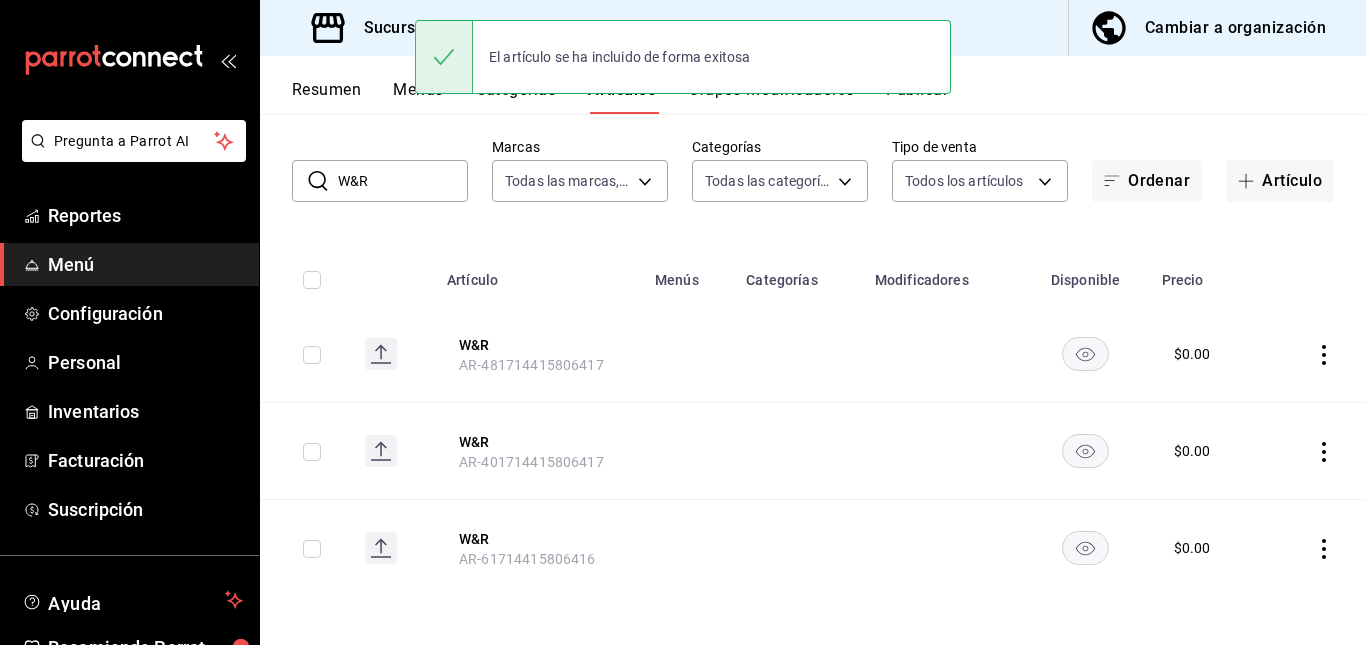 click on "W&R" at bounding box center [403, 181] 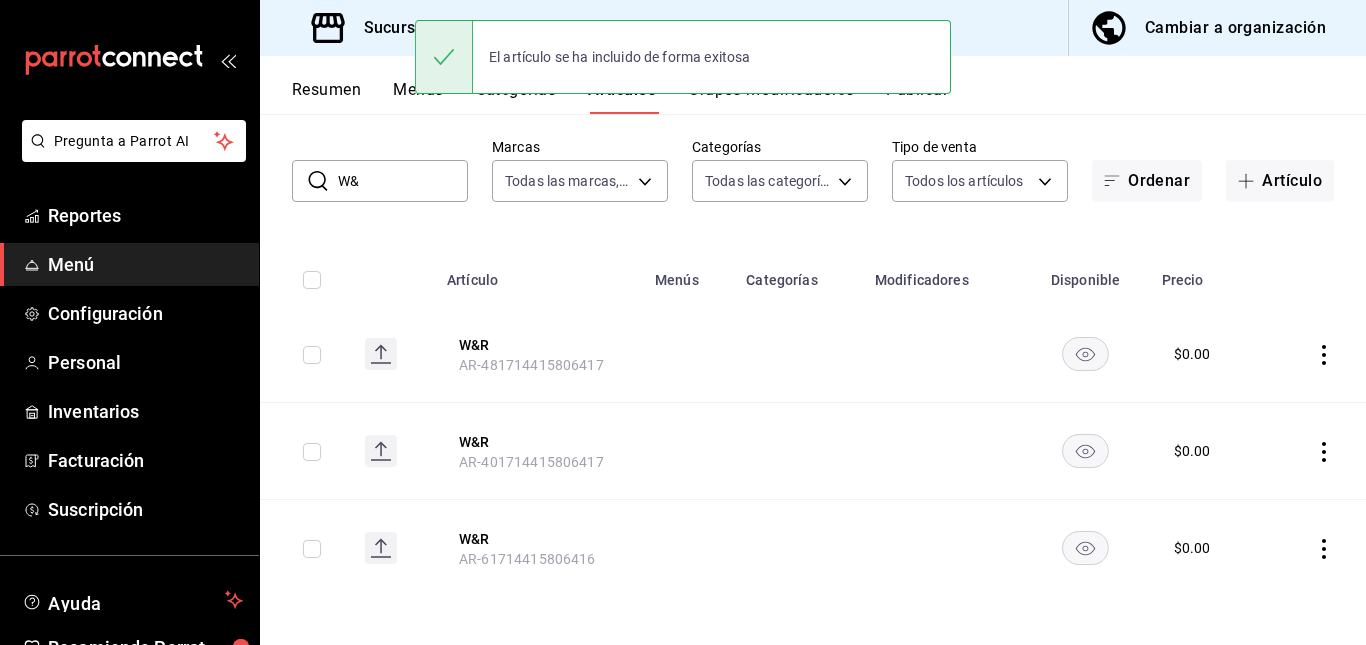 type on "W" 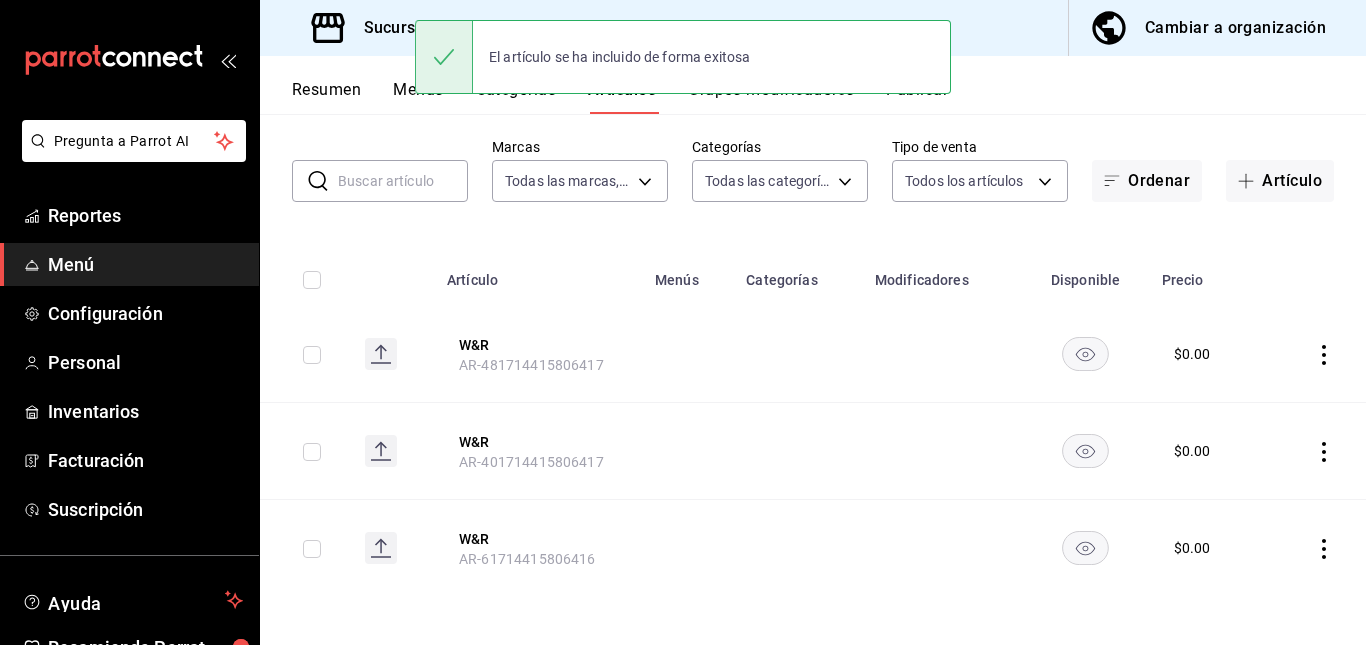 scroll, scrollTop: 0, scrollLeft: 0, axis: both 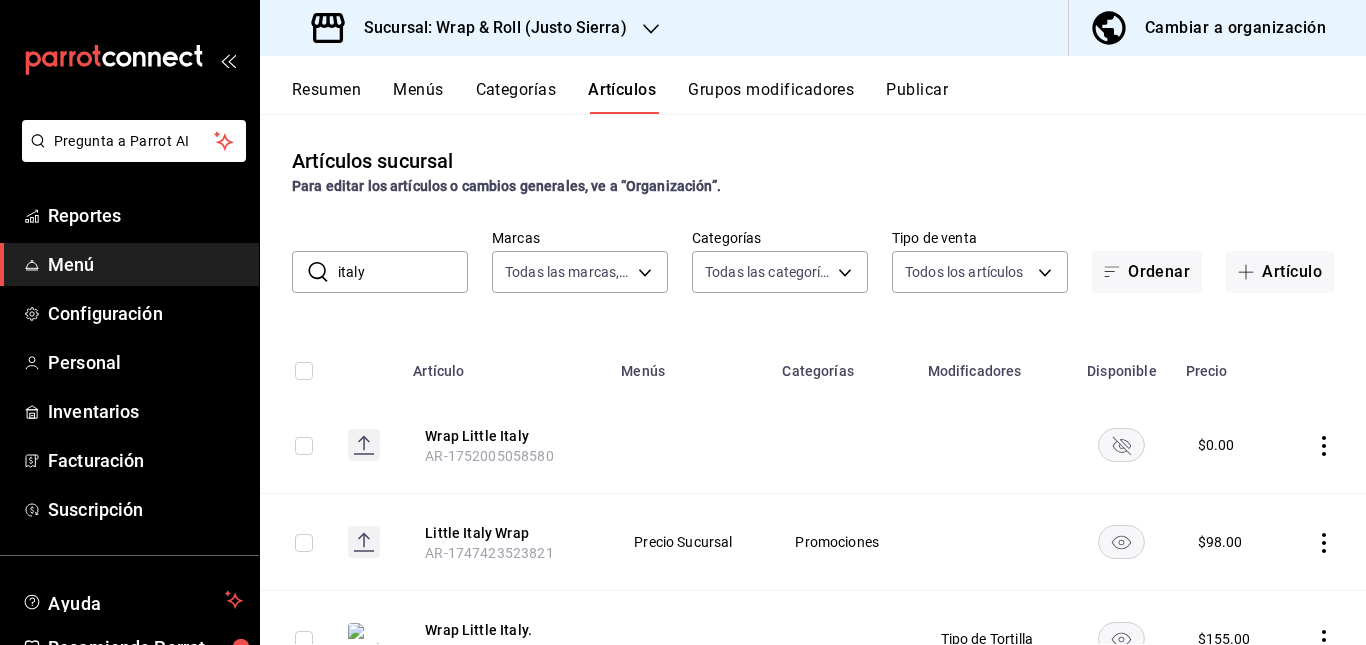 click on "Promociones" at bounding box center [842, 542] 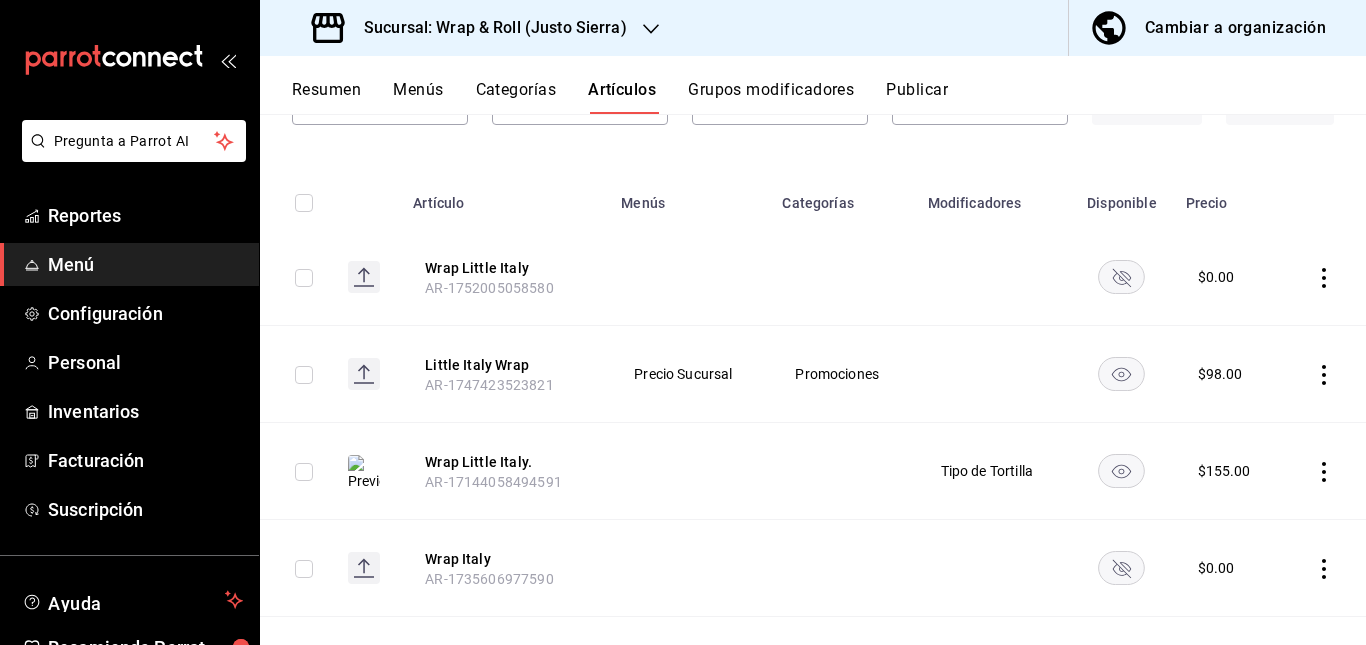 scroll, scrollTop: 169, scrollLeft: 0, axis: vertical 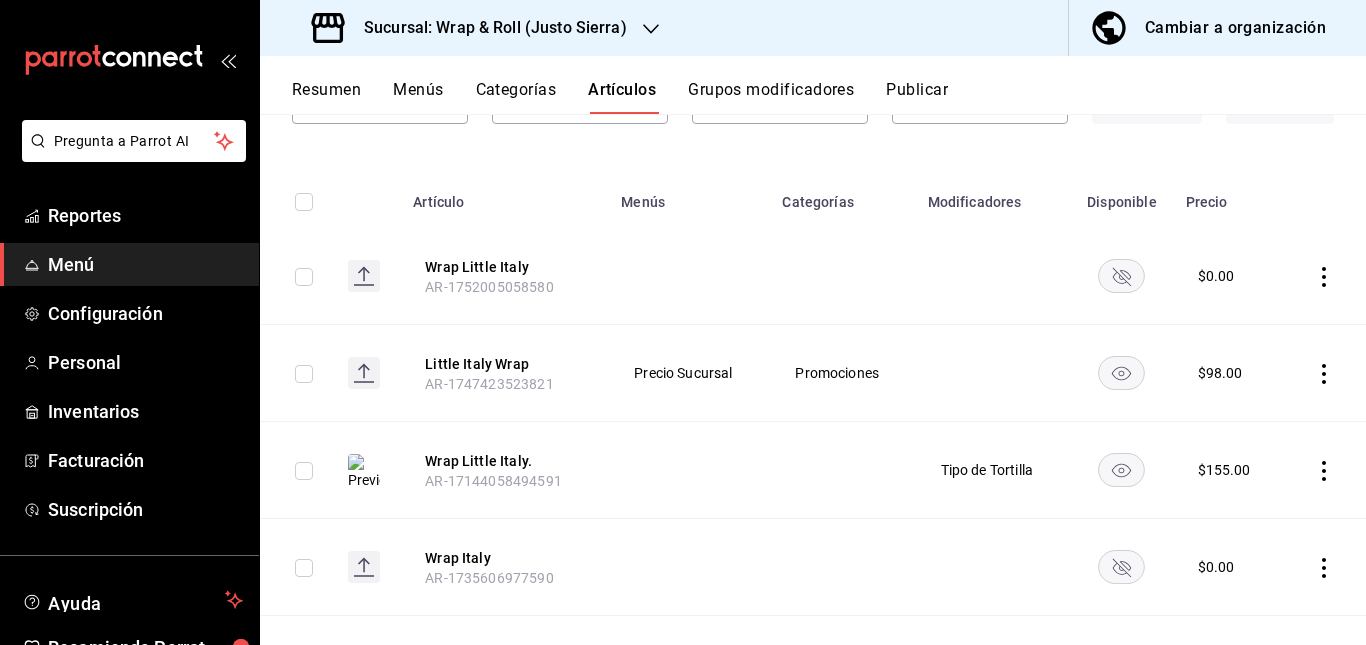 click 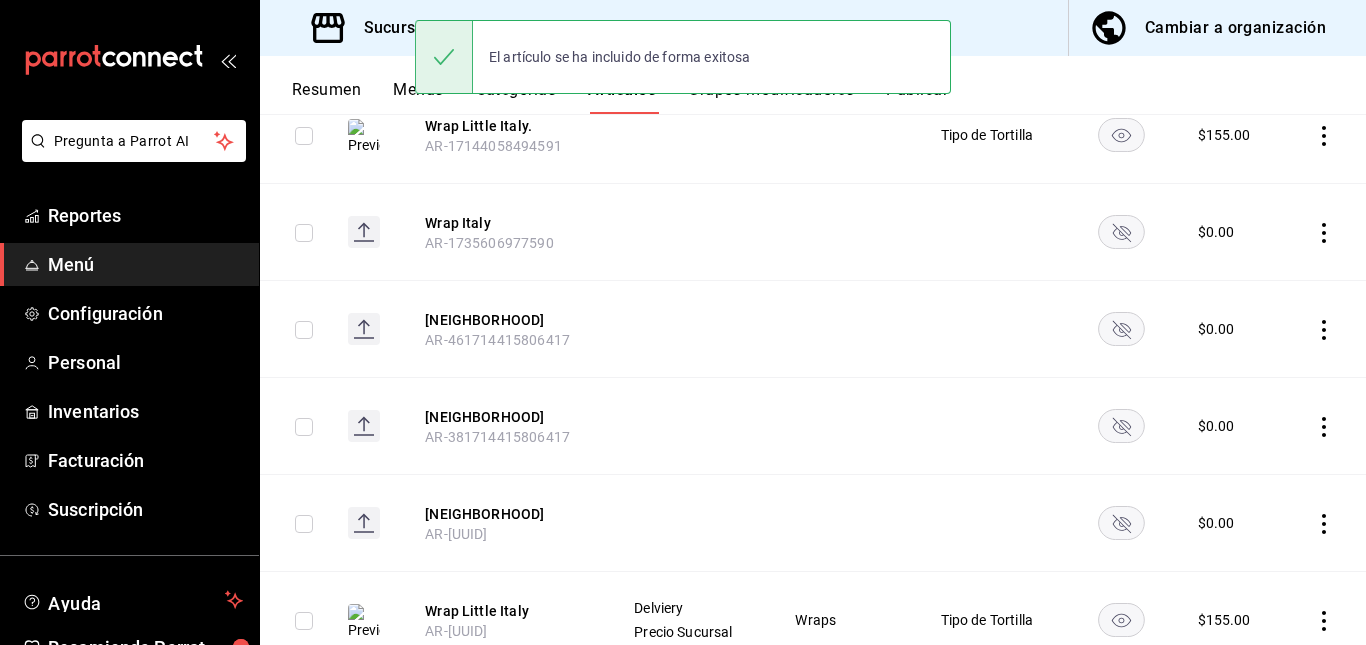 scroll, scrollTop: 505, scrollLeft: 0, axis: vertical 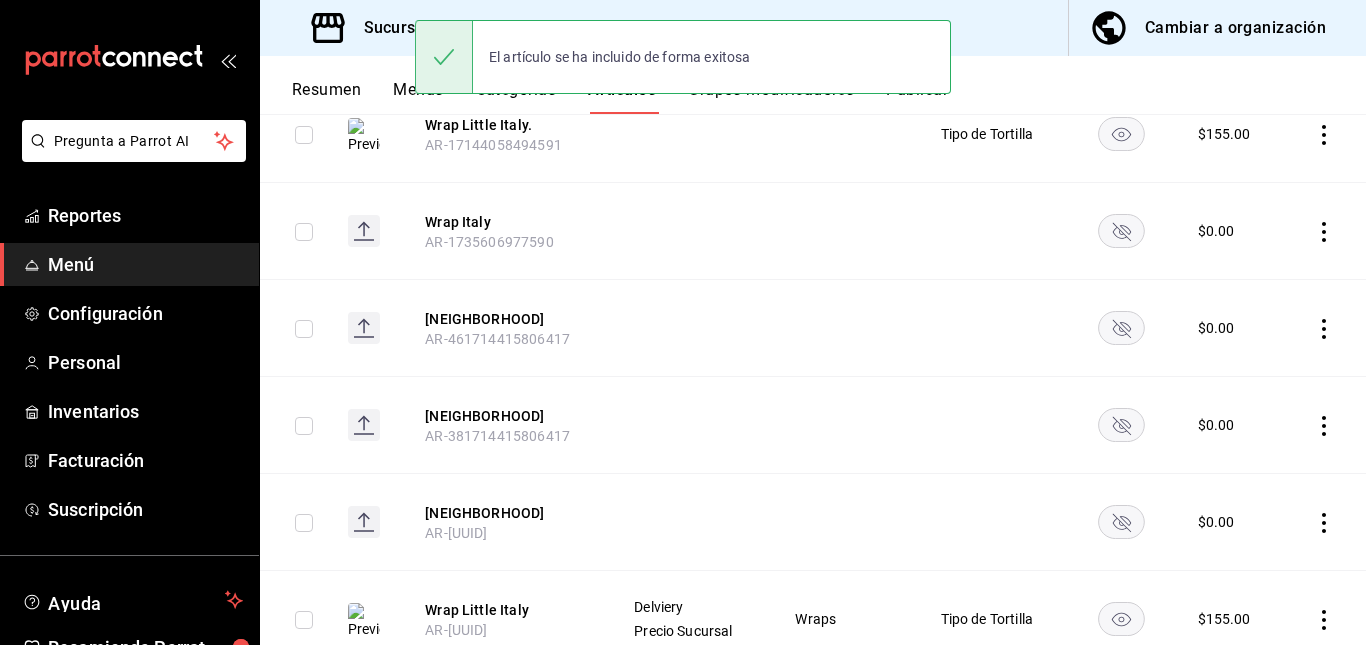 click 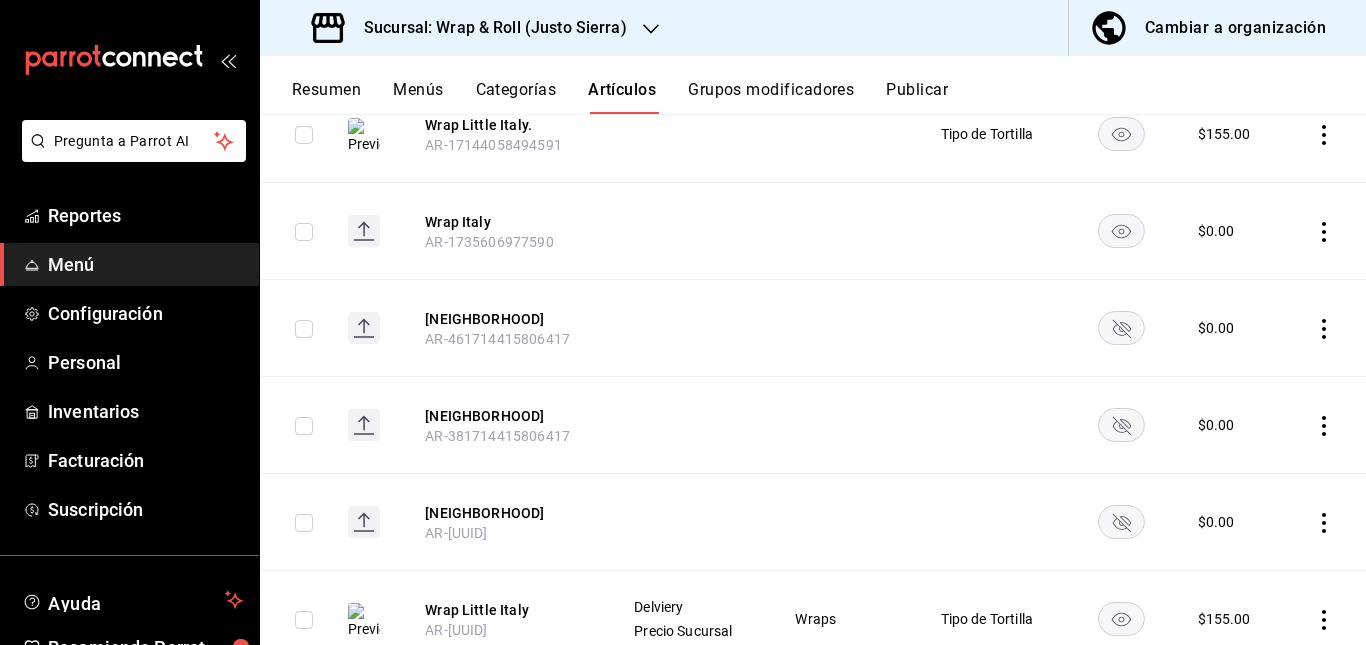 click 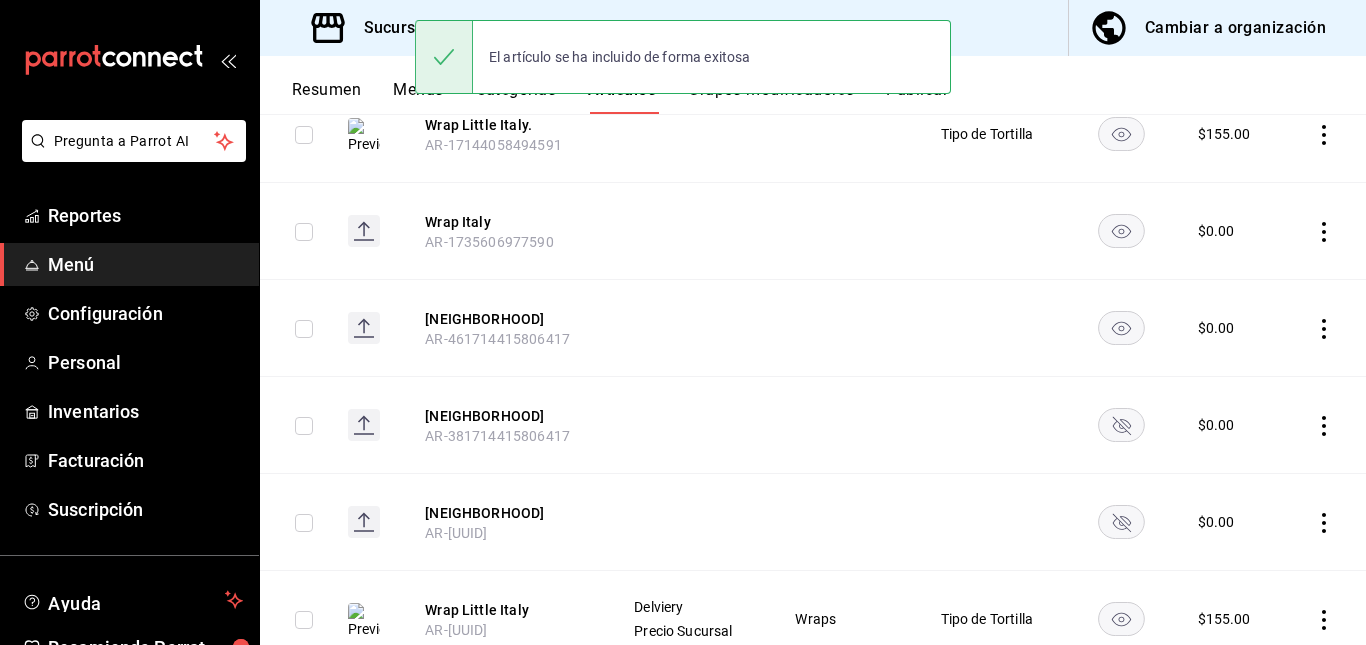 click 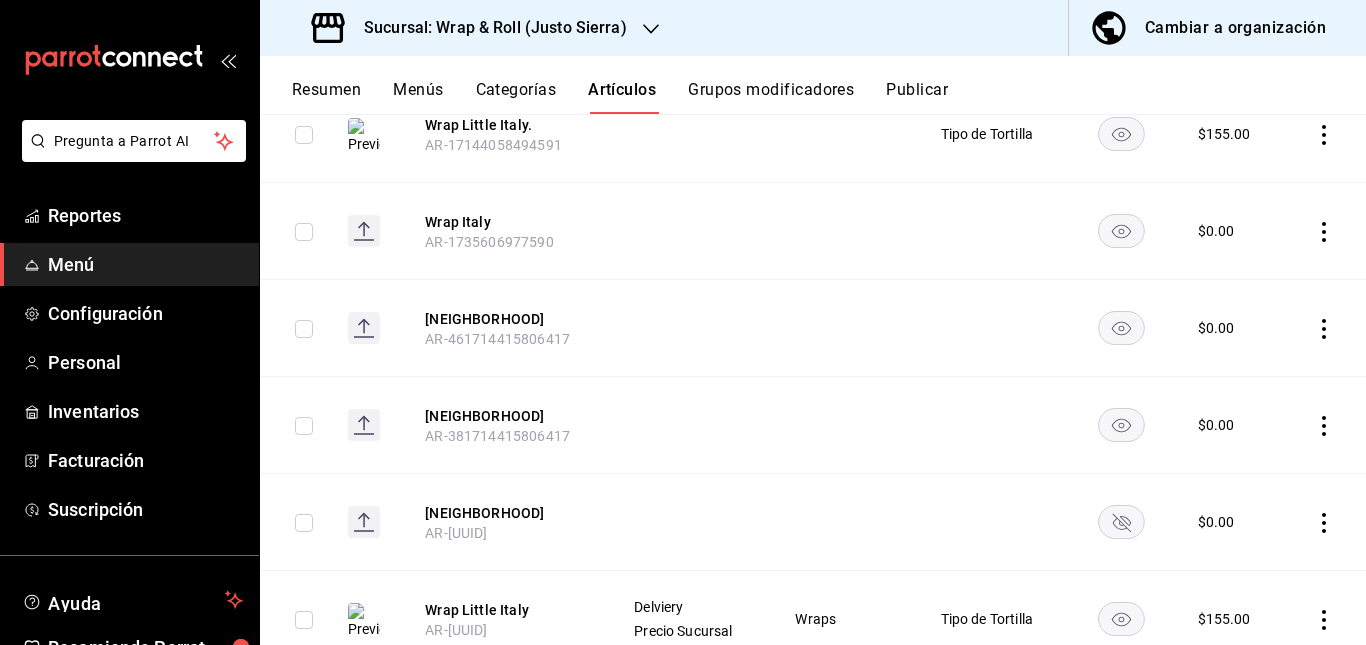 click 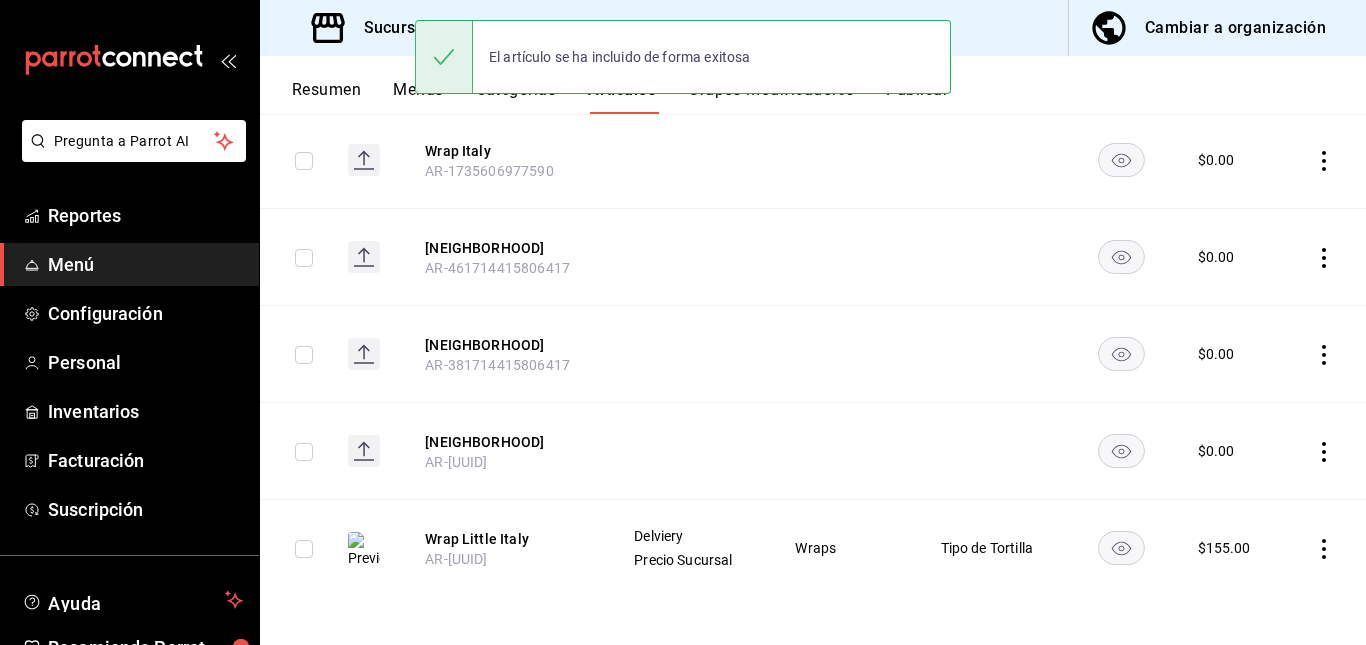 scroll, scrollTop: 0, scrollLeft: 0, axis: both 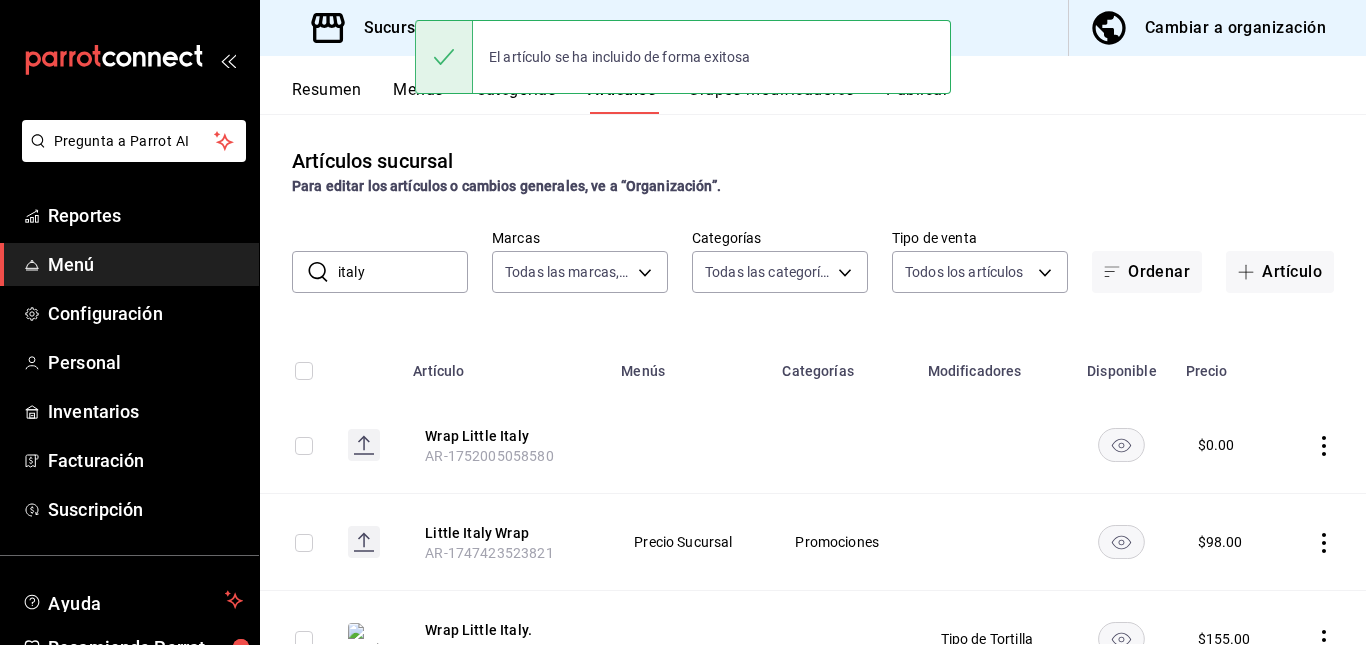 click on "italy" at bounding box center [403, 272] 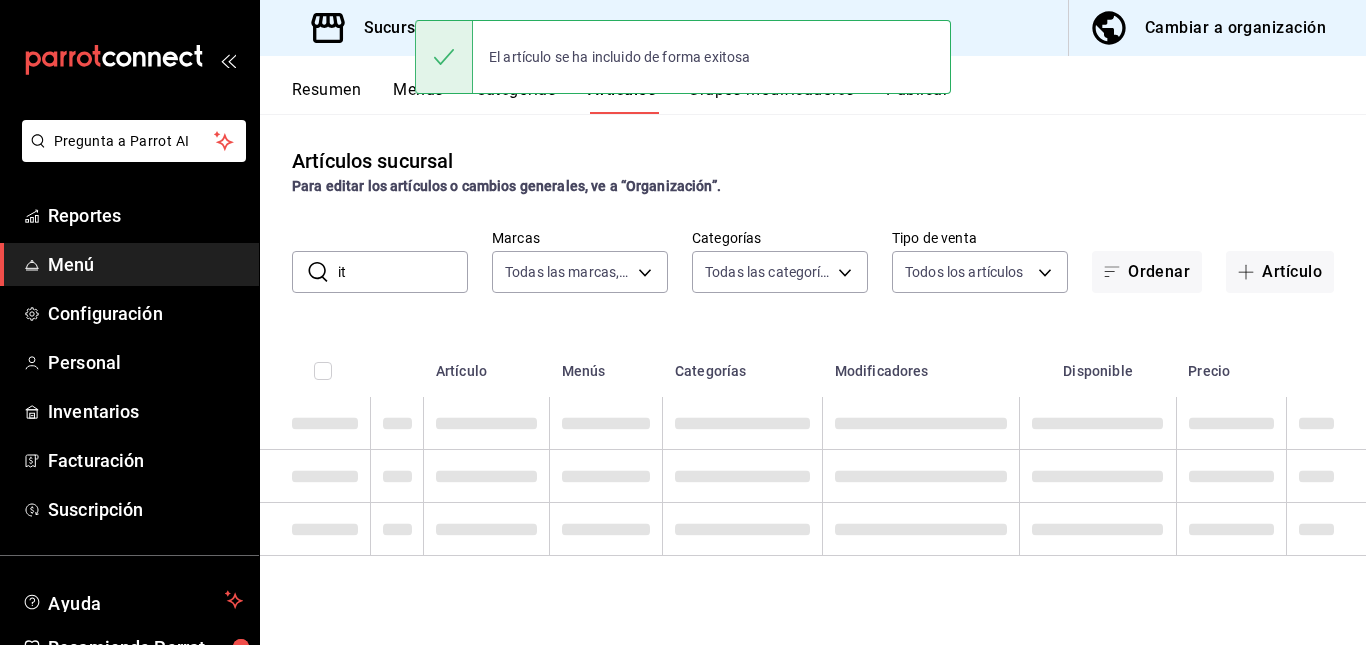 type on "i" 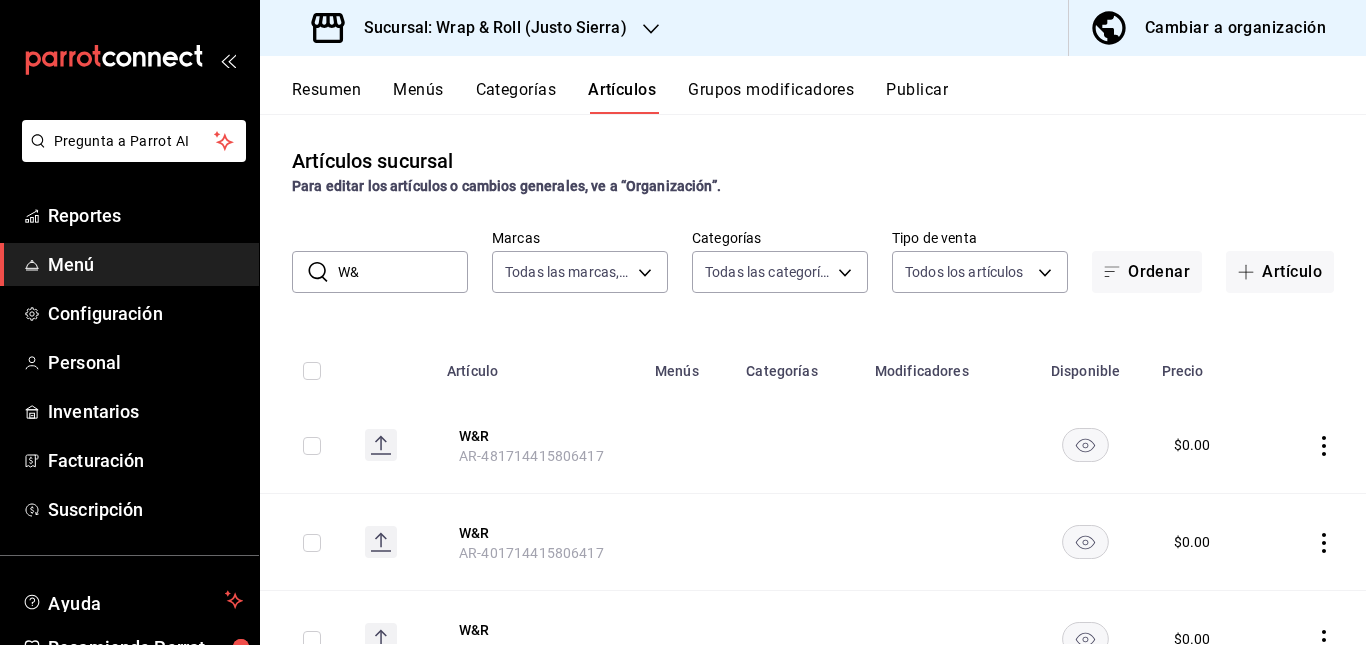 type on "W" 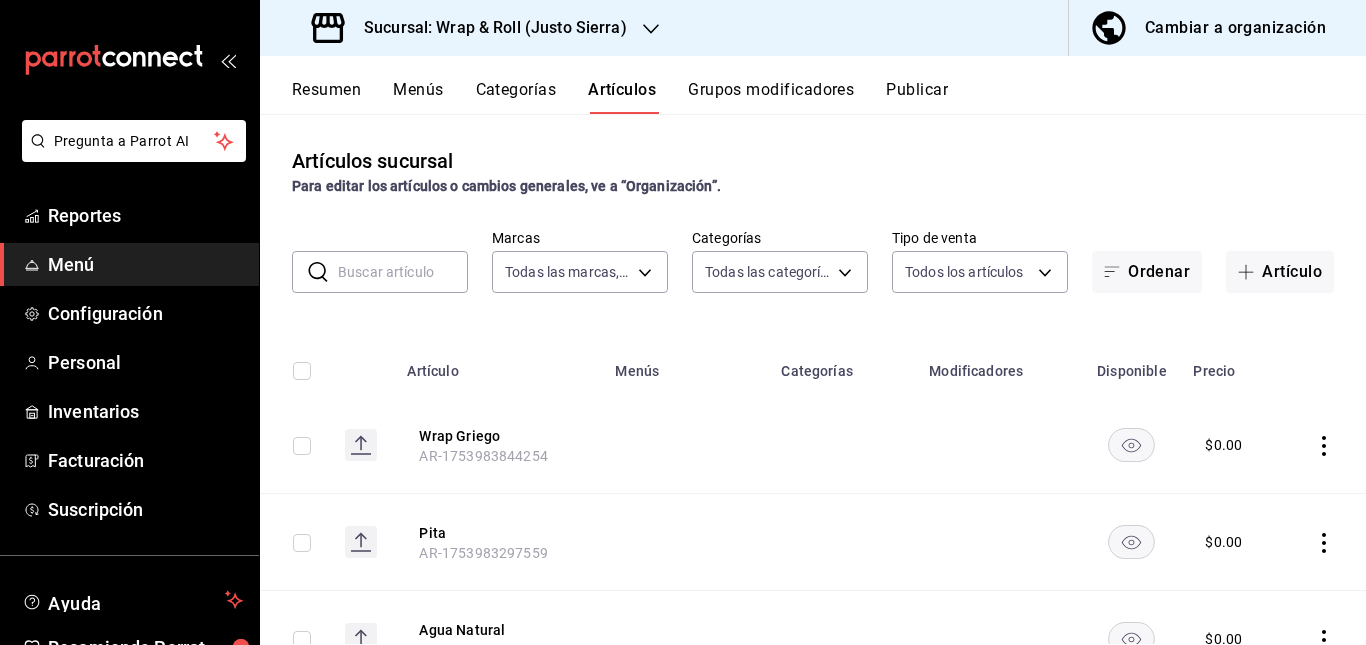 type on "i" 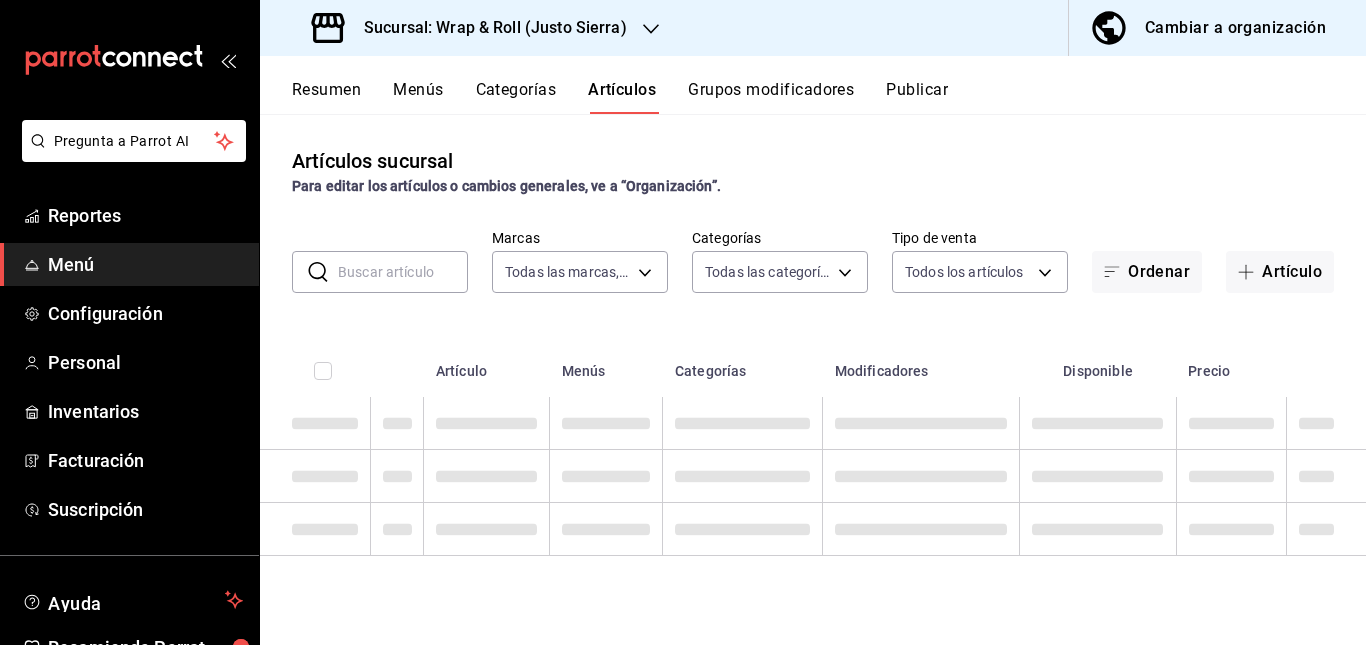 type on "c" 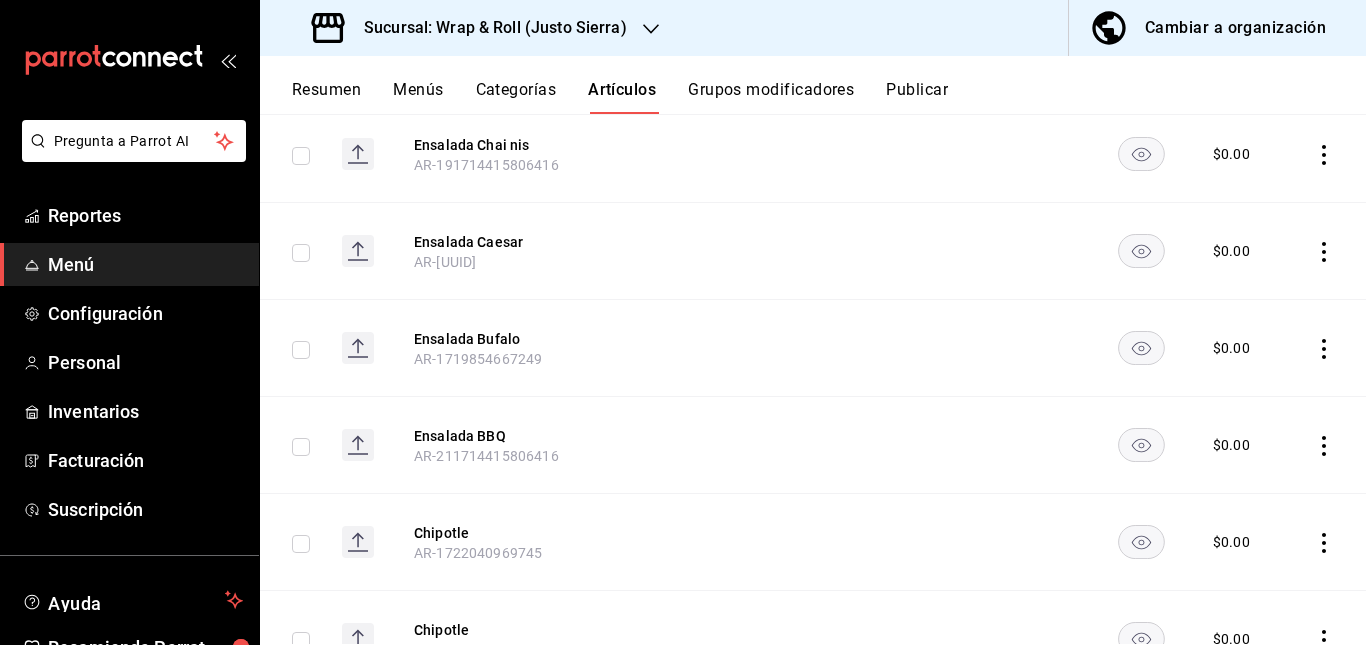 scroll, scrollTop: 12815, scrollLeft: 0, axis: vertical 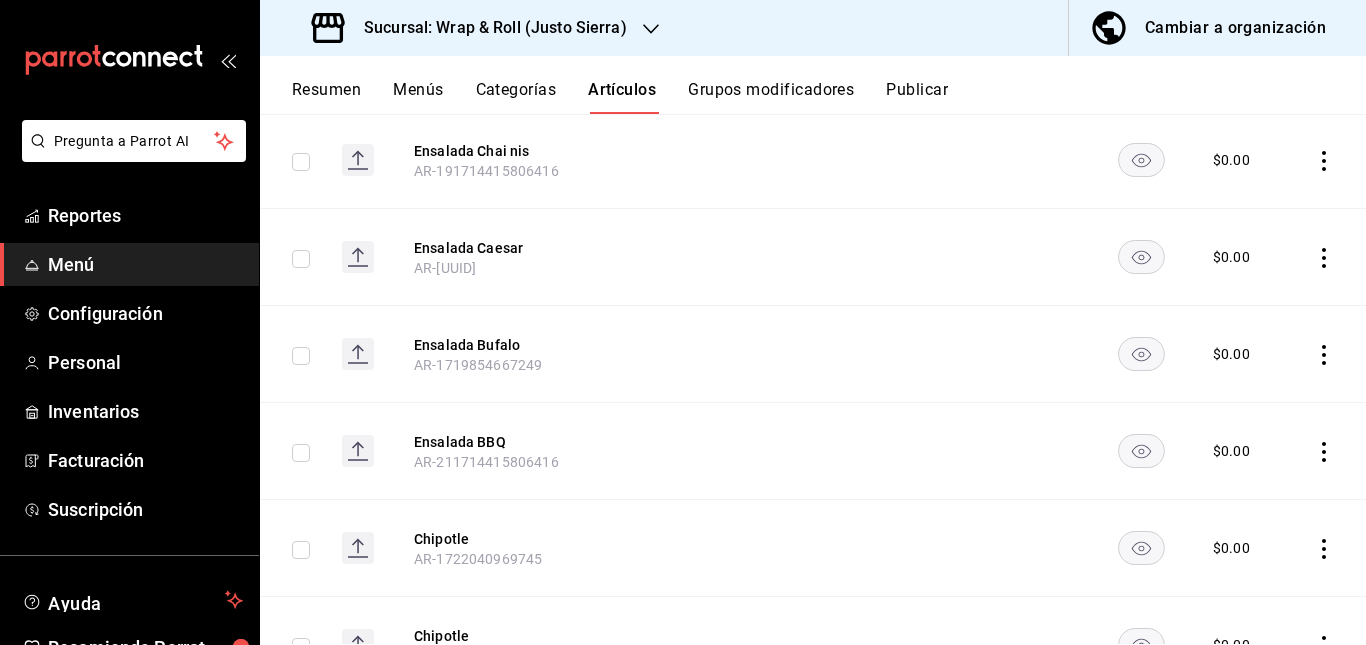 type 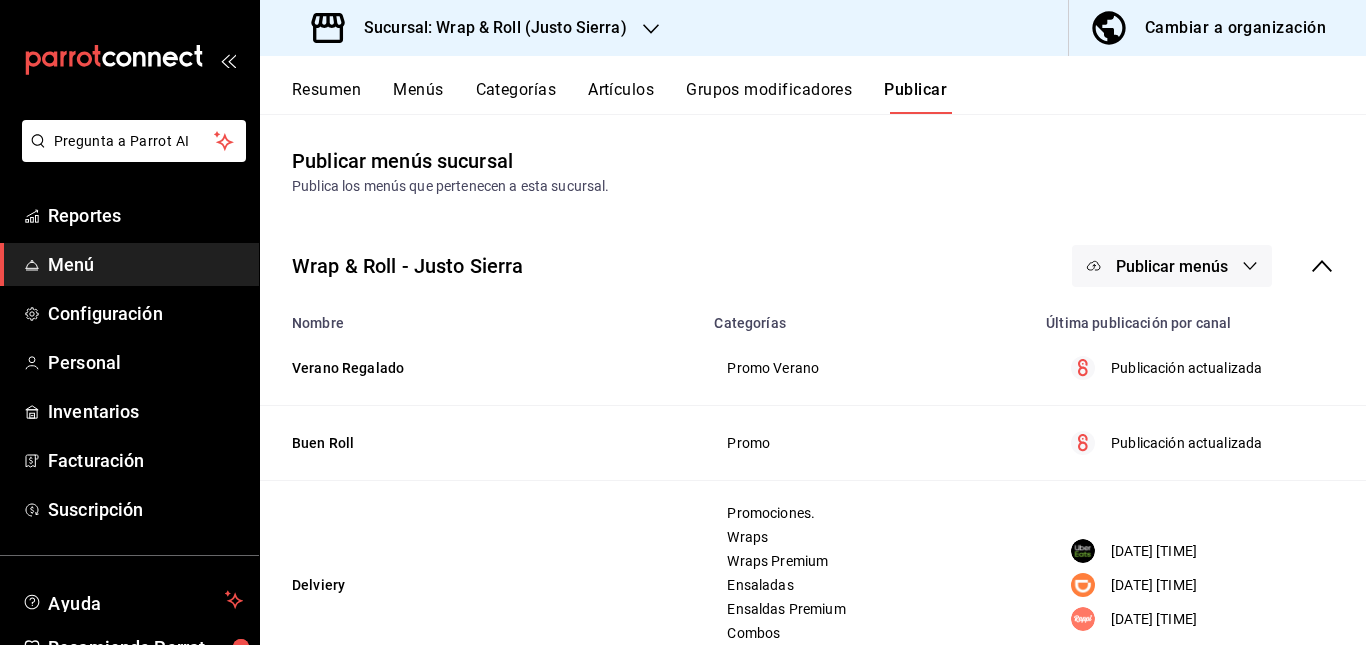 click on "Publicar menús" at bounding box center [1172, 266] 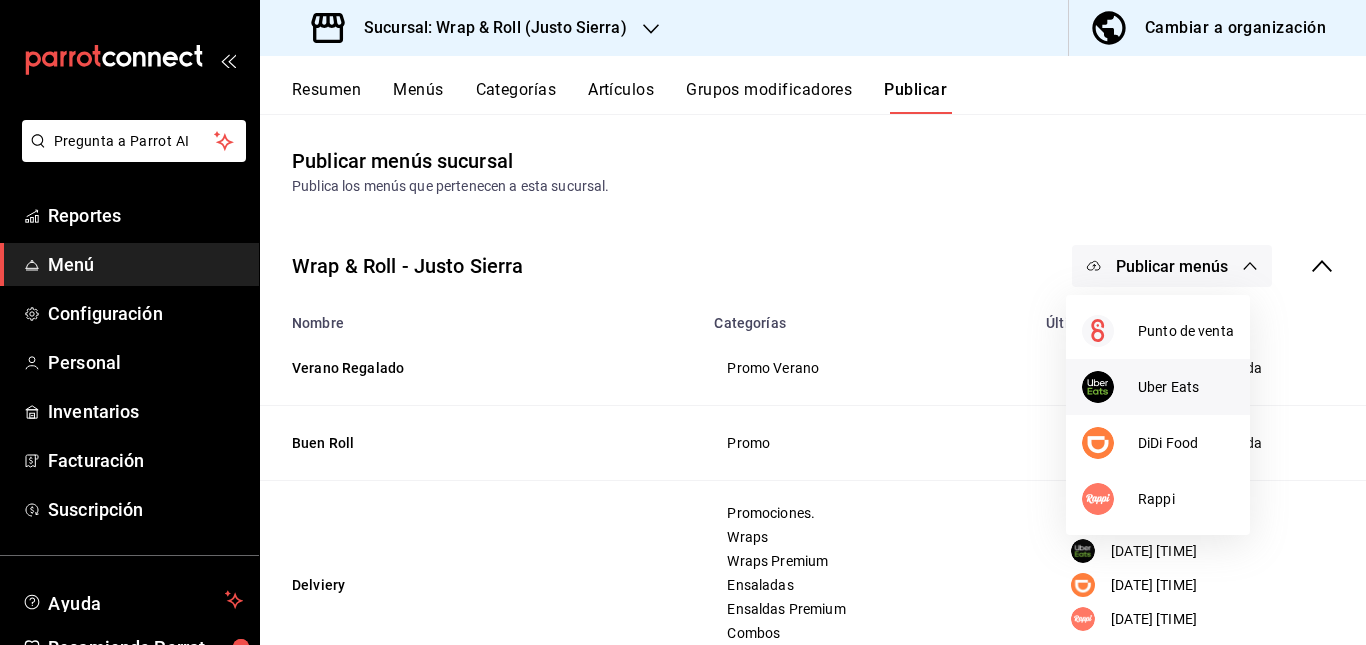 click at bounding box center [1110, 387] 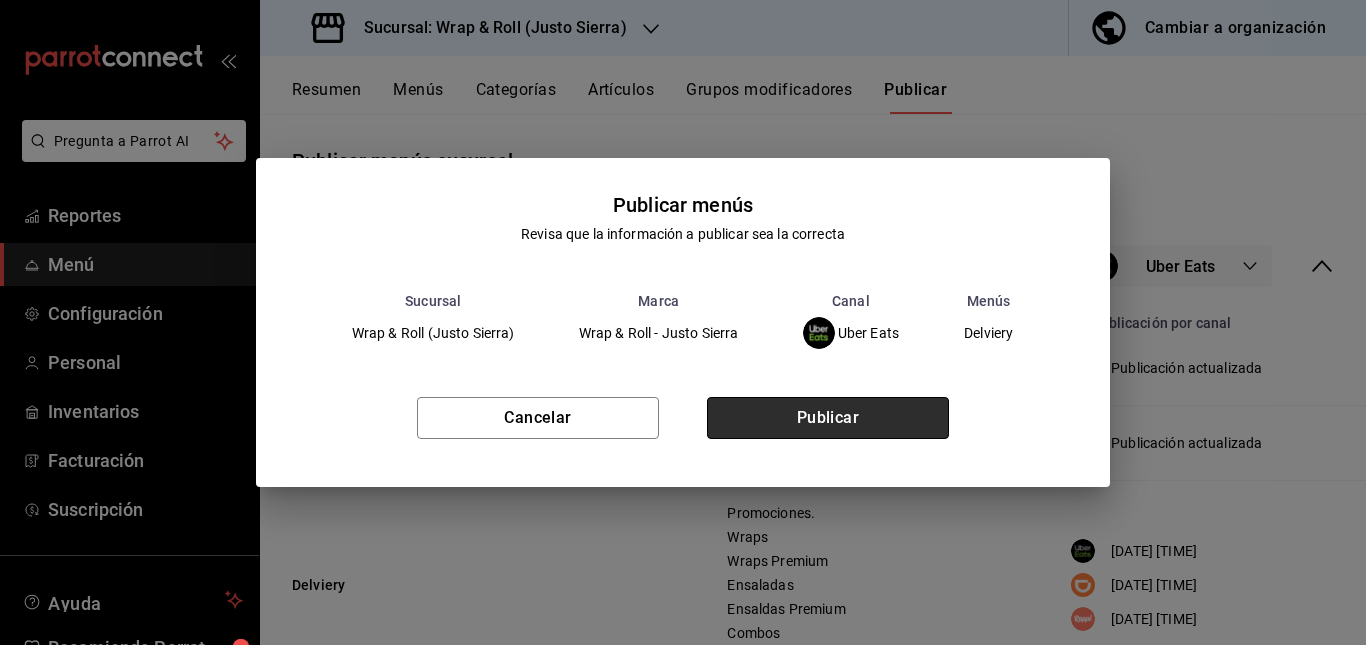 click on "Publicar" at bounding box center (828, 418) 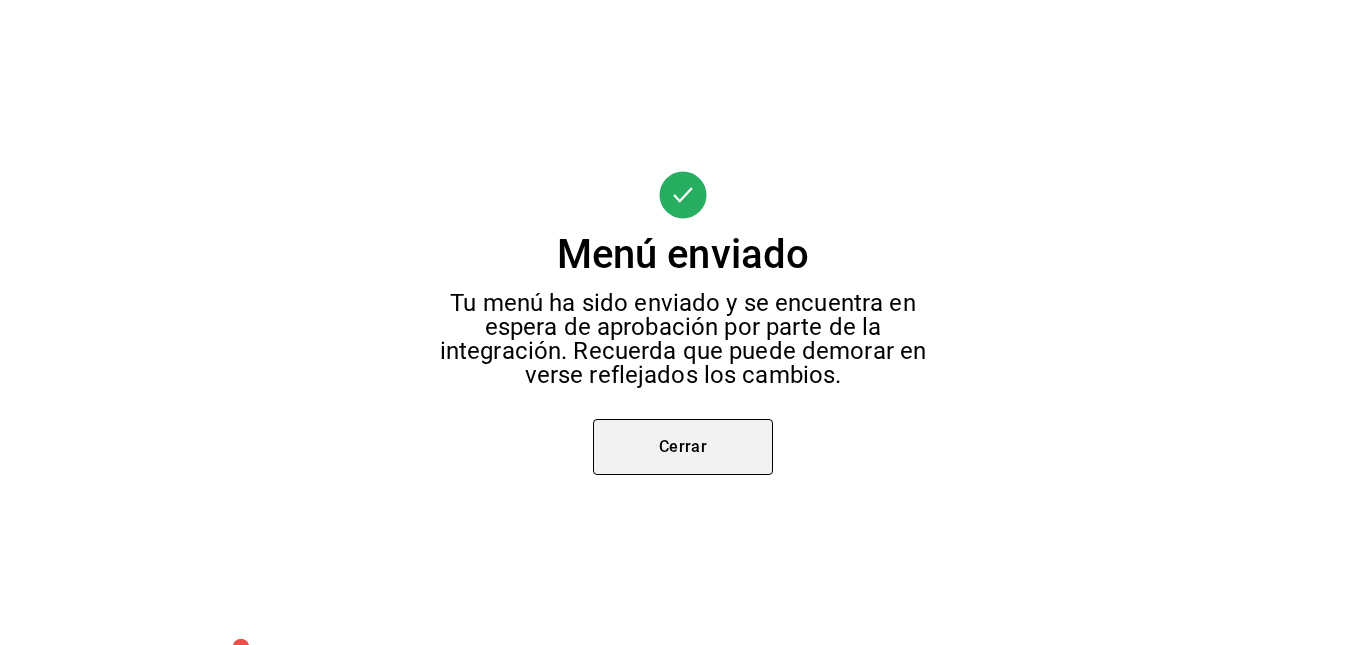 click on "Cerrar" at bounding box center [683, 447] 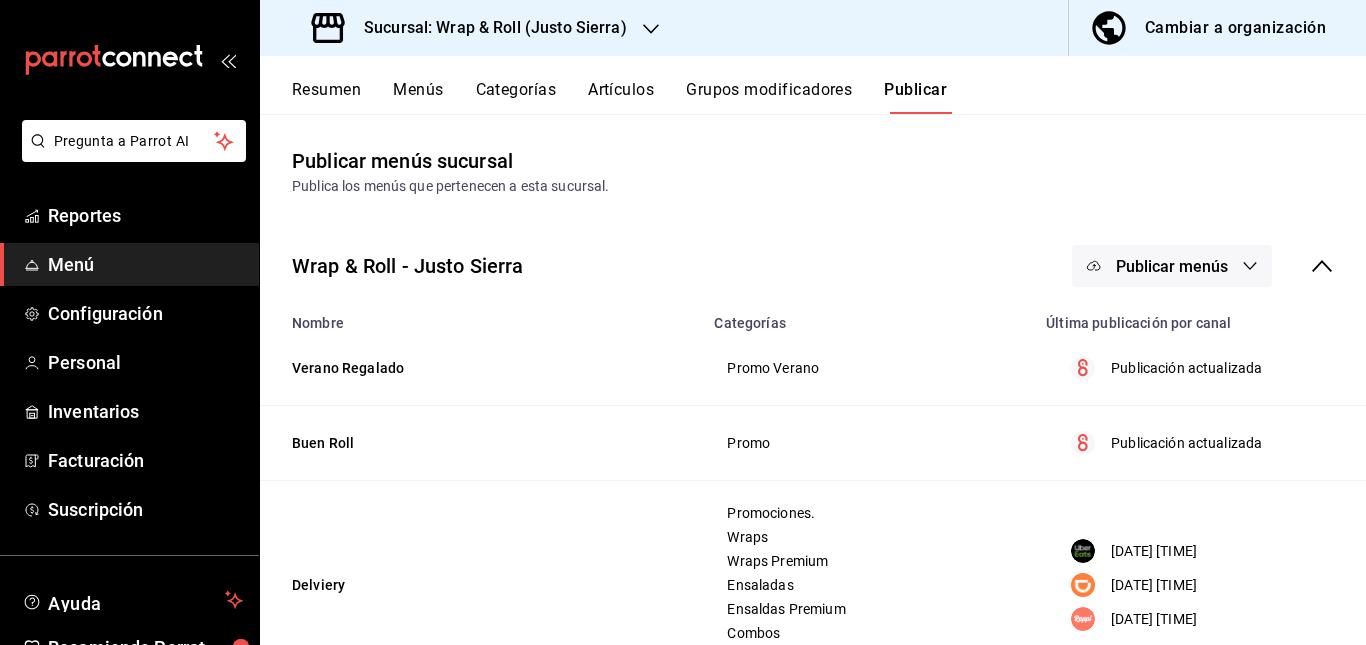 click on "Wrap & Roll - Justo Sierra Publicar menús" at bounding box center (813, 266) 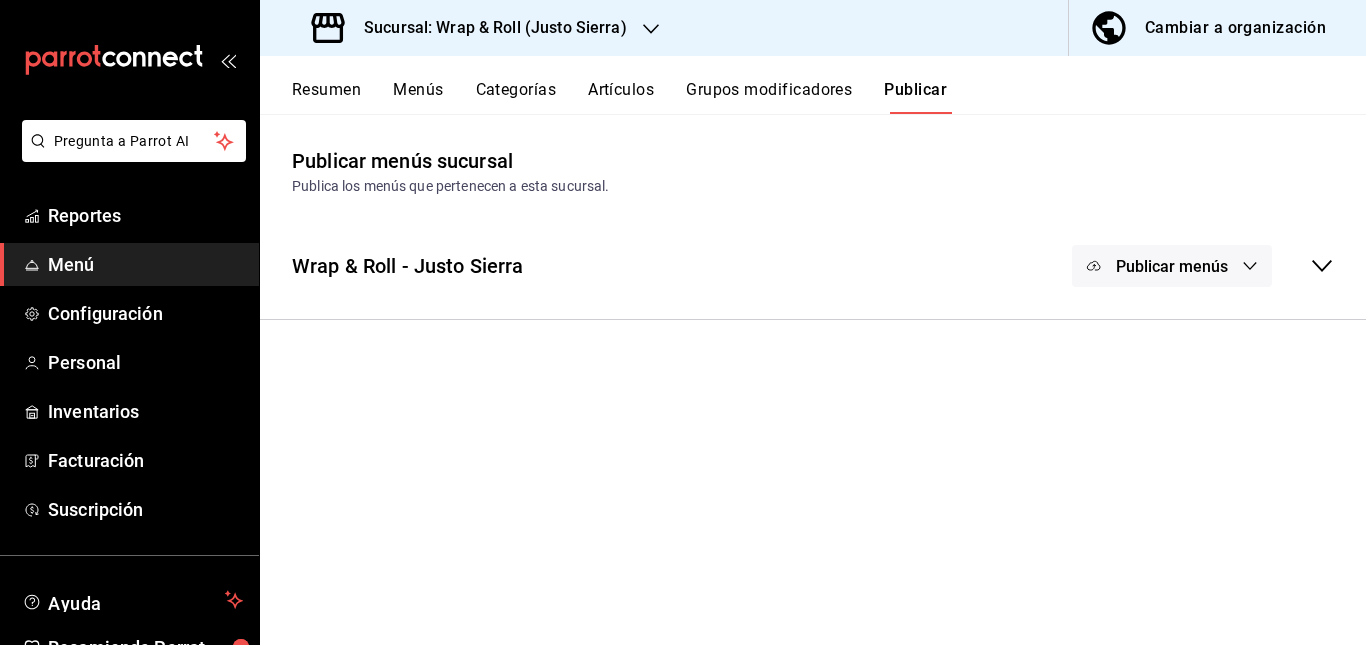 click on "Wrap & Roll - Justo Sierra Publicar menús" at bounding box center [813, 266] 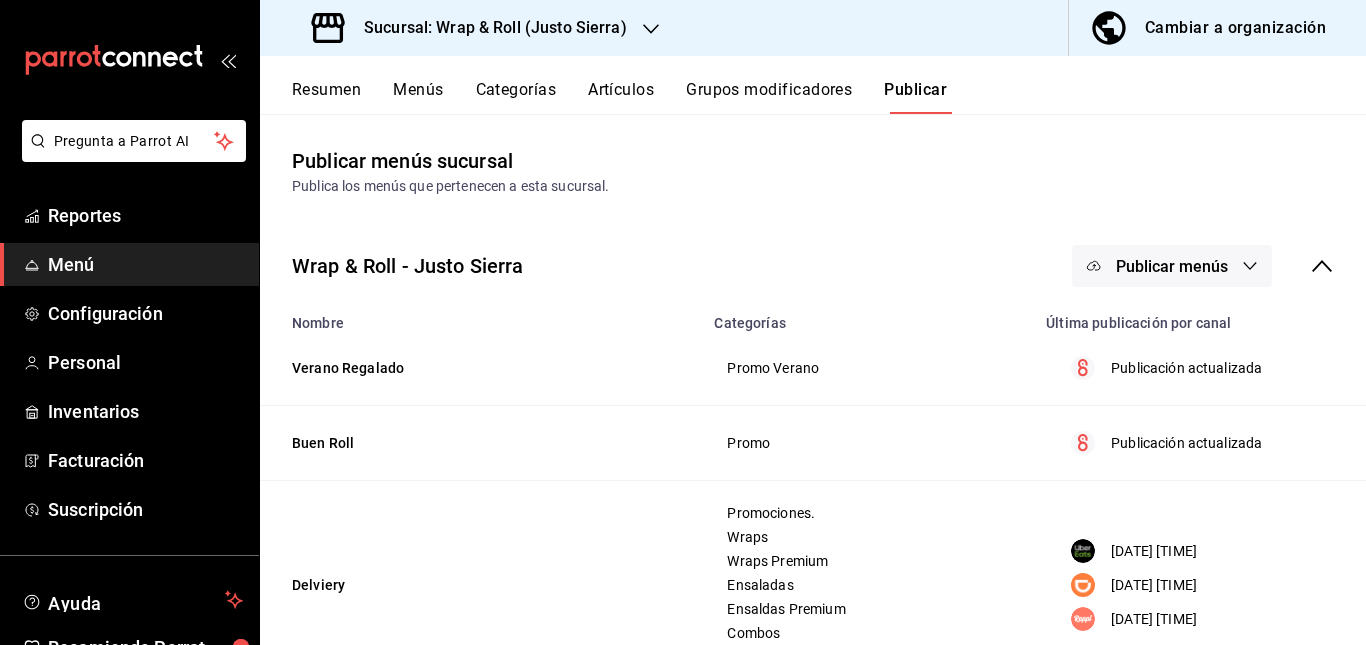 click on "Publicar menús" at bounding box center [1172, 266] 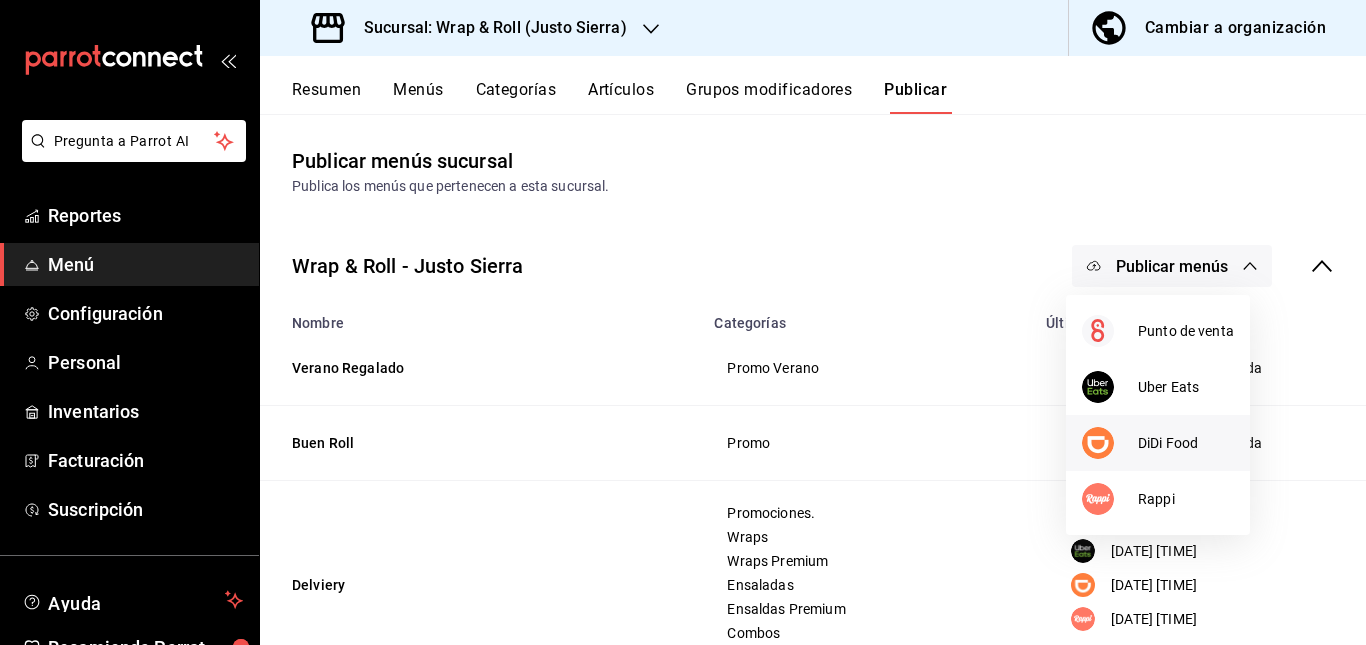 click on "DiDi Food" at bounding box center [1186, 443] 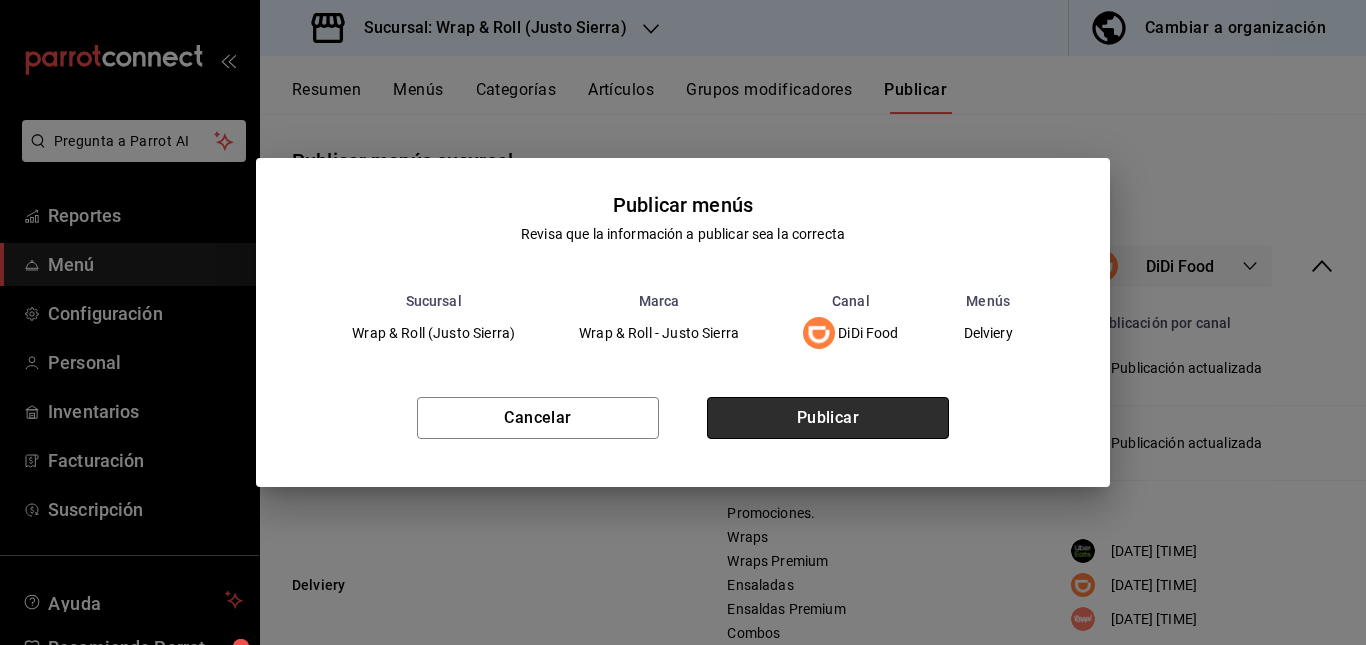 click on "Publicar" at bounding box center (828, 418) 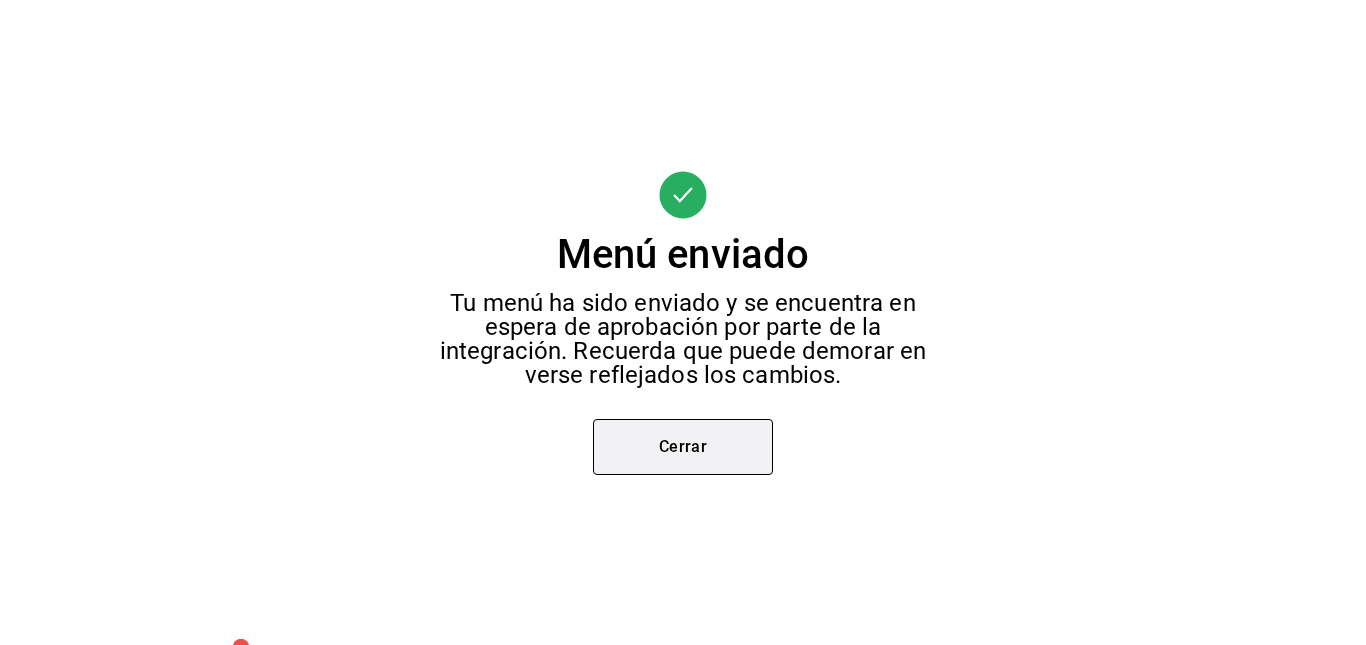 click on "Cerrar" at bounding box center [683, 447] 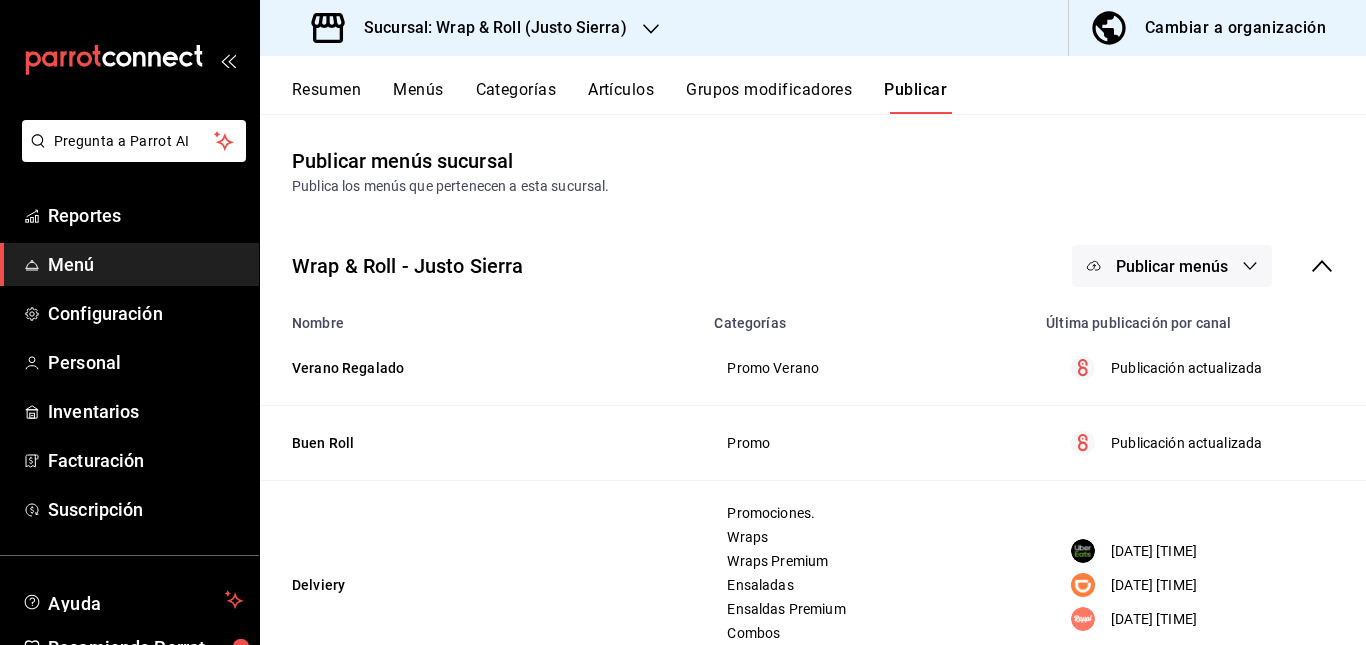 click on "Publicar menús" at bounding box center [1172, 266] 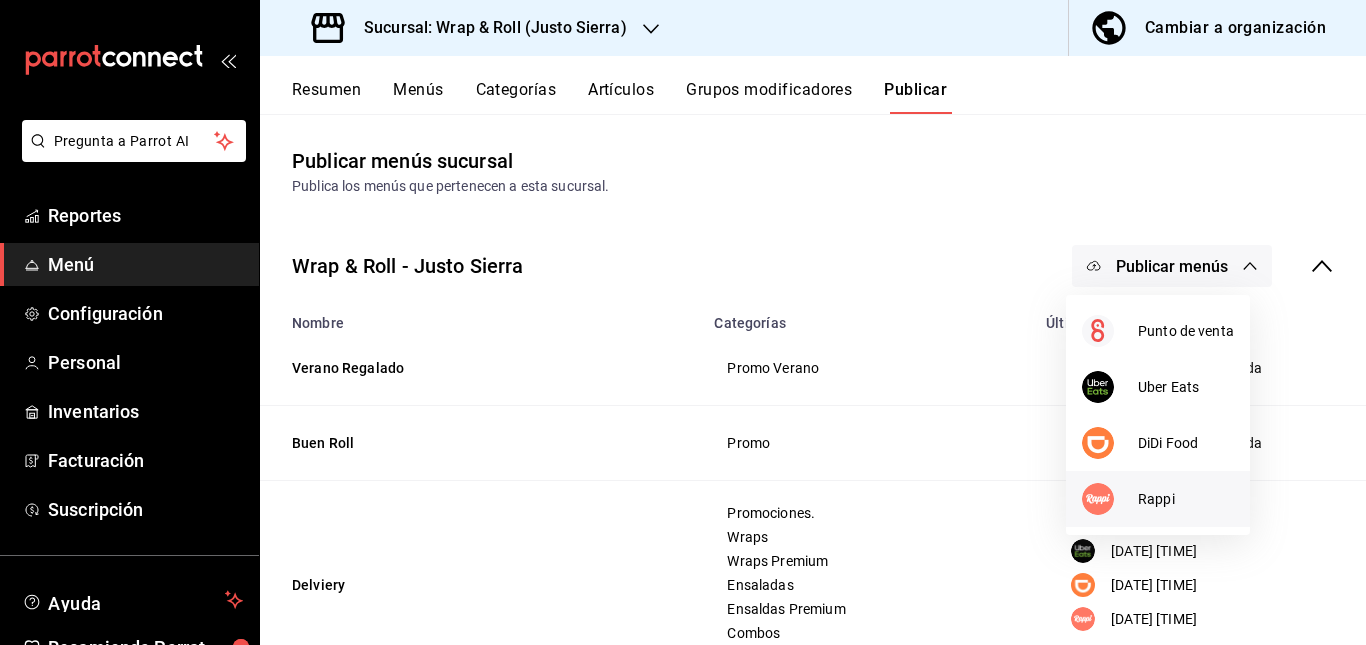 click on "Rappi" at bounding box center (1186, 499) 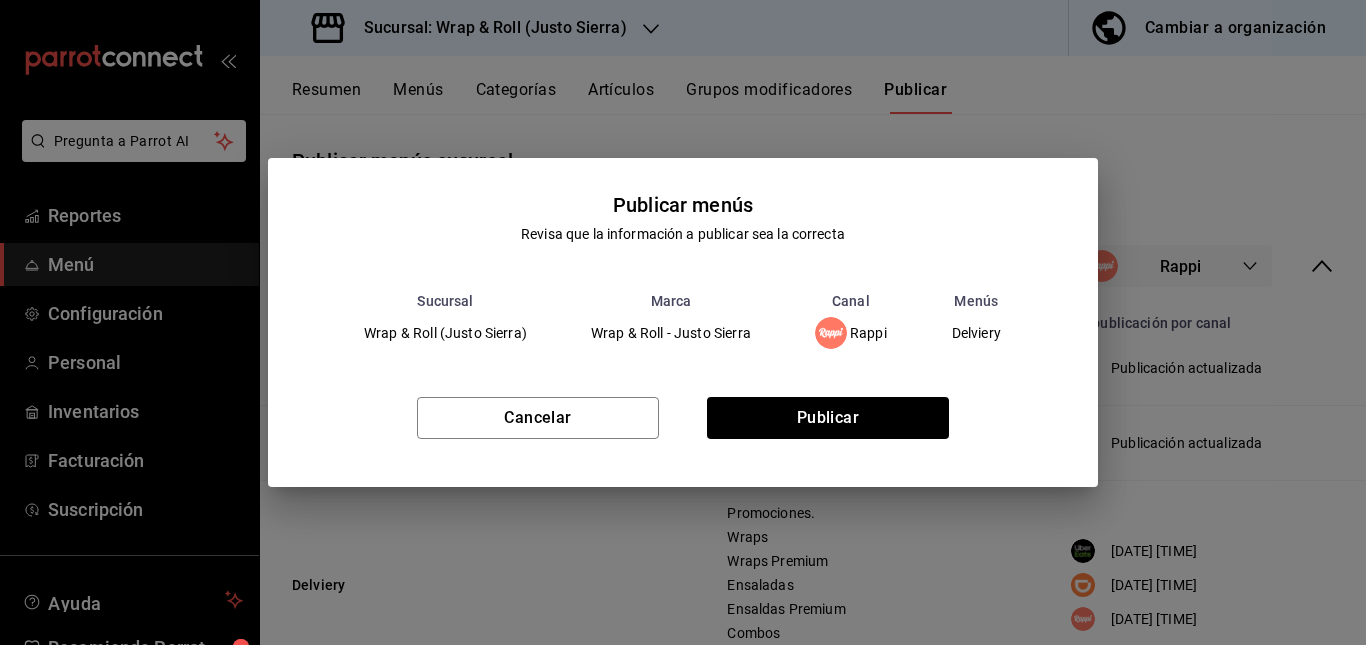 click on "Cancelar Publicar" at bounding box center [683, 426] 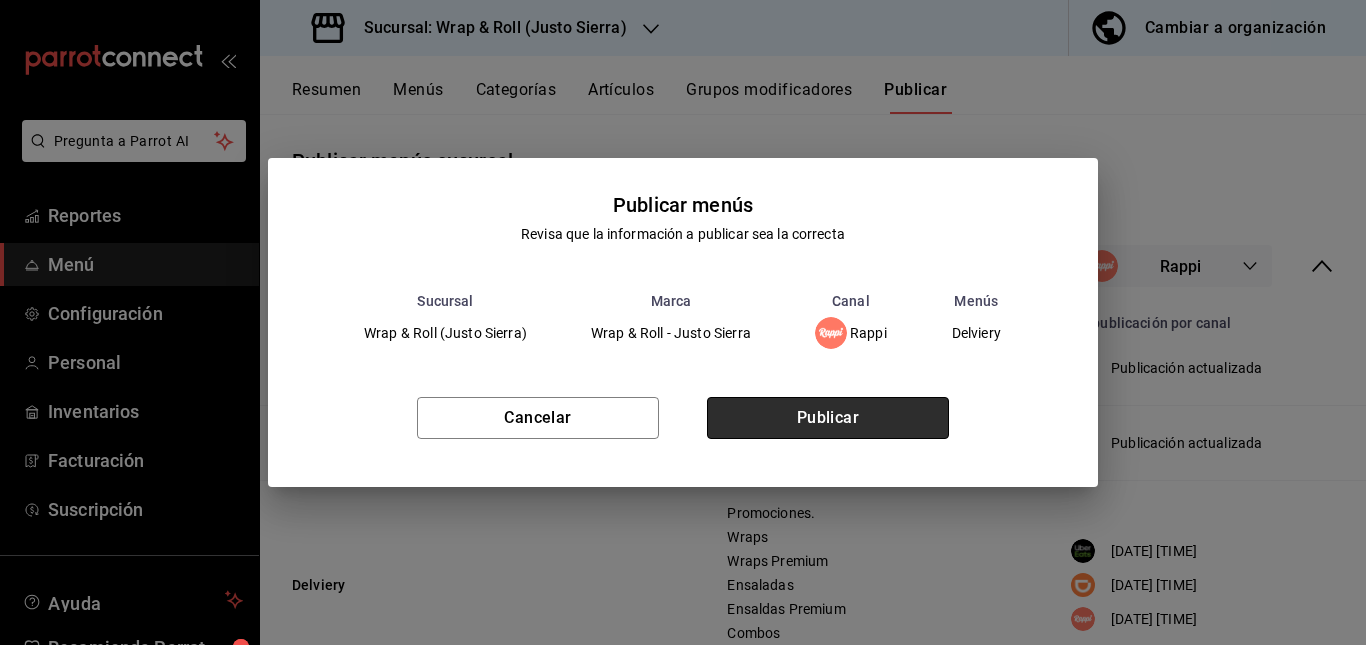 click on "Publicar" at bounding box center [828, 418] 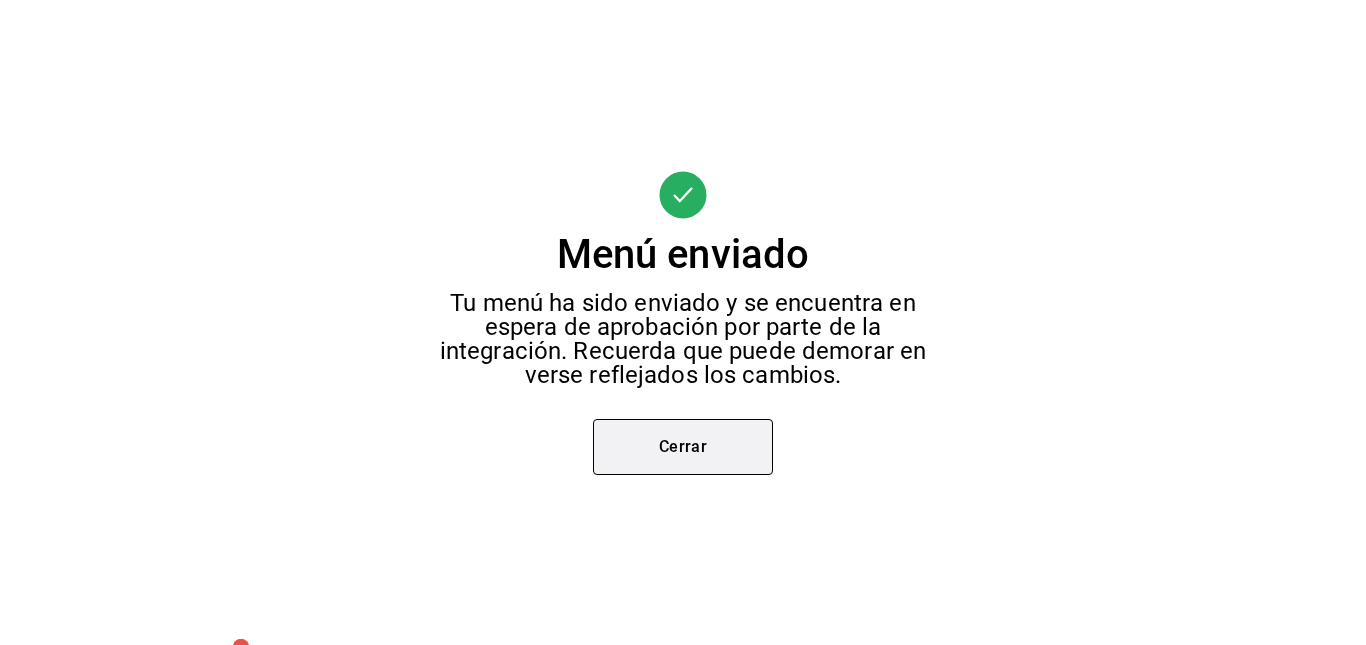 click on "Cerrar" at bounding box center [683, 447] 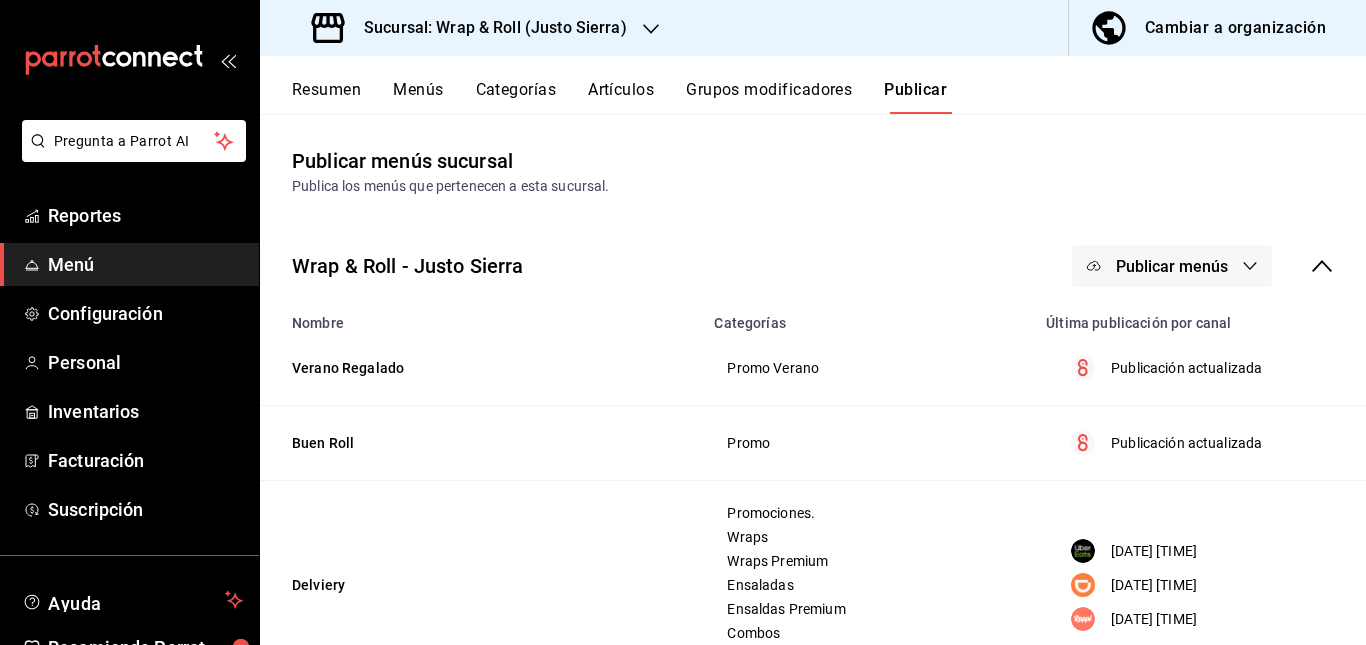 click on "Sucursal: Wrap & Roll (Justo Sierra)" at bounding box center (471, 28) 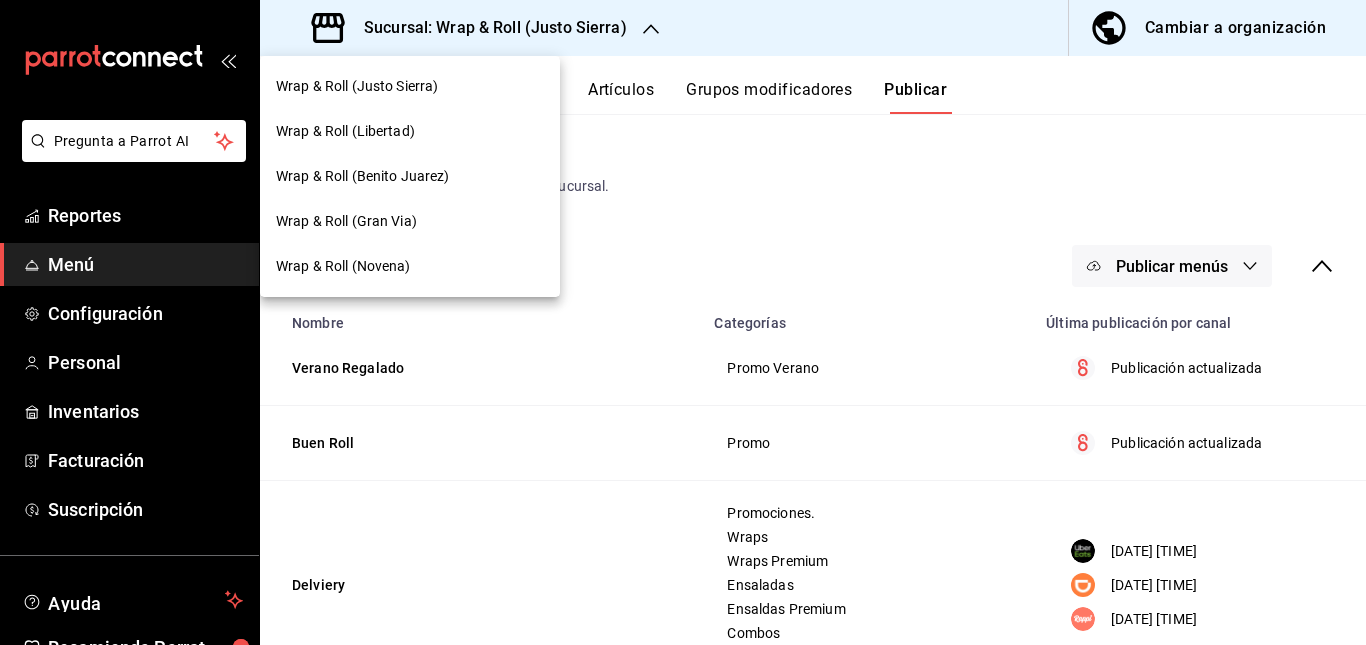 click on "Wrap & Roll (Novena)" at bounding box center (343, 266) 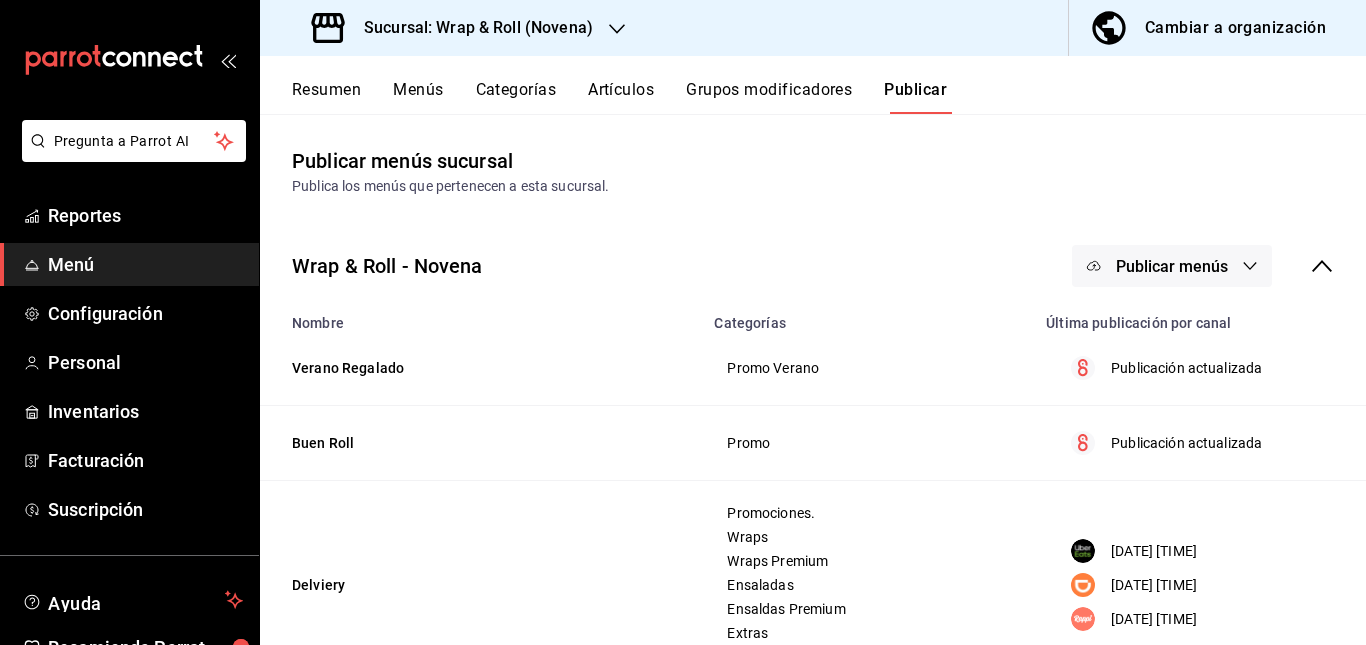 click on "Artículos" at bounding box center [621, 97] 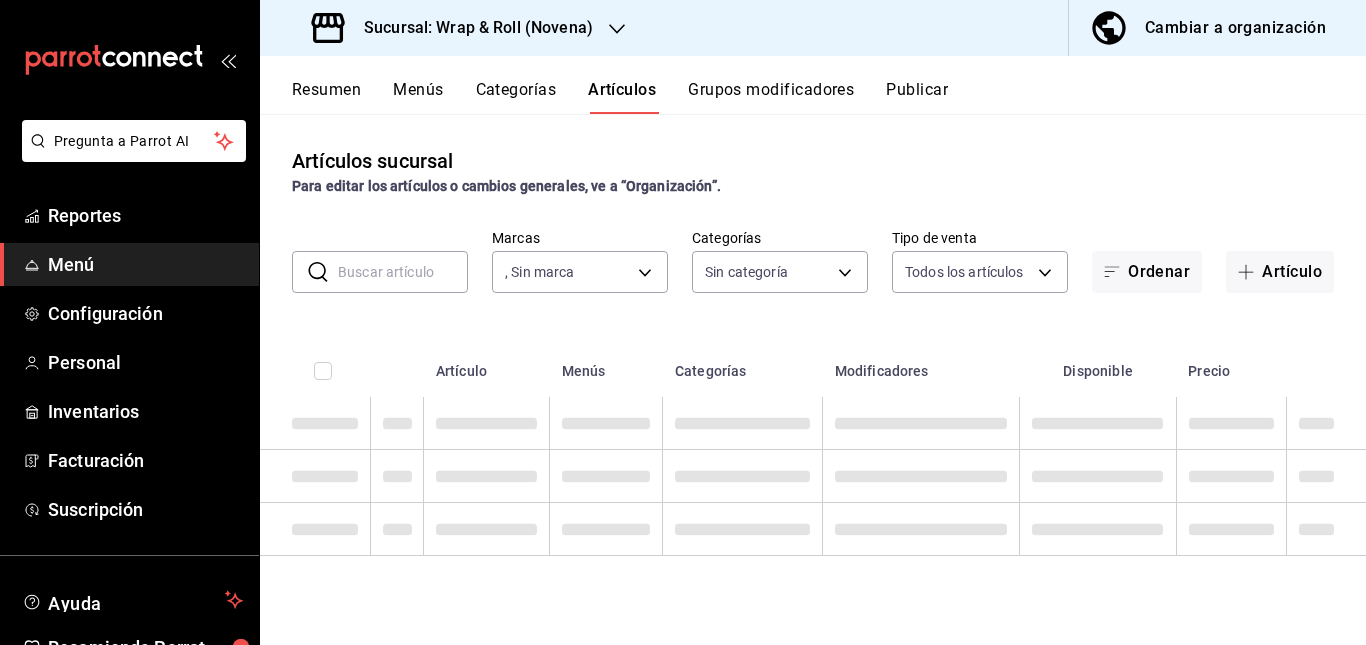 type on "afcd3b4f-326a-4de4-a2d9-8499e3398868" 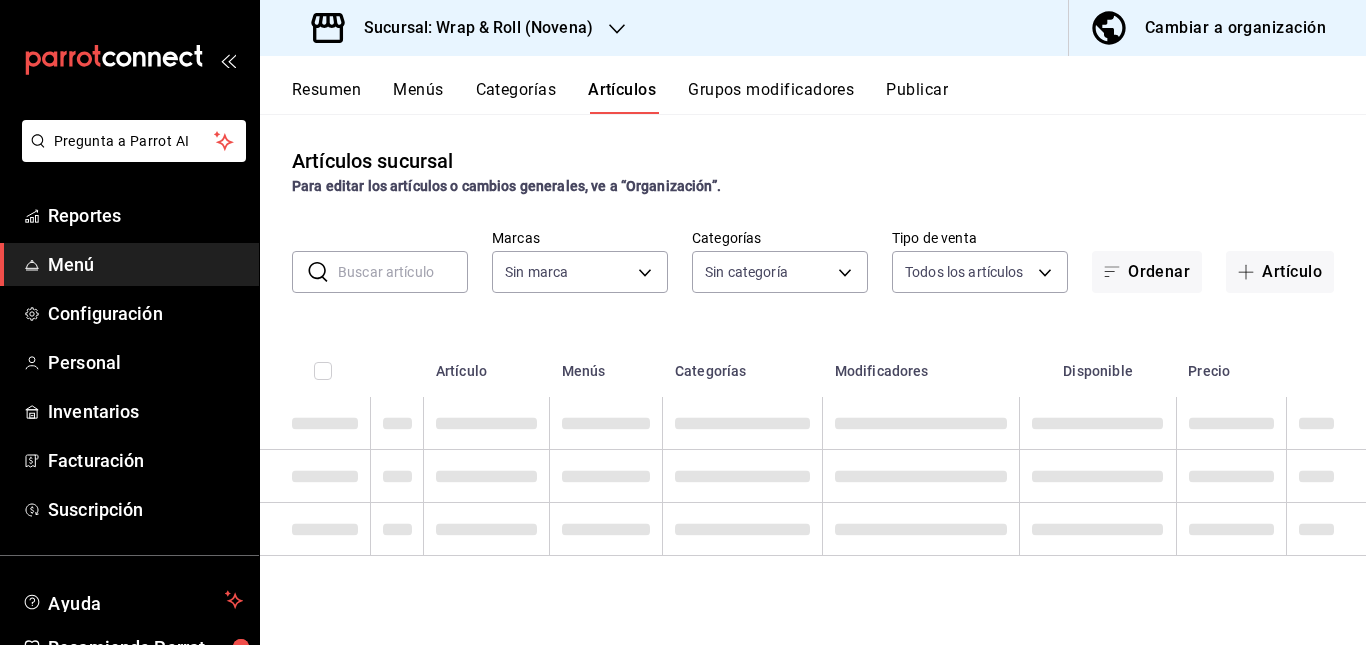 type 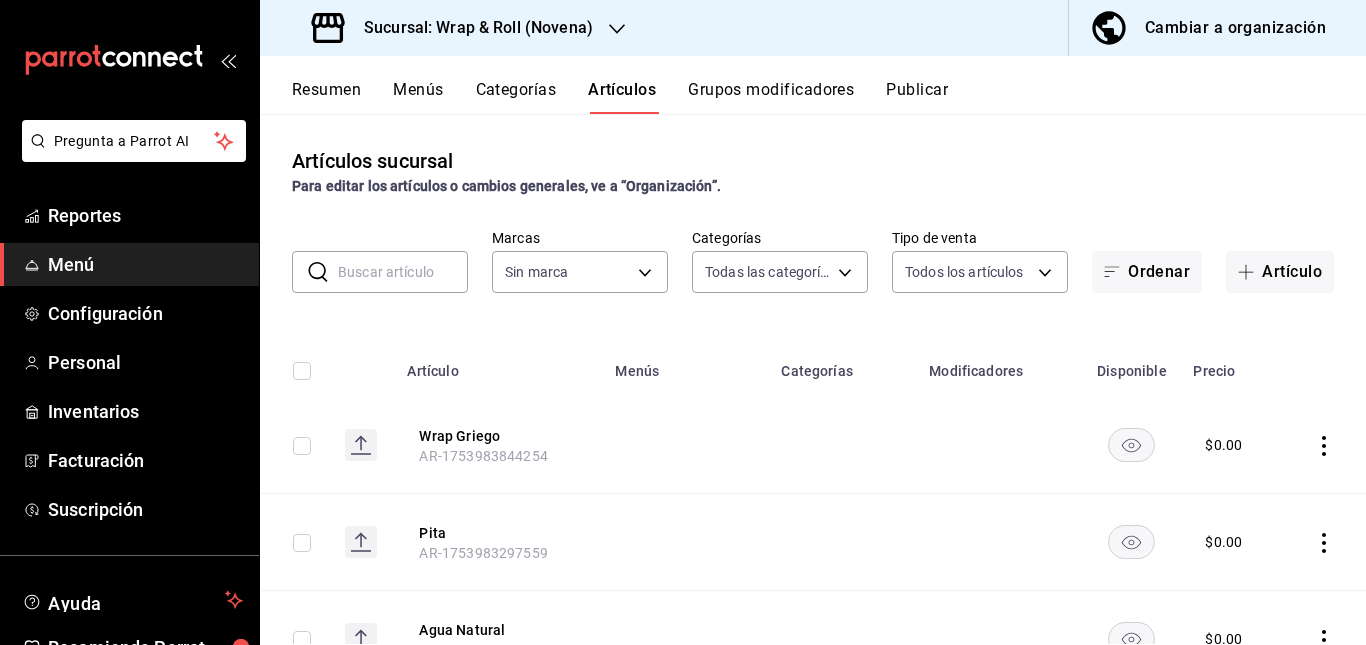 type on "[UUID],[UUID],[UUID],[UUID],[UUID],[UUID],[UUID],[UUID],[UUID],[UUID],[UUID],[UUID],[UUID],[UUID],[UUID]" 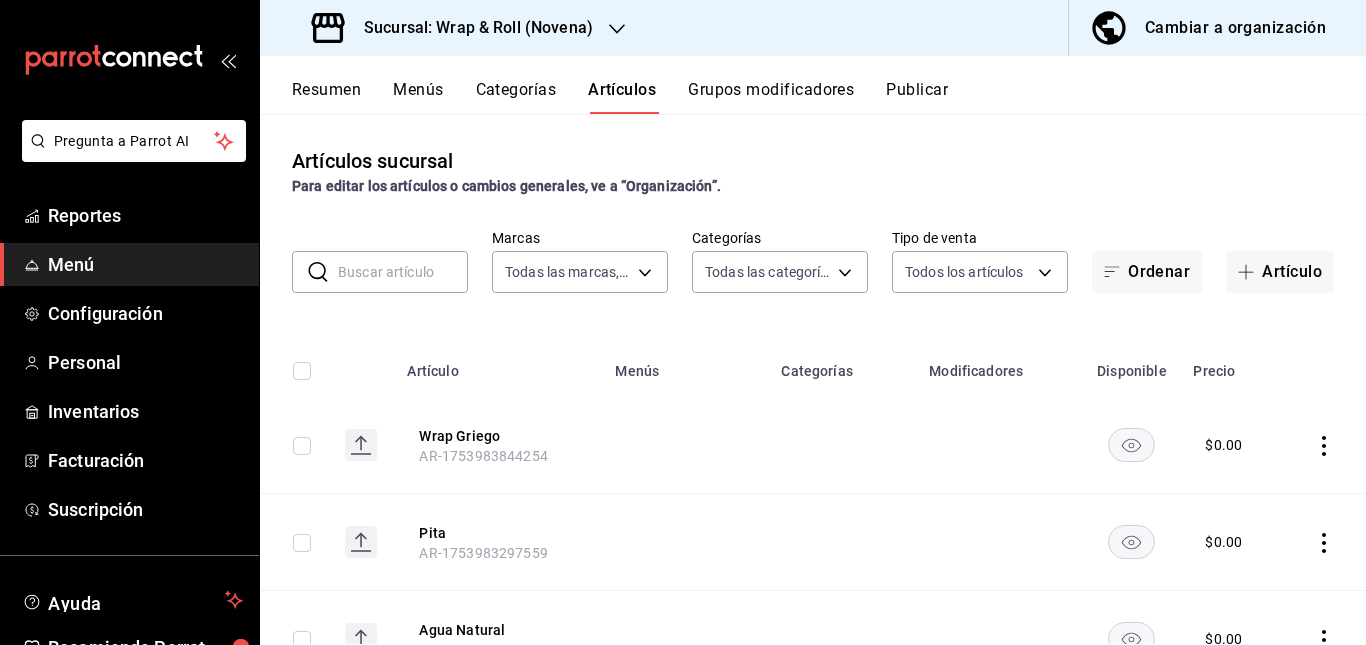 type on "afcd3b4f-326a-4de4-a2d9-8499e3398868" 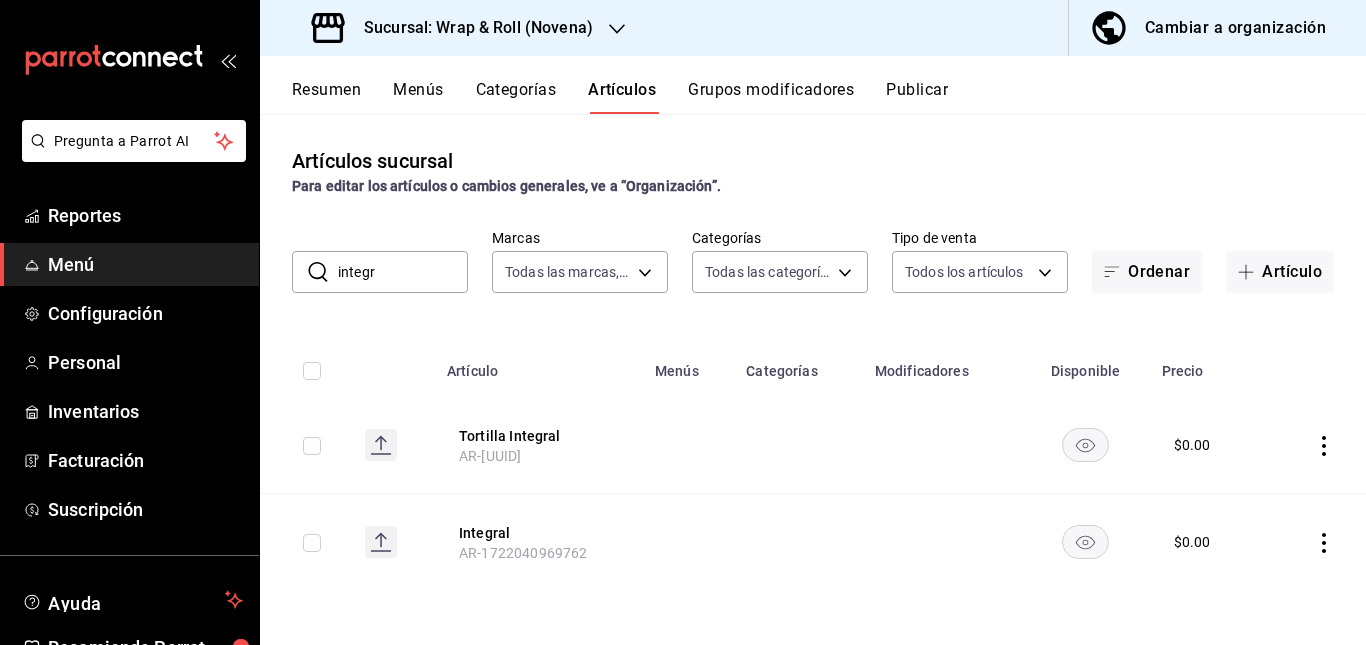 click 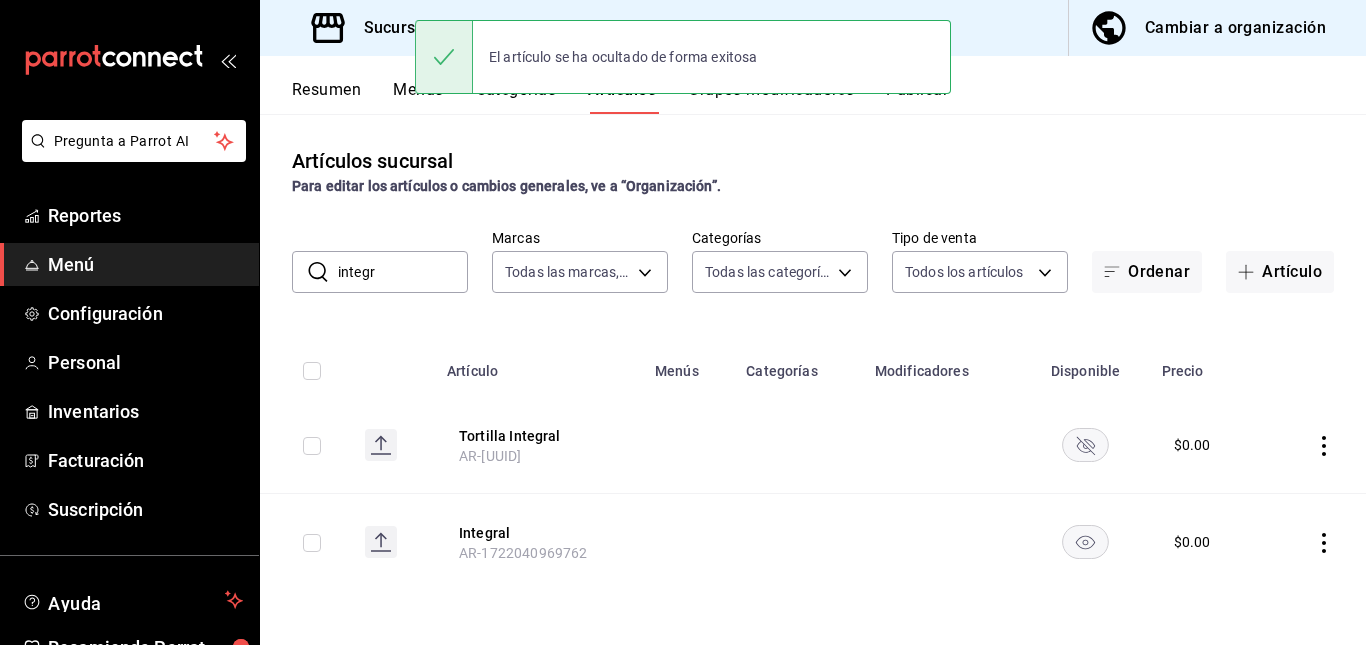 click 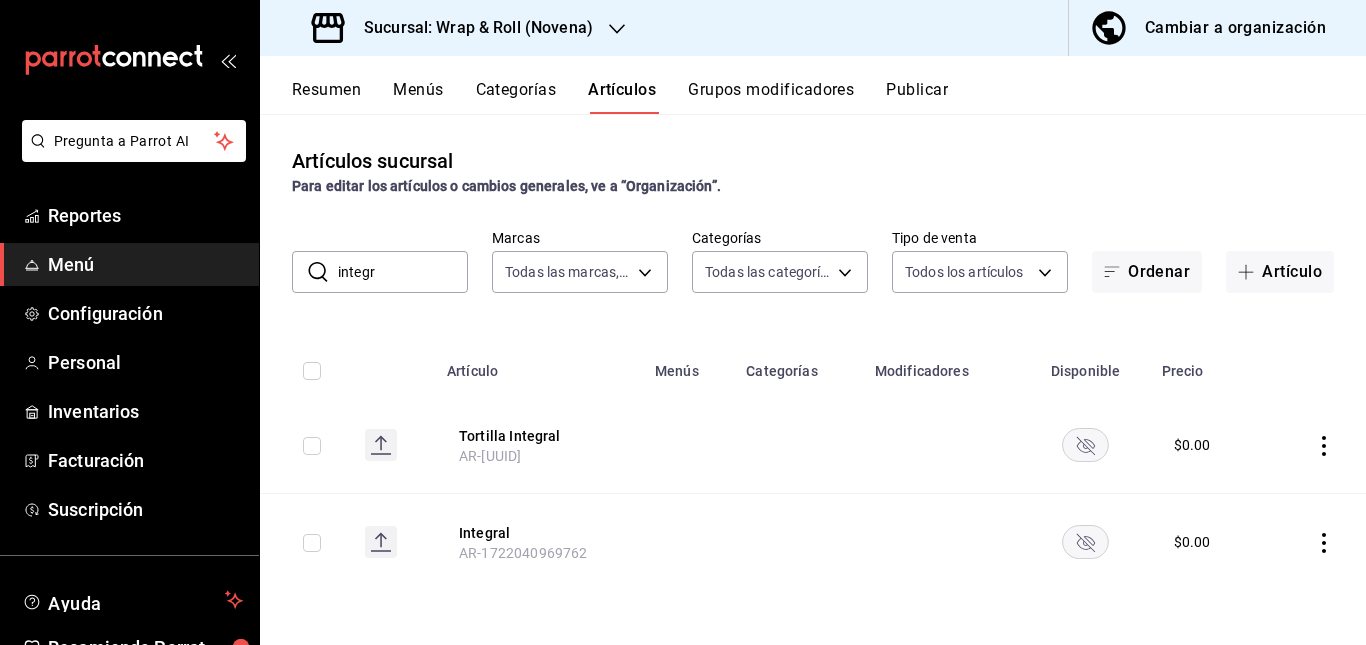 click on "integr" at bounding box center (403, 272) 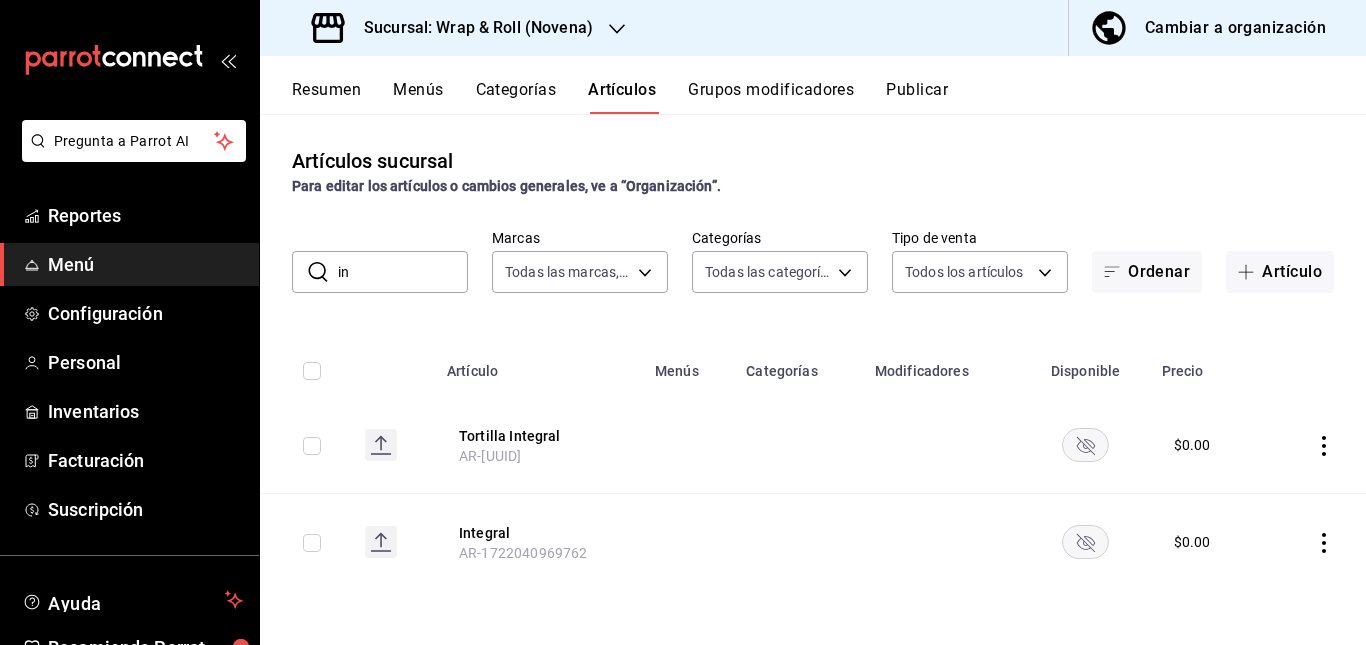 type on "i" 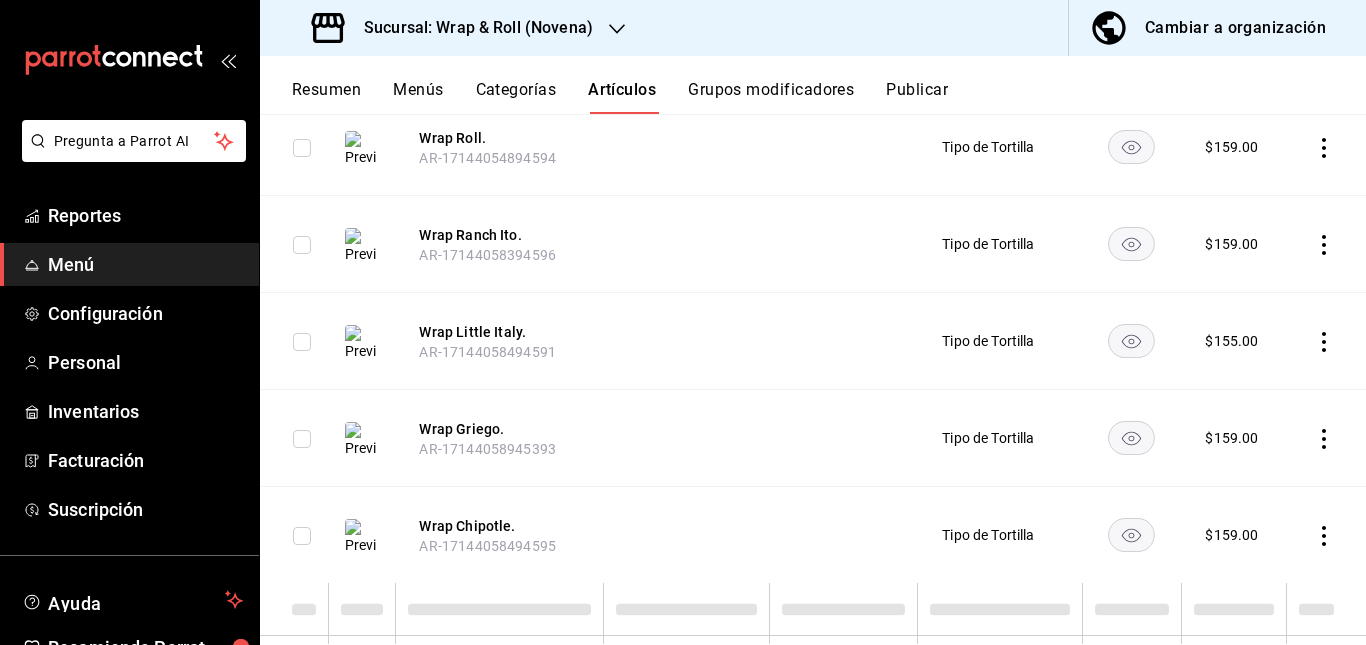 scroll, scrollTop: 3947, scrollLeft: 0, axis: vertical 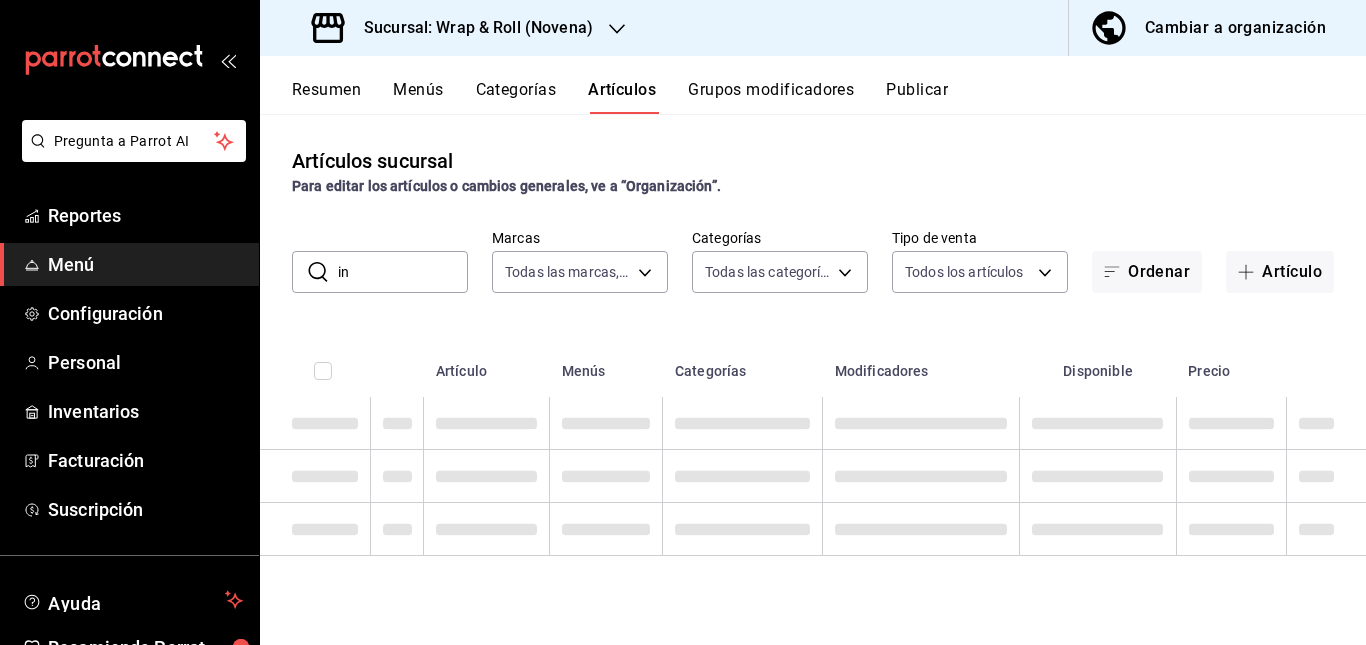 type on "i" 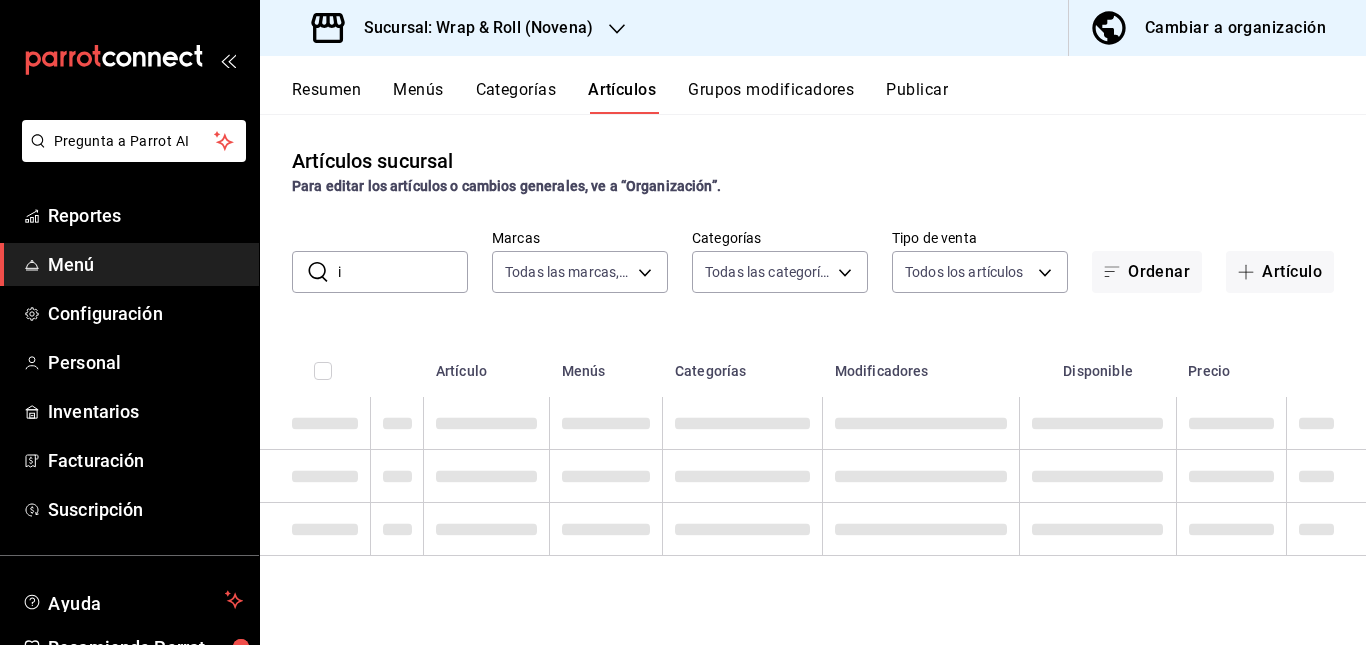 type 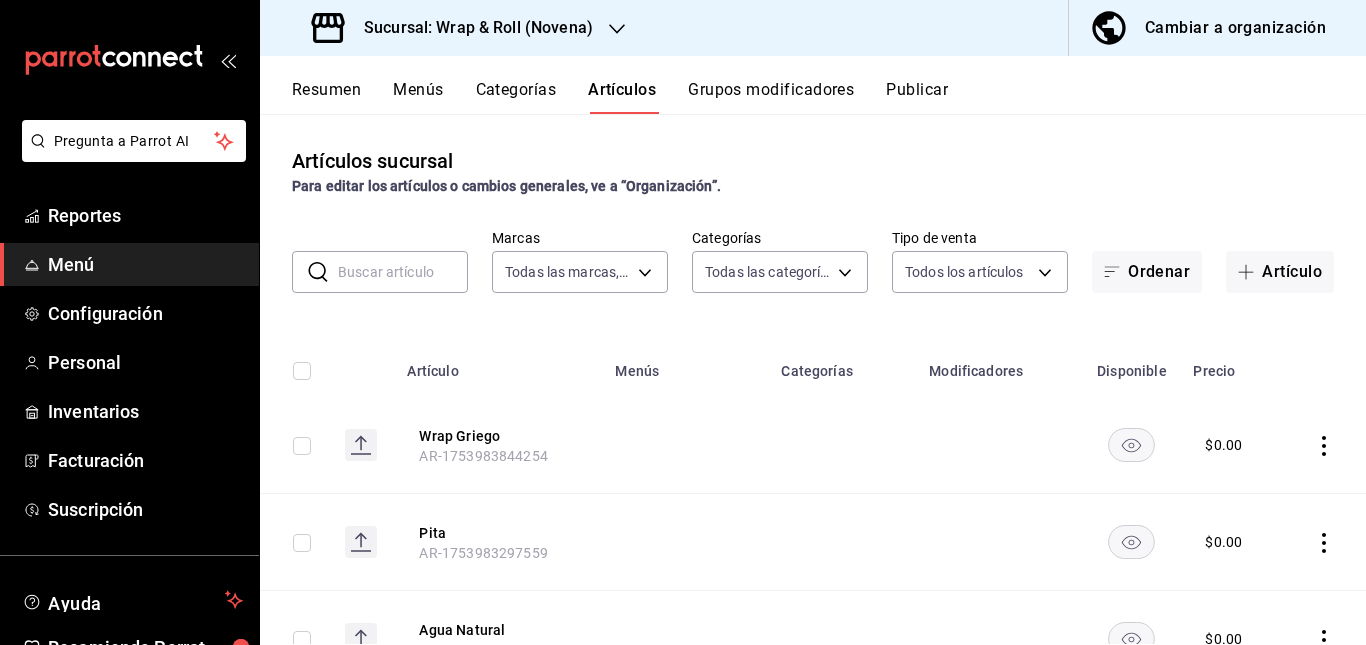 click on "Publicar" at bounding box center (917, 97) 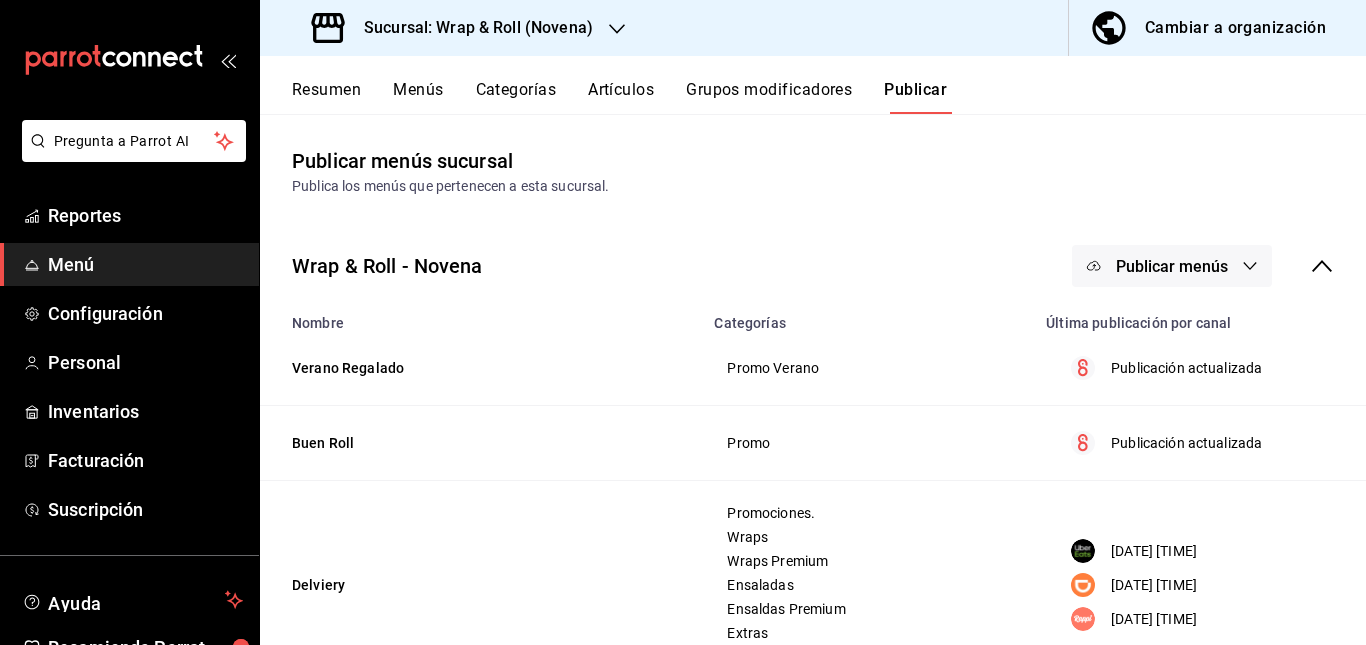 click on "Publicar menús" at bounding box center [1172, 266] 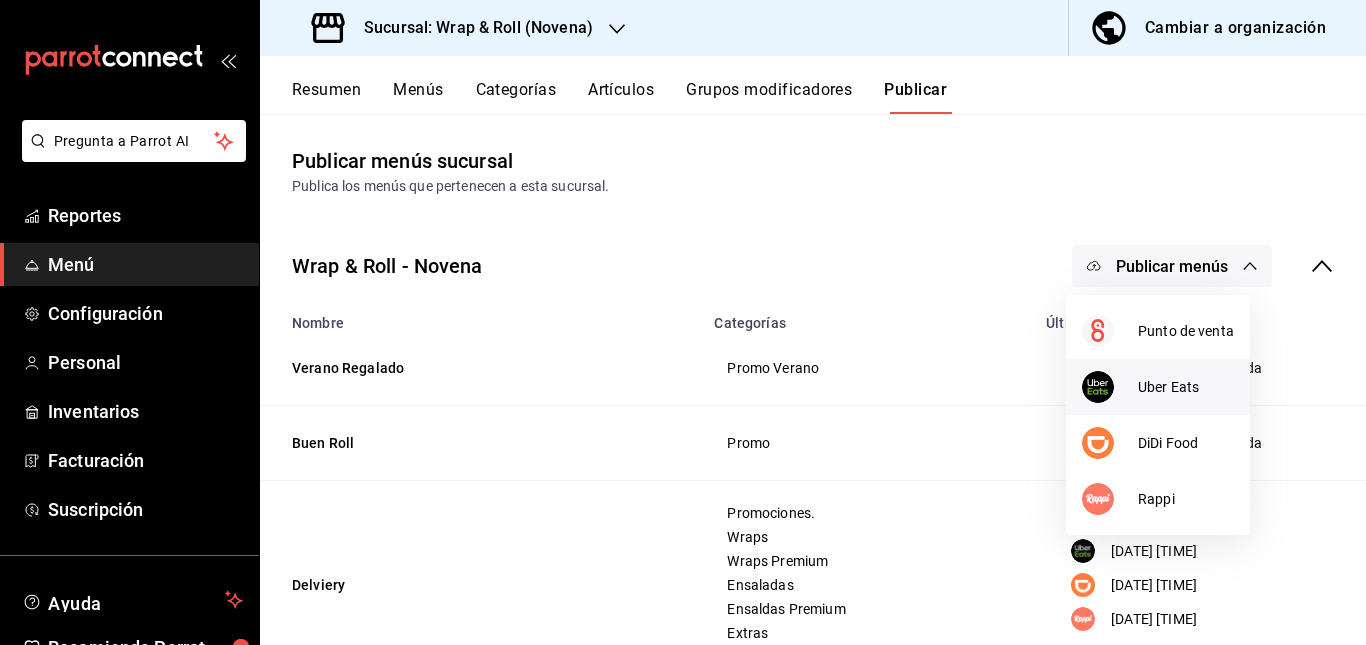 click at bounding box center [1110, 387] 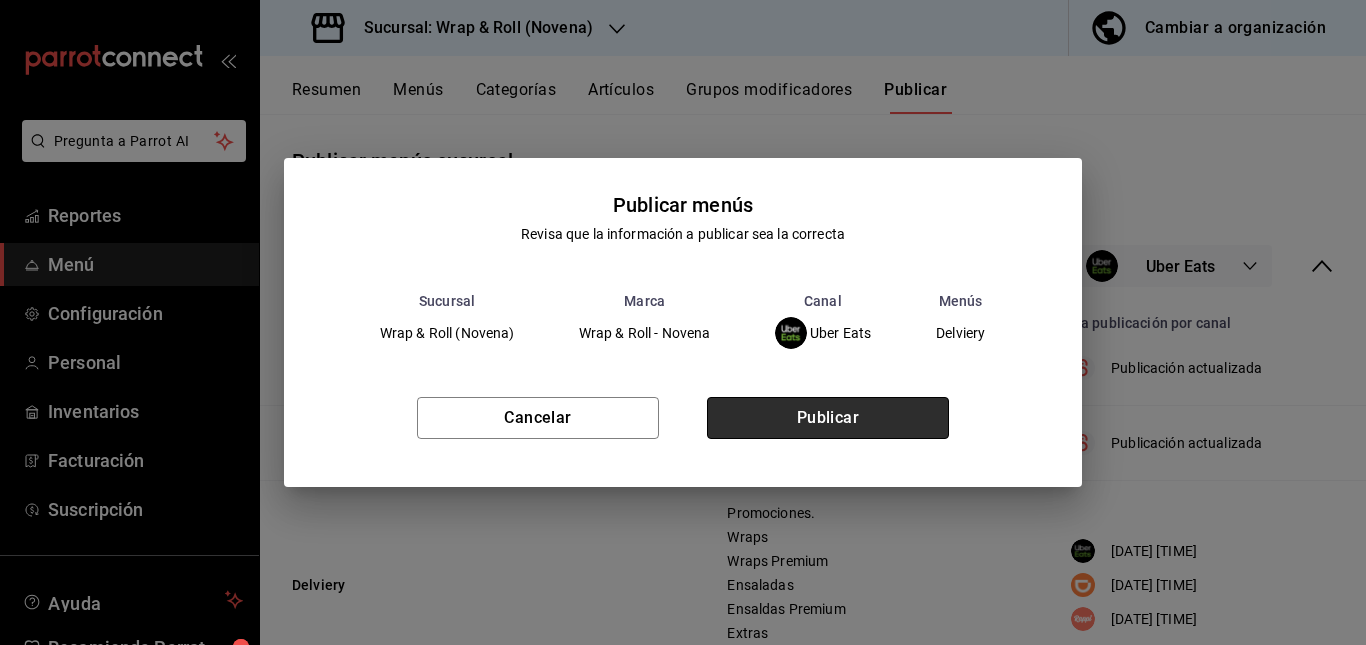 click on "Publicar" at bounding box center (828, 418) 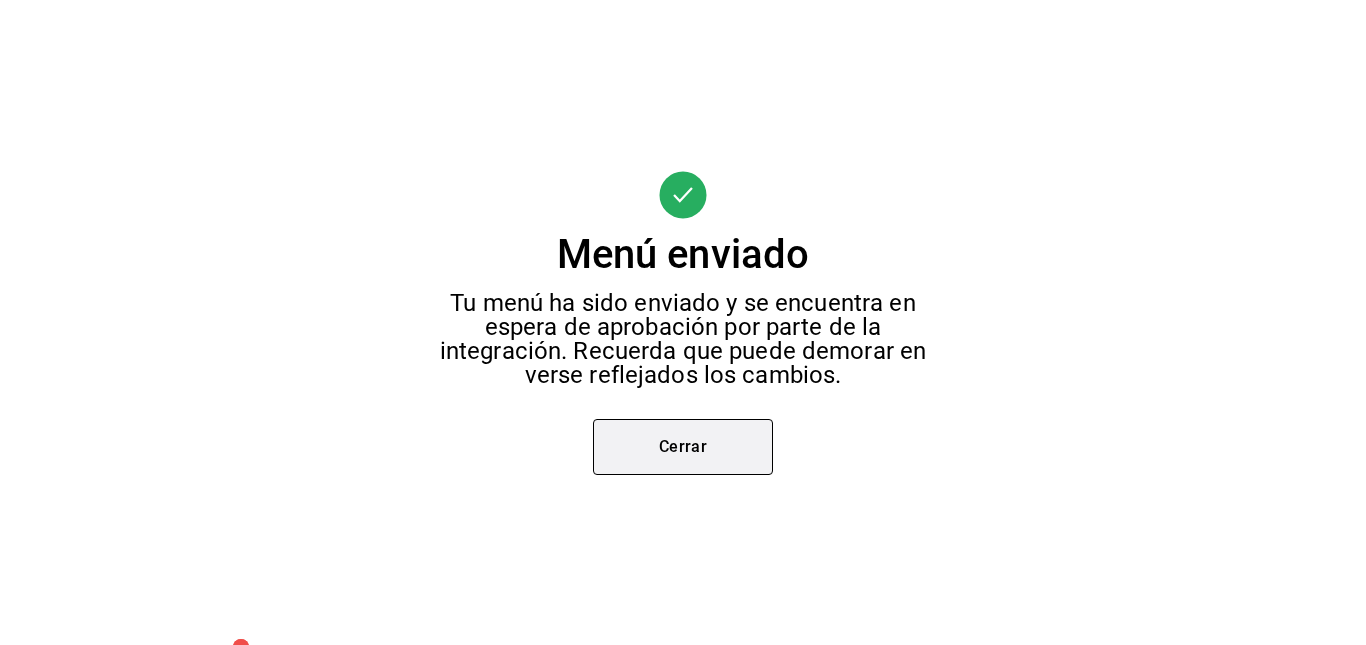 click on "Cerrar" at bounding box center [683, 447] 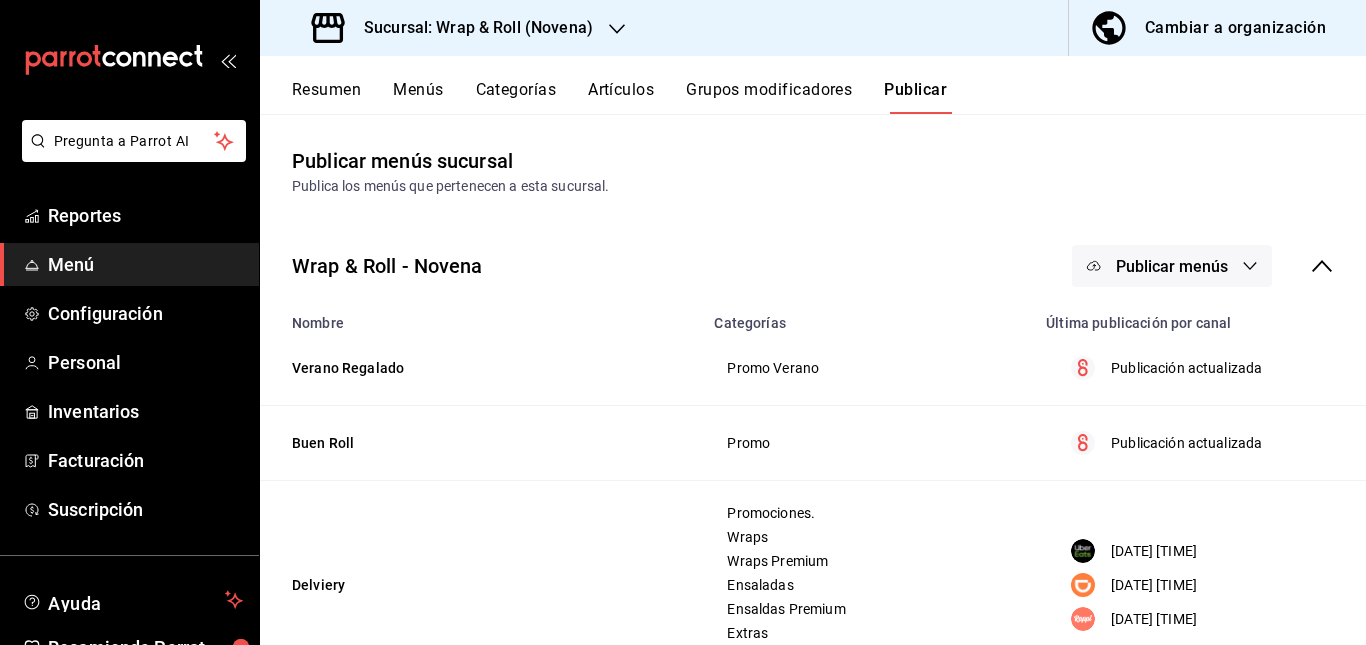 click on "Publicar menús" at bounding box center [1172, 266] 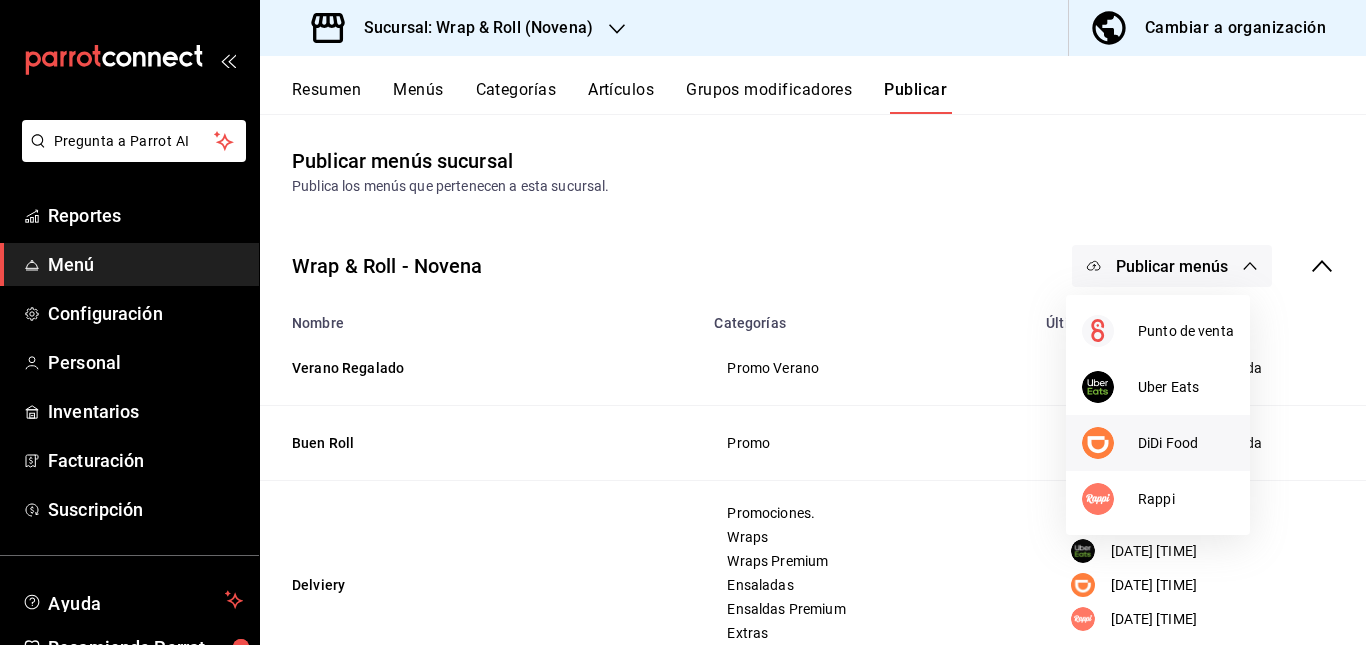 click at bounding box center [1110, 443] 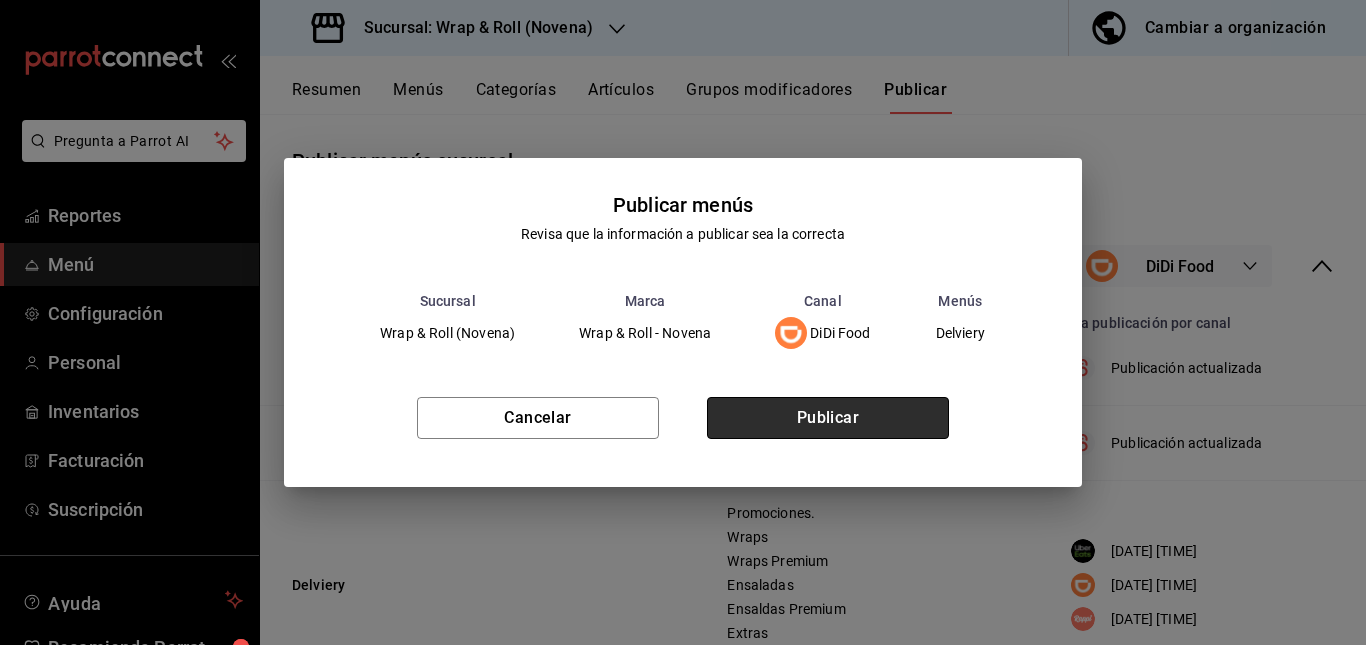 click on "Publicar" at bounding box center (828, 418) 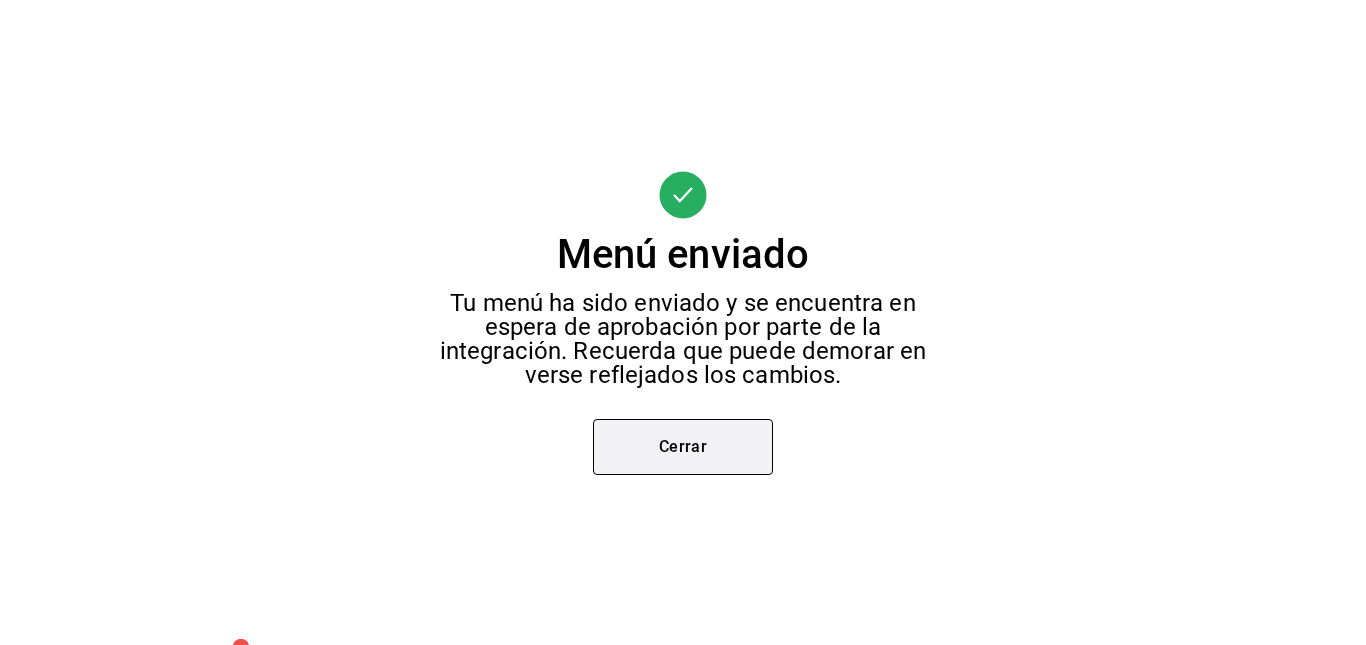 click on "Cerrar" at bounding box center (683, 447) 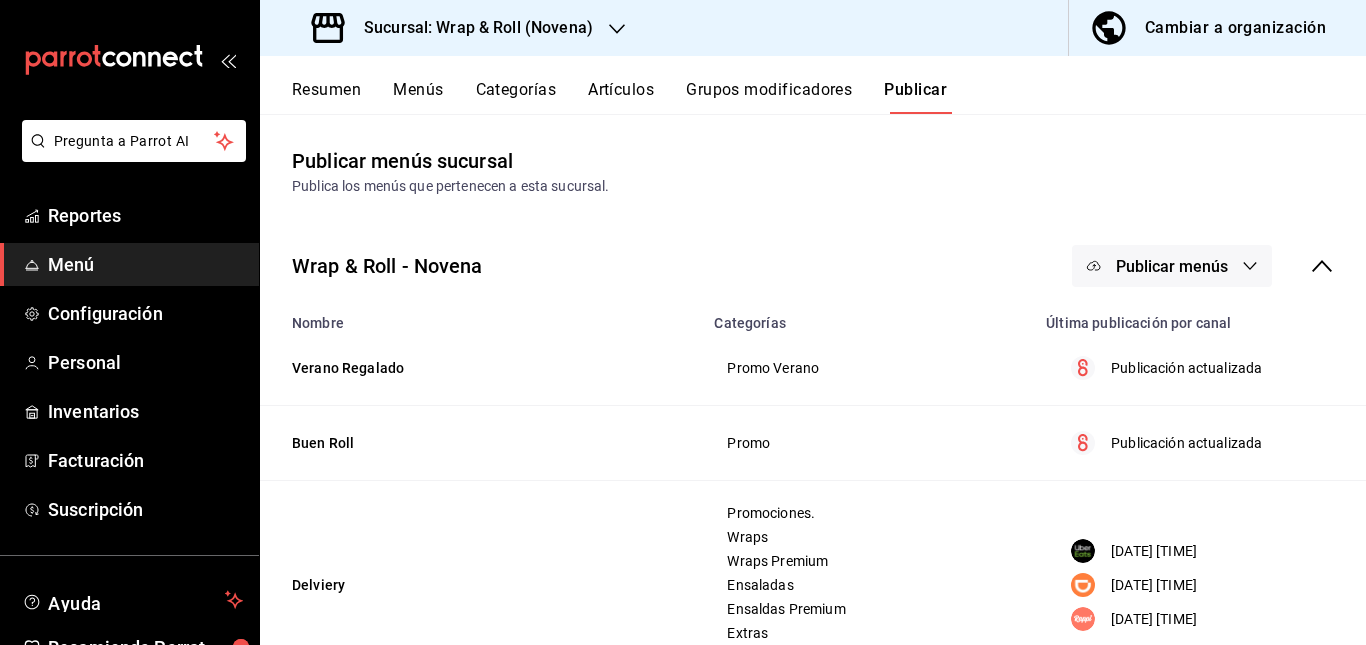 click on "Wrap & Roll - Novena Publicar menús" at bounding box center [813, 266] 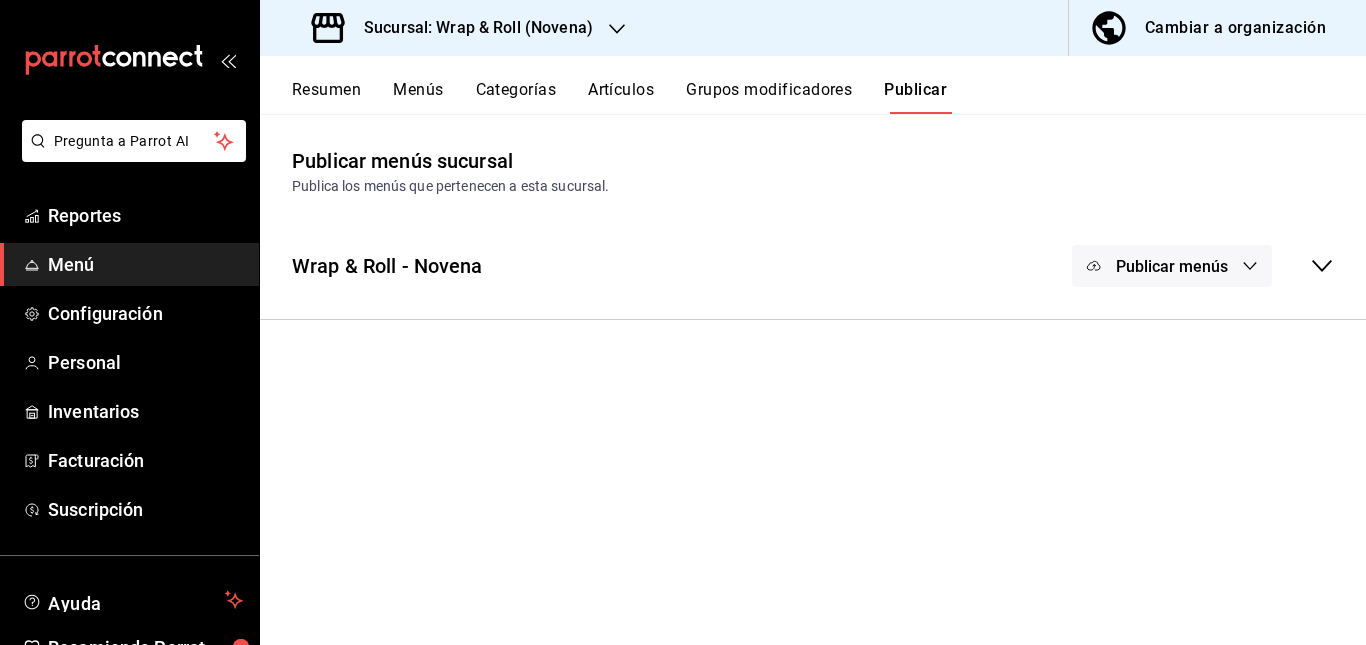 click on "Wrap & Roll - Novena Publicar menús" at bounding box center (813, 266) 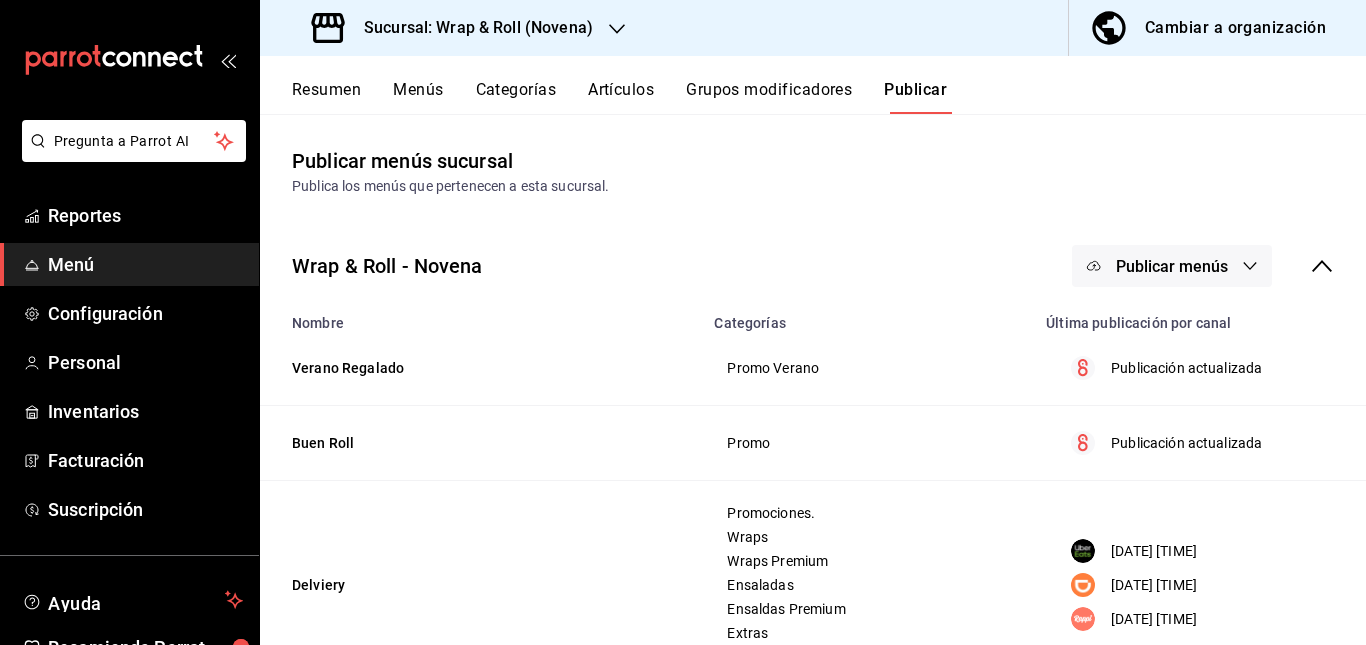 click on "Publicar menús" at bounding box center [1172, 266] 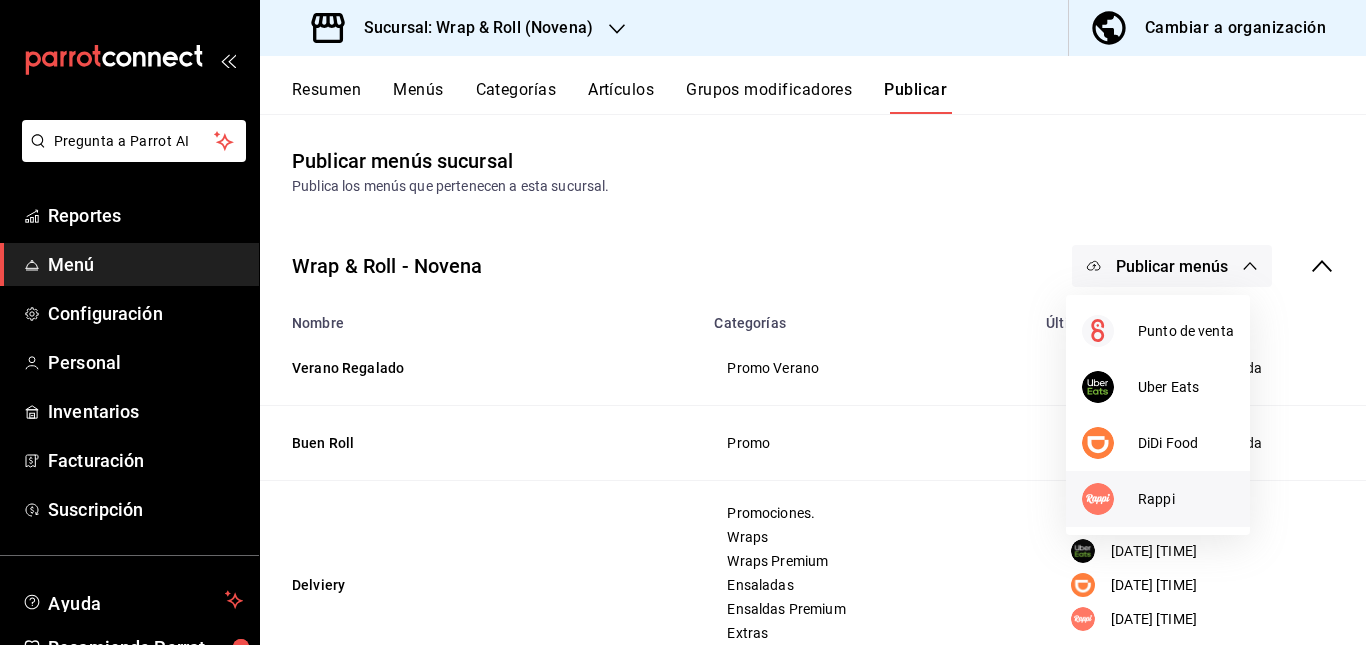 click at bounding box center (1110, 499) 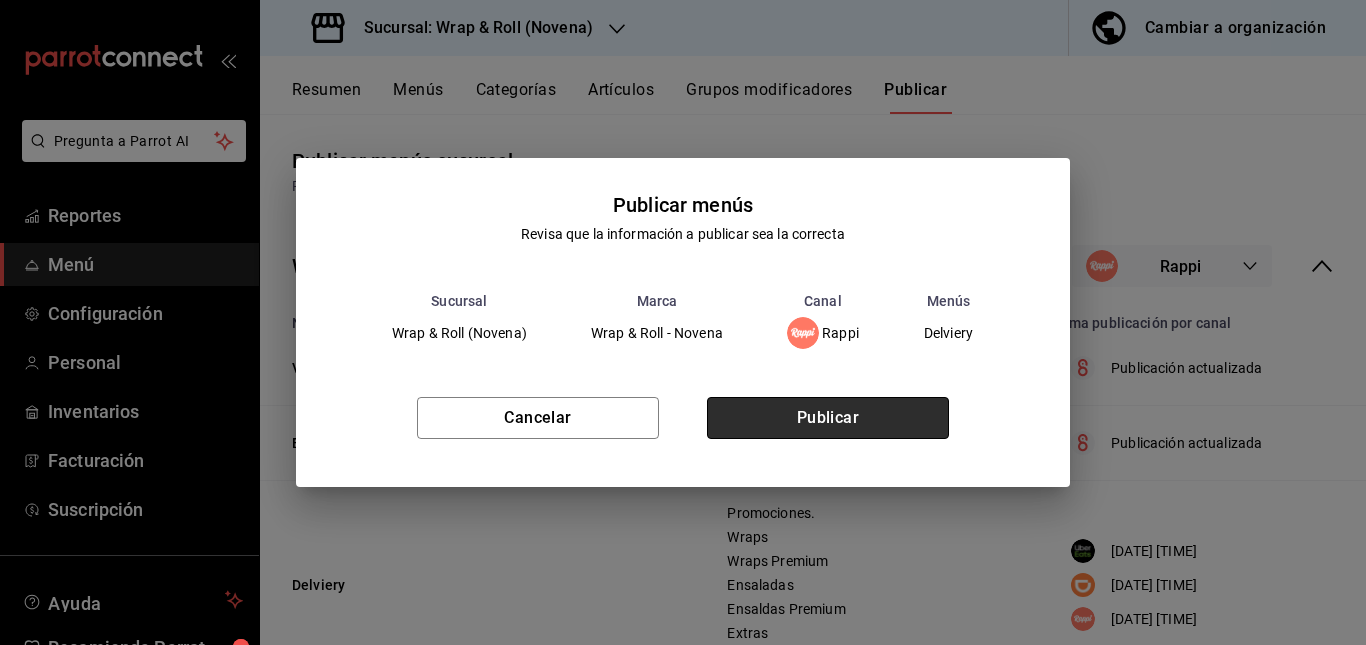 click on "Publicar" at bounding box center [828, 418] 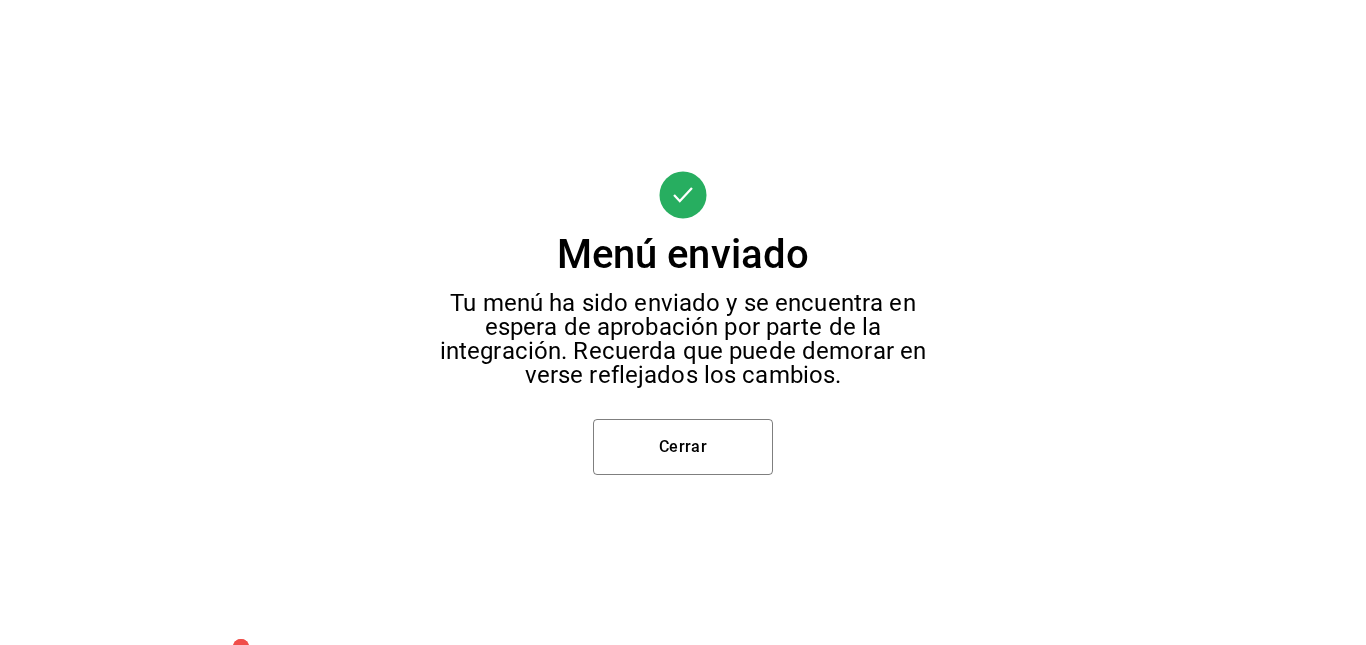 click on "Menú enviado Tu menú ha sido enviado y se encuentra en espera de aprobación por parte de la integración. Recuerda que puede demorar en verse reflejados los cambios. Cerrar" at bounding box center (683, 322) 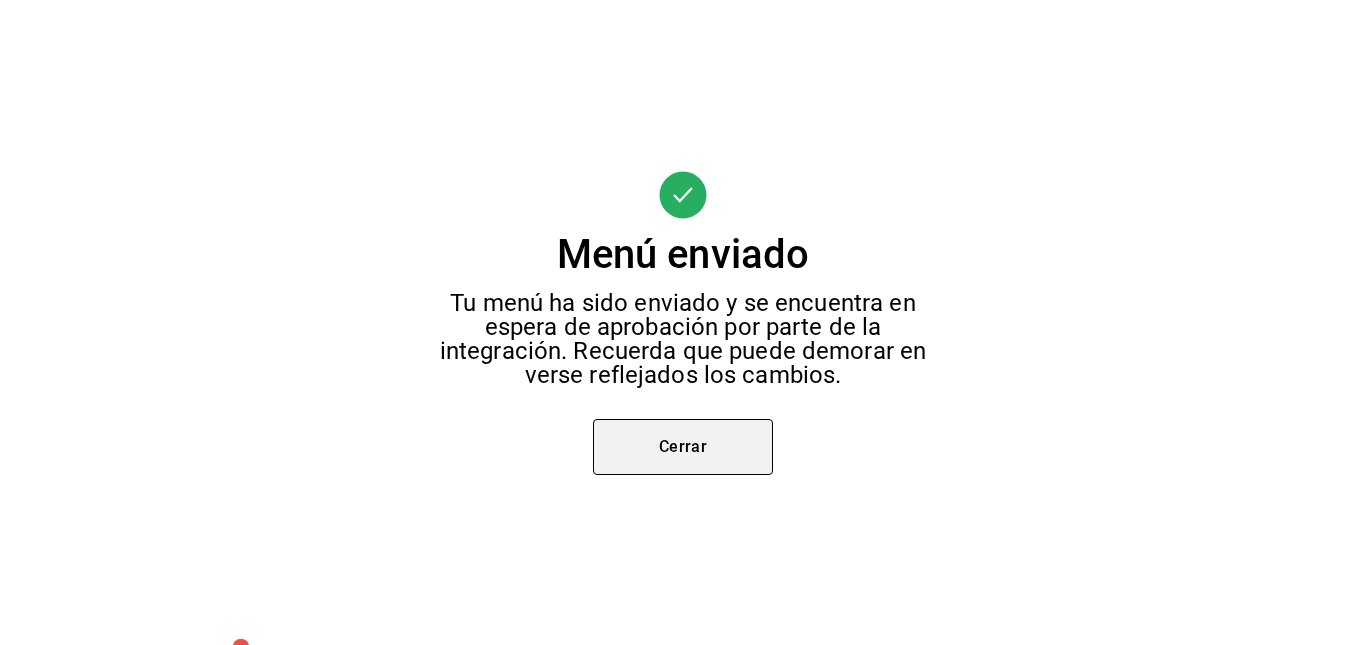 click on "Cerrar" at bounding box center [683, 447] 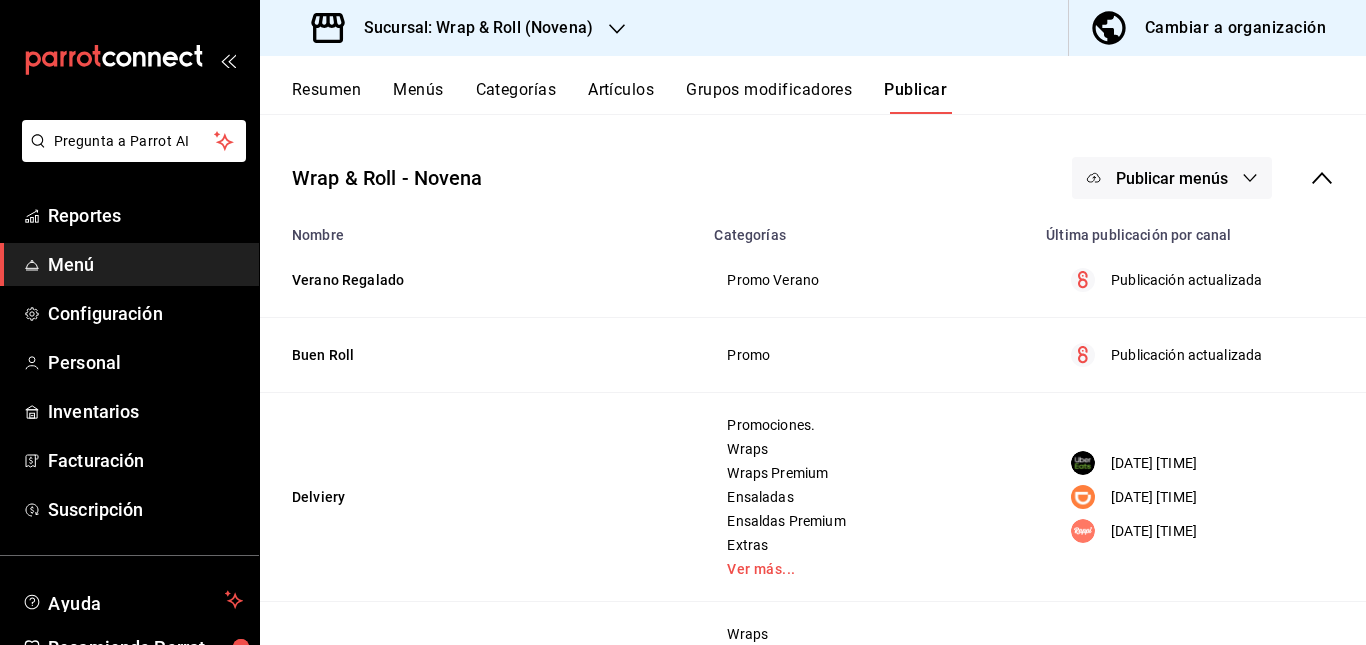 scroll, scrollTop: 0, scrollLeft: 0, axis: both 